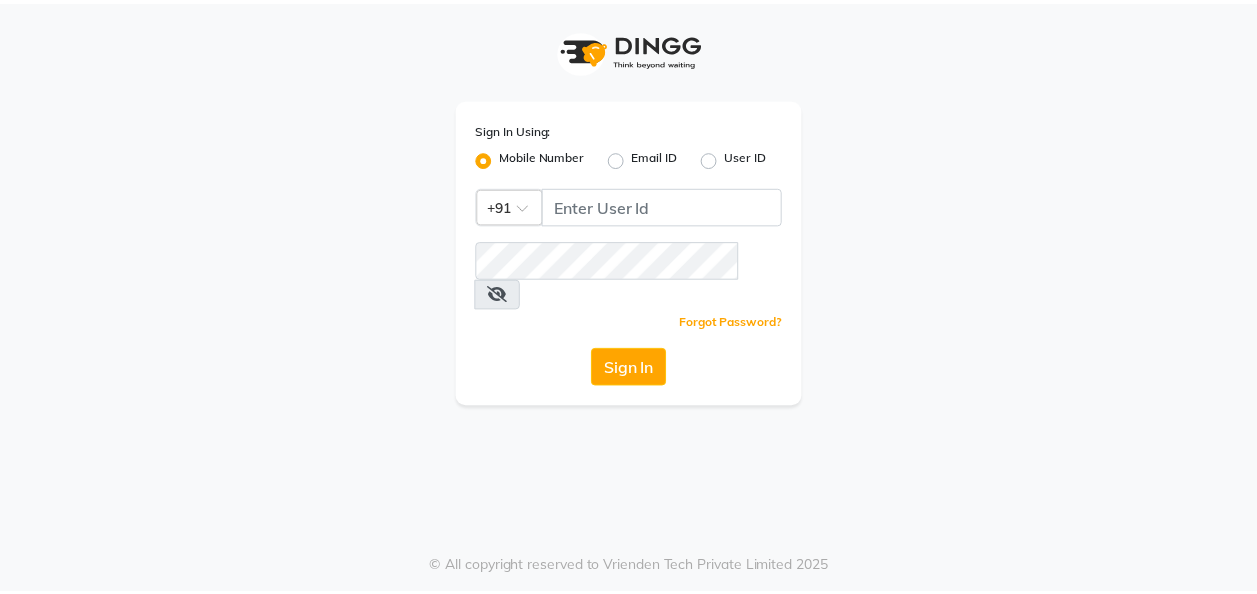 scroll, scrollTop: 0, scrollLeft: 0, axis: both 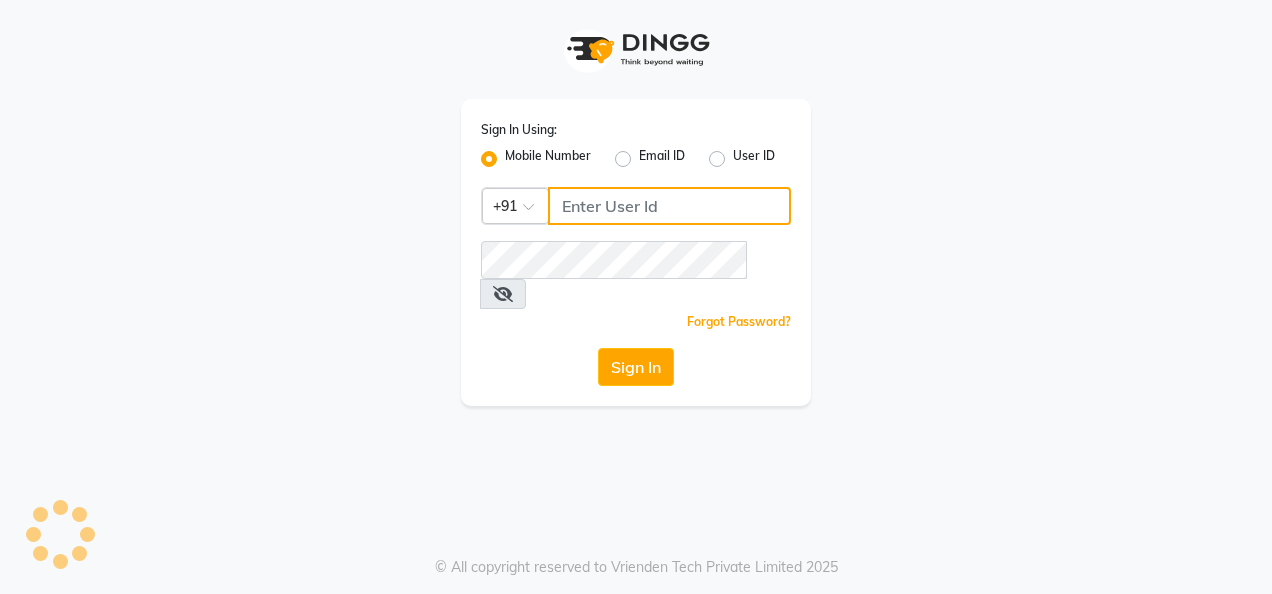 type on "9511763398" 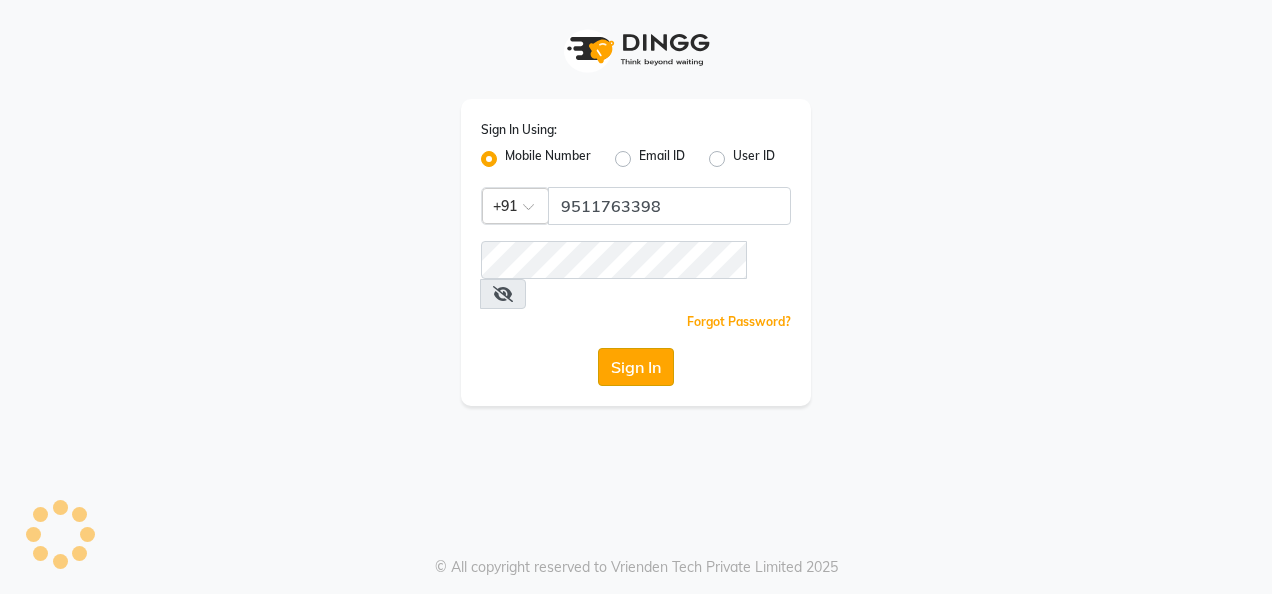 click on "Sign In" 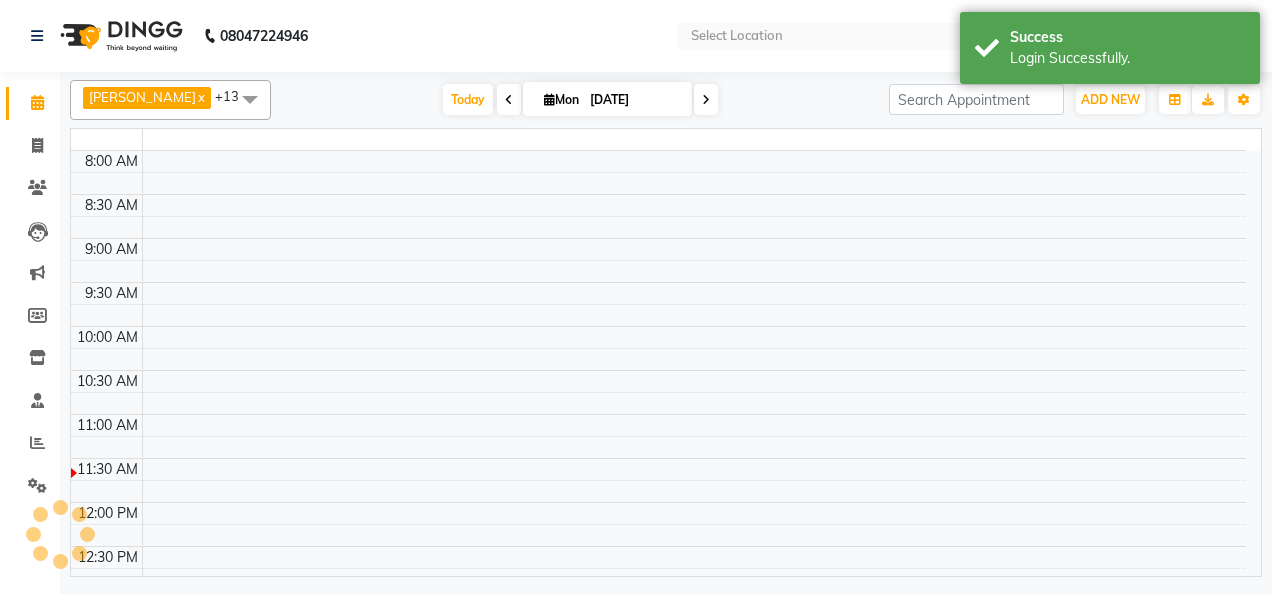 click on "08047224946 Select Location Default Panel My Panel Notifications nothing to show [PERSON_NAME] mam  Manage Profile Change Password Sign out  Version:3.15.4" 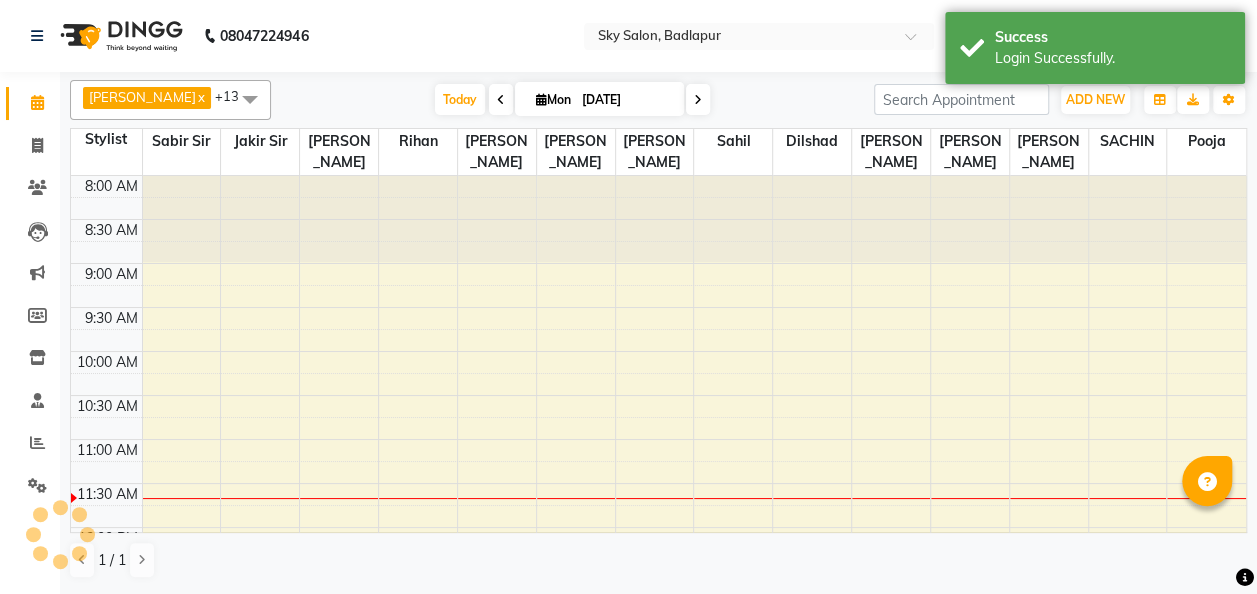 scroll, scrollTop: 0, scrollLeft: 0, axis: both 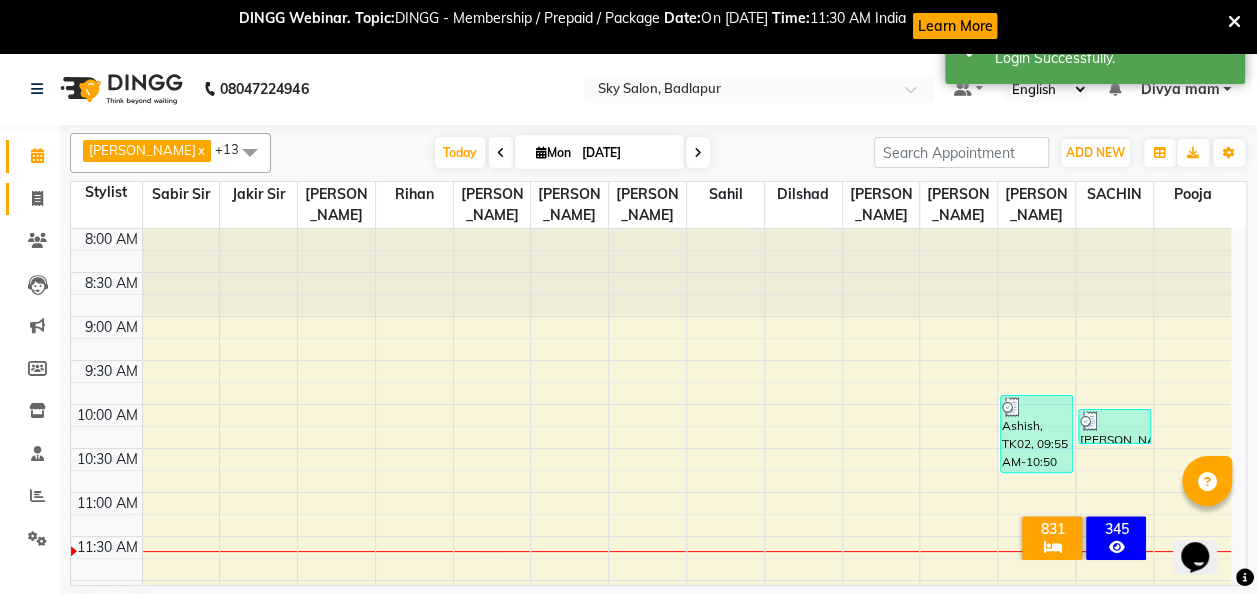 click 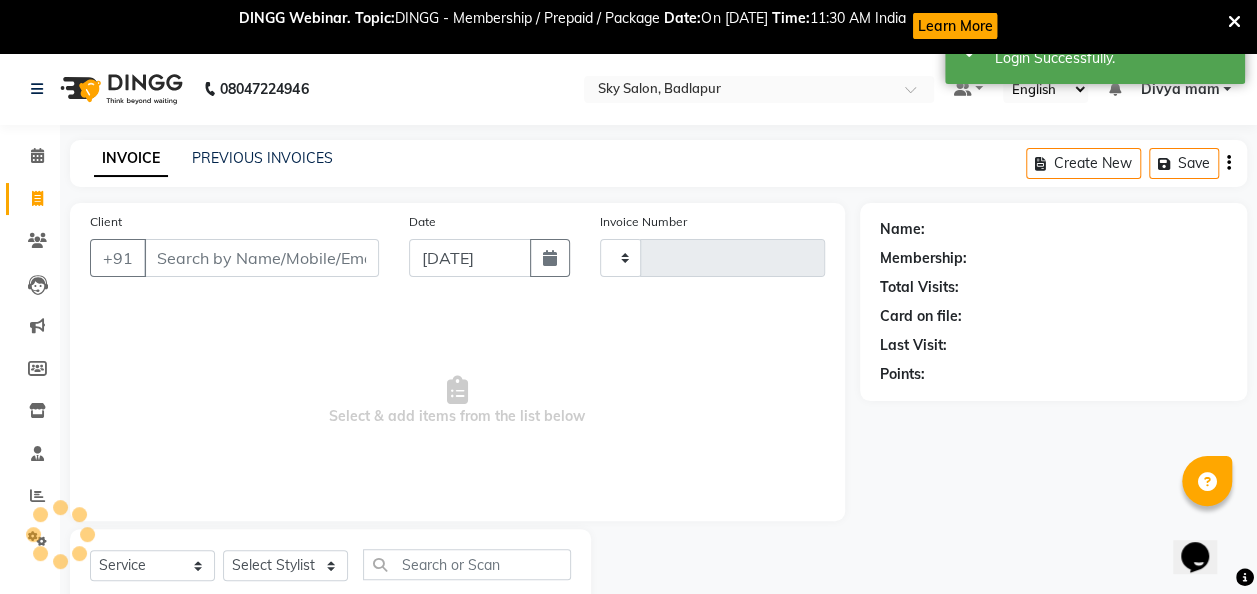 type on "3196" 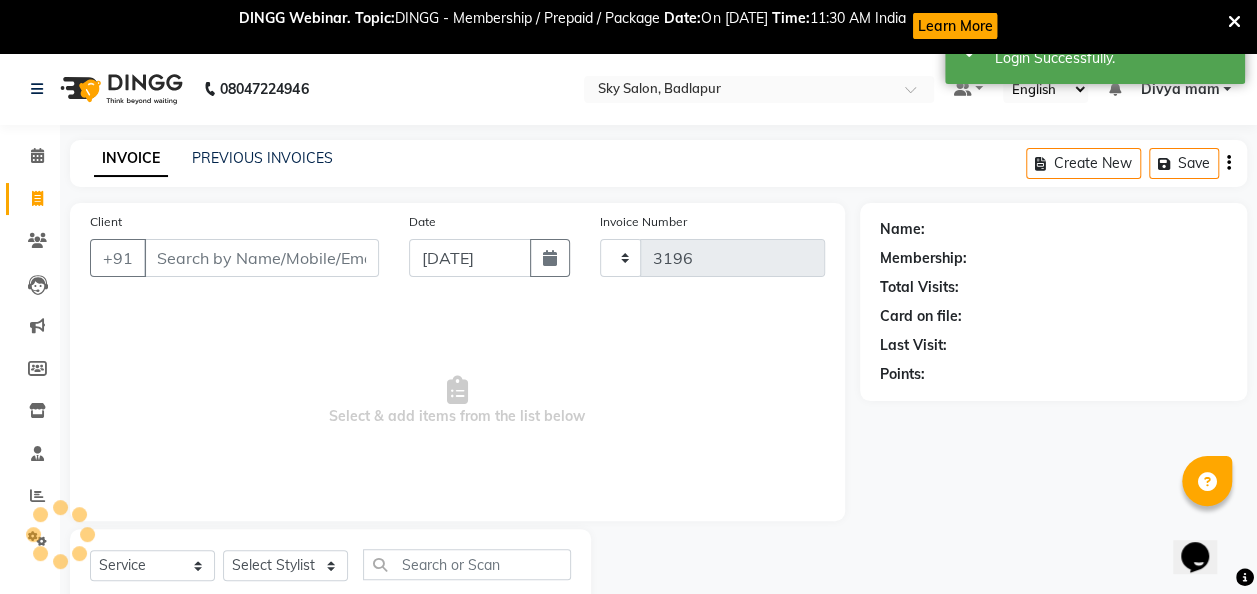 select on "6927" 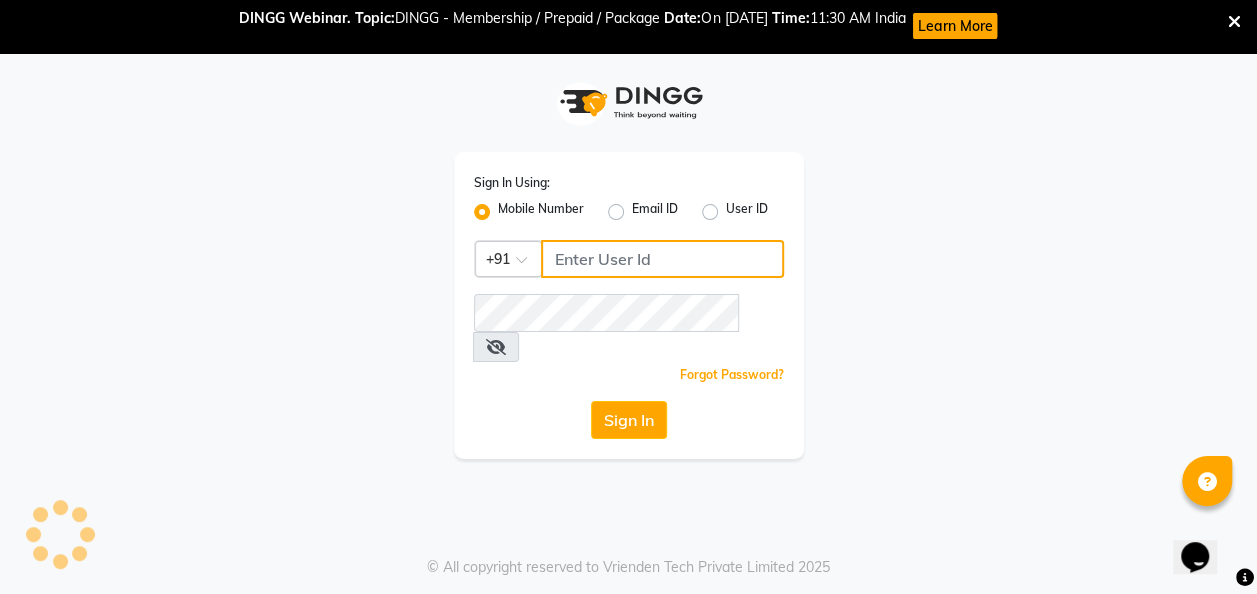 type on "9511763398" 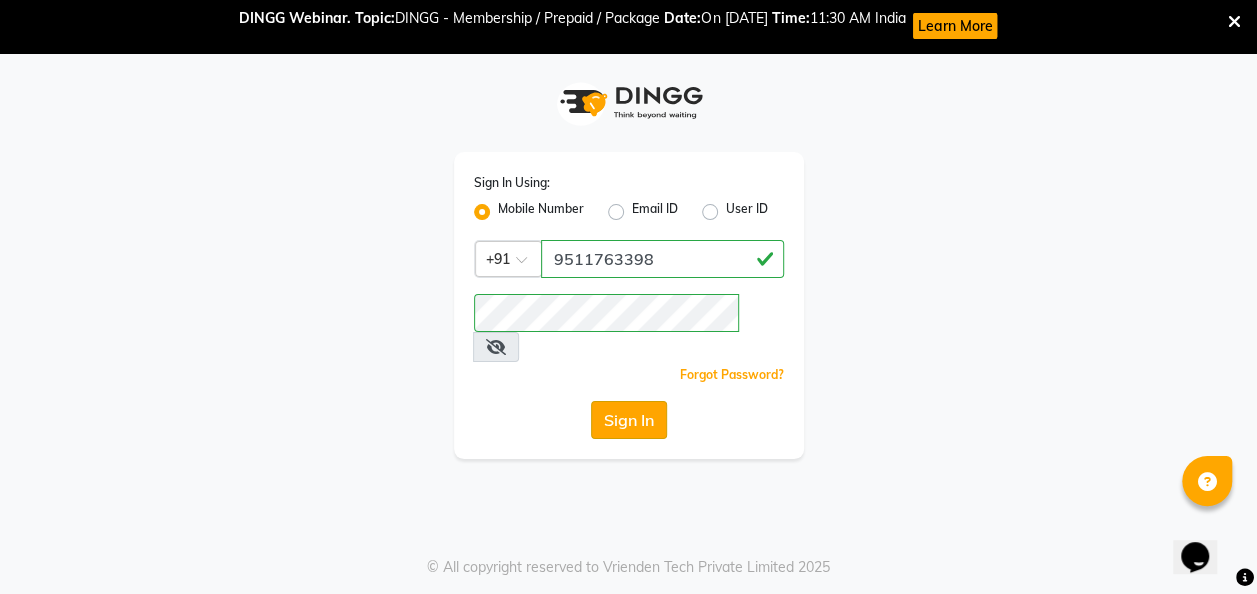 click on "Sign In" 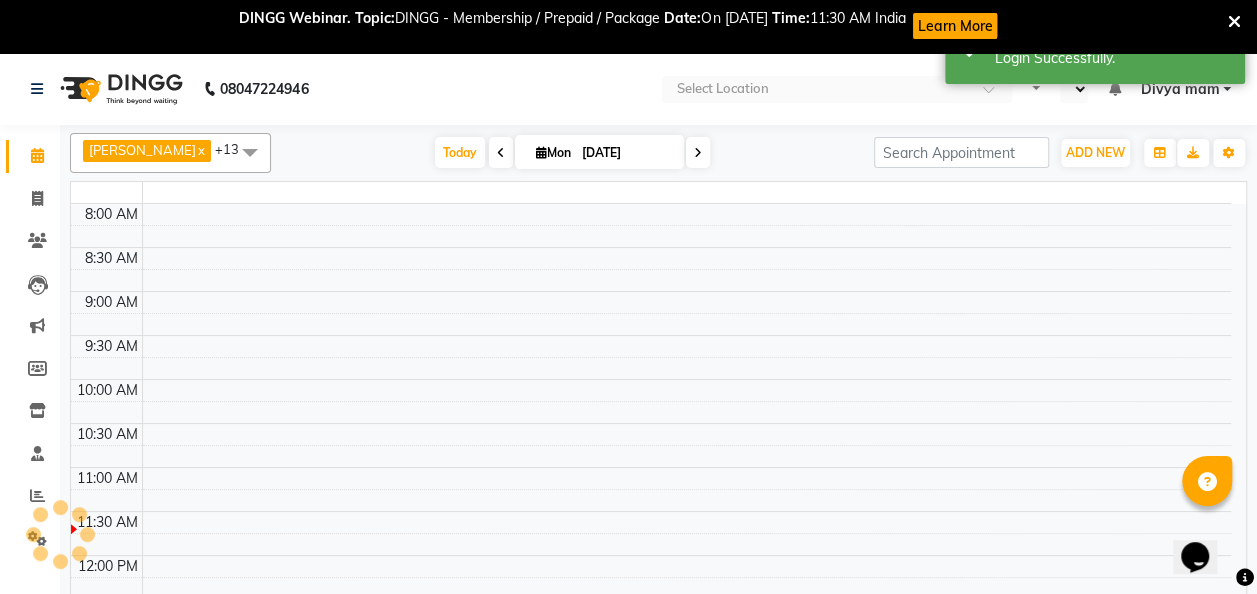 click at bounding box center [686, 346] 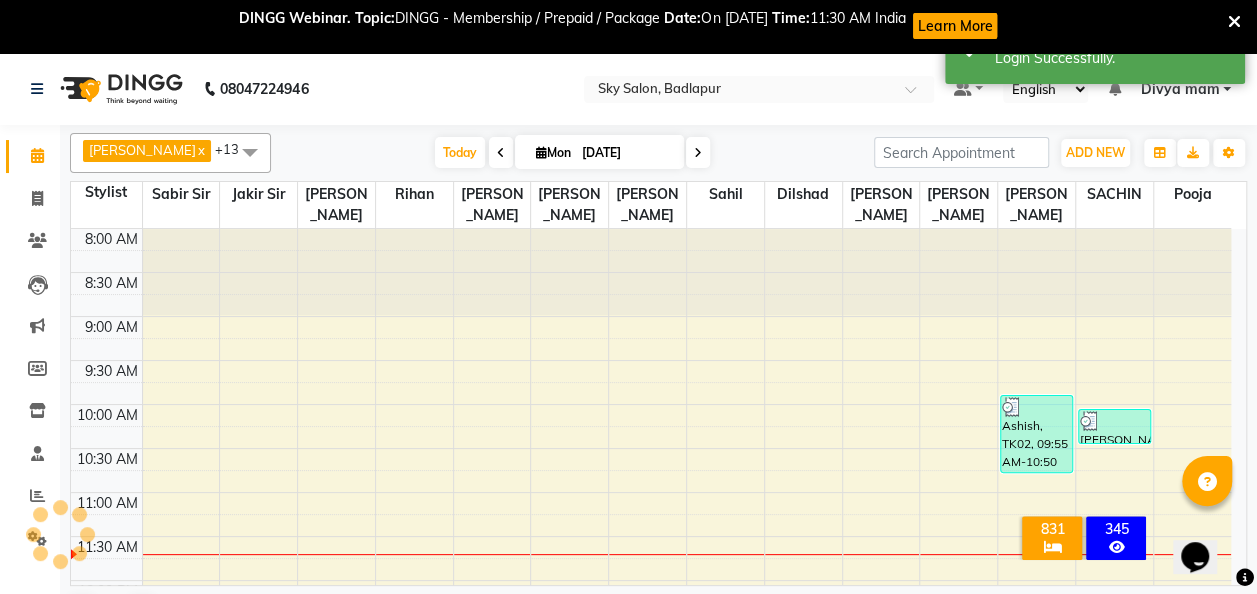 scroll, scrollTop: 0, scrollLeft: 0, axis: both 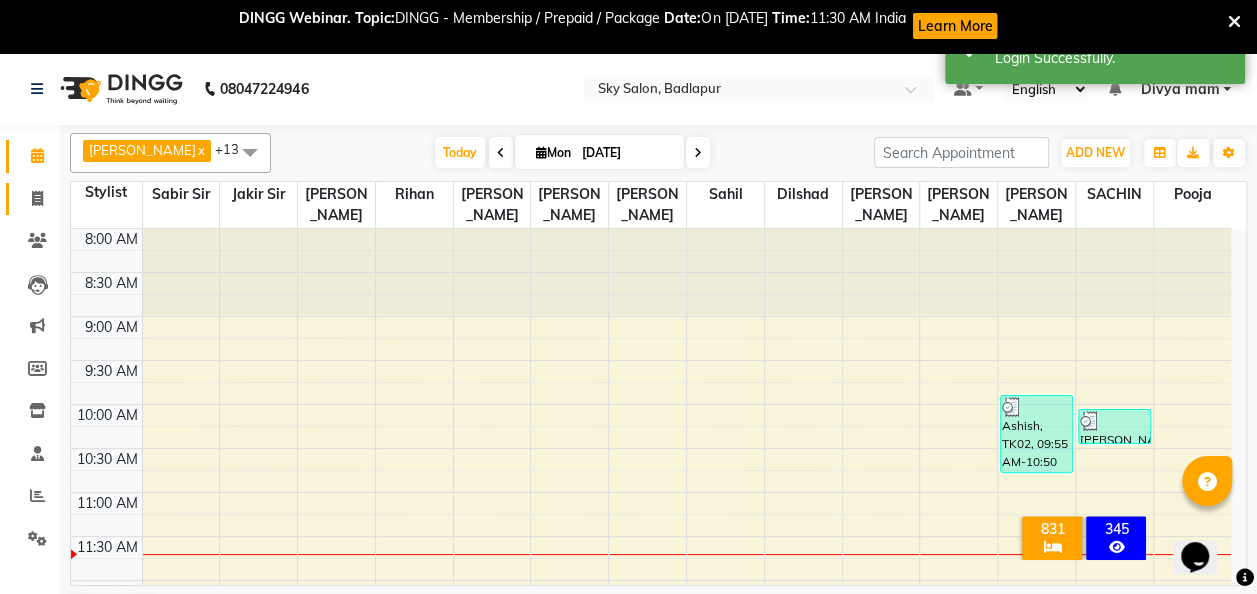 click 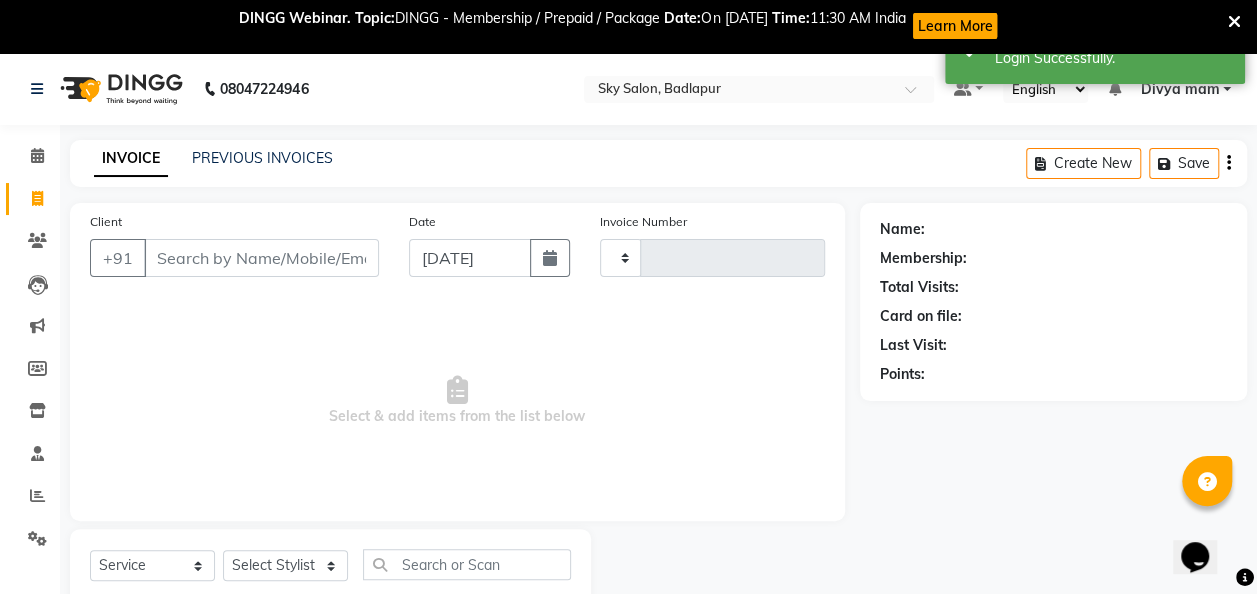 type on "3196" 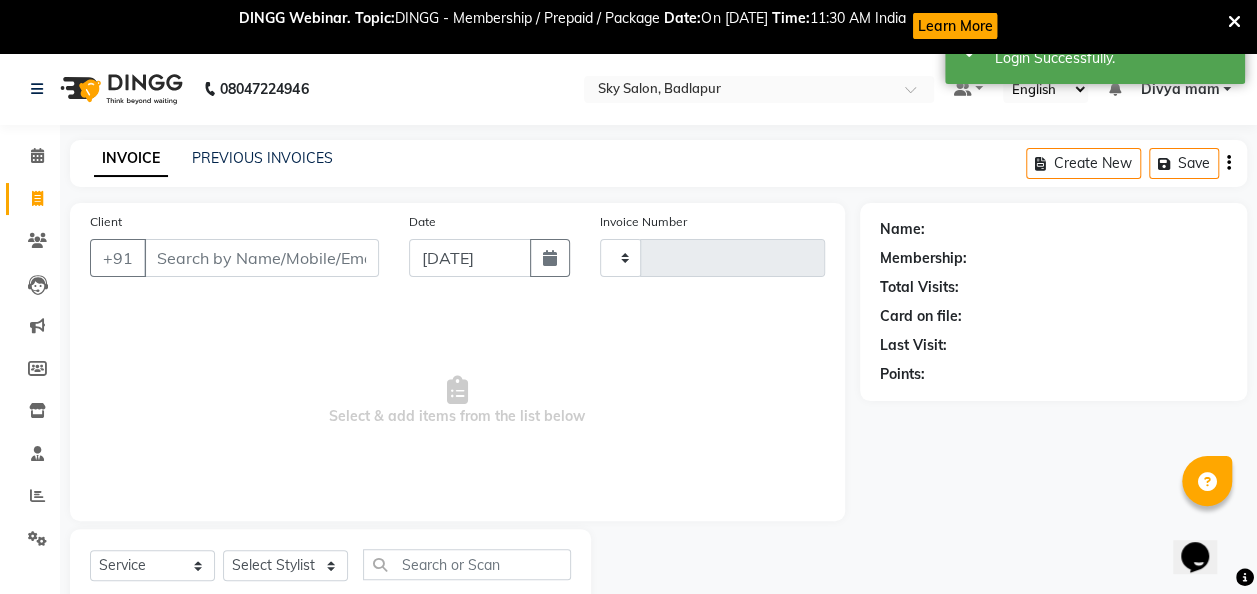 select on "6927" 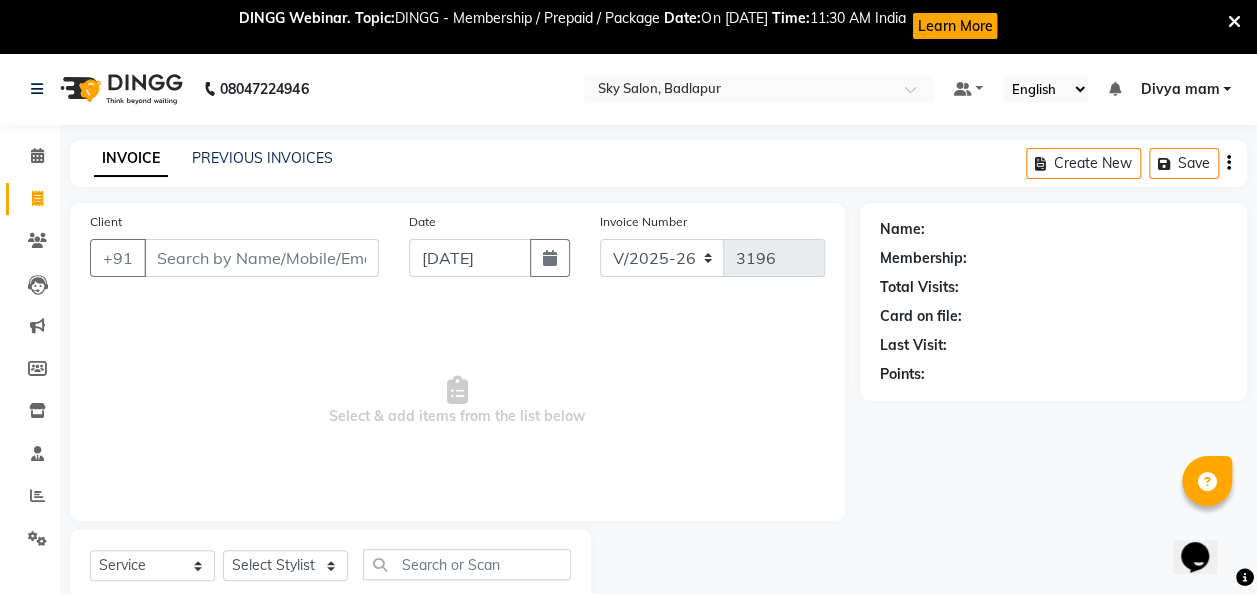 click on "Topic: DINGG - Membership / Prepaid / Package" at bounding box center (505, 18) 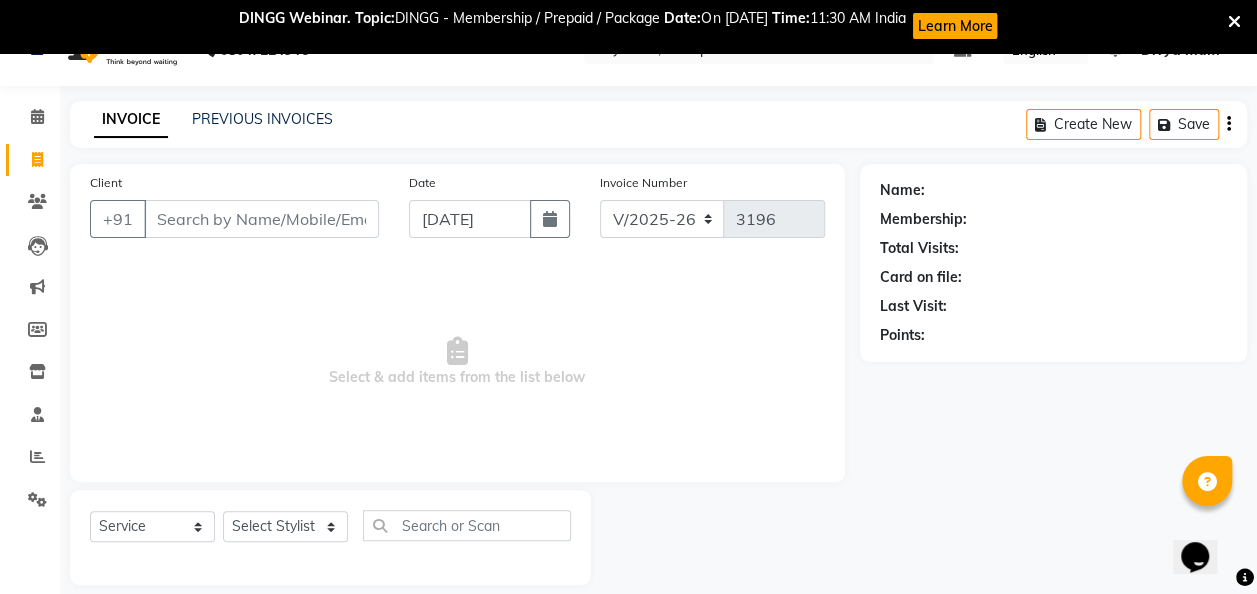 scroll, scrollTop: 59, scrollLeft: 0, axis: vertical 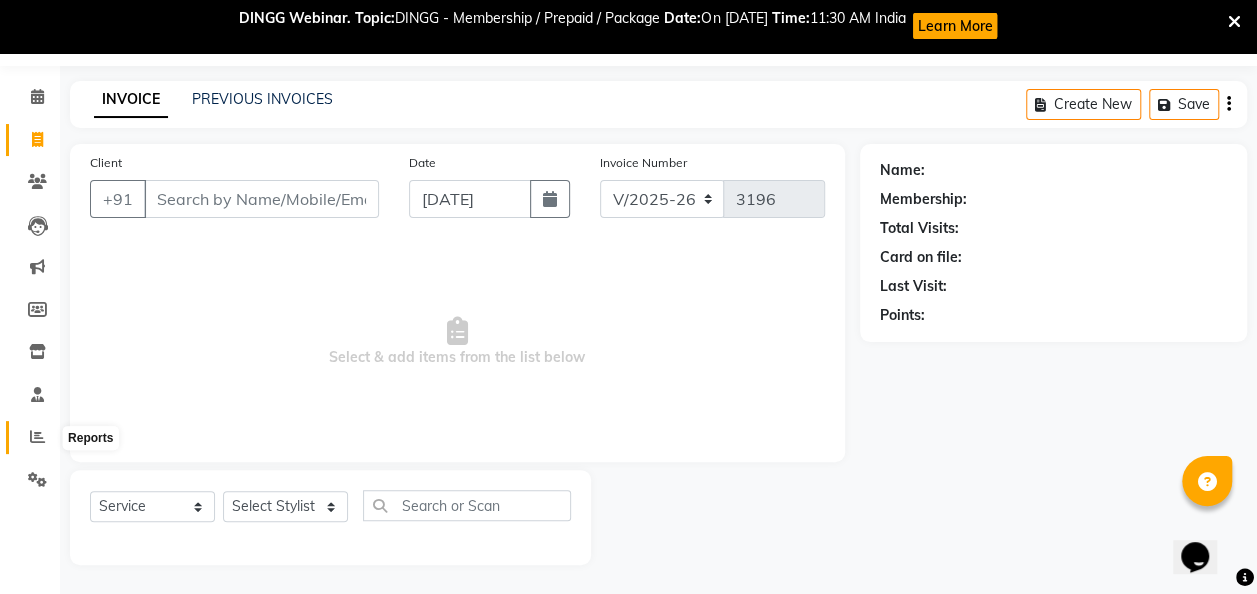 click 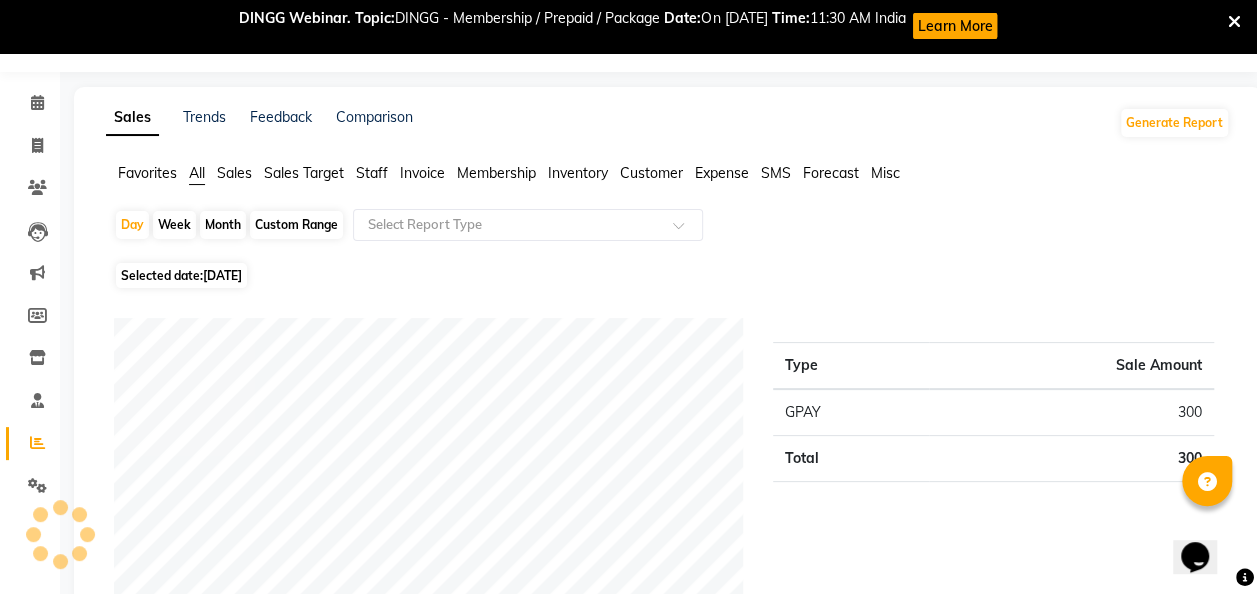 scroll, scrollTop: 59, scrollLeft: 0, axis: vertical 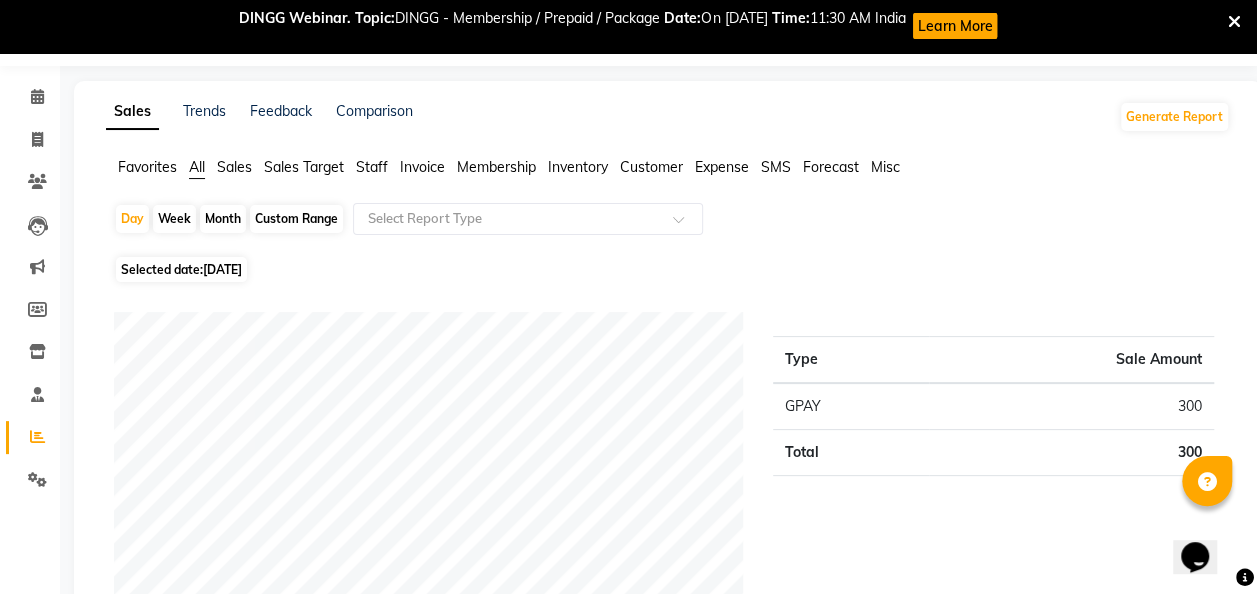 click on "Staff" 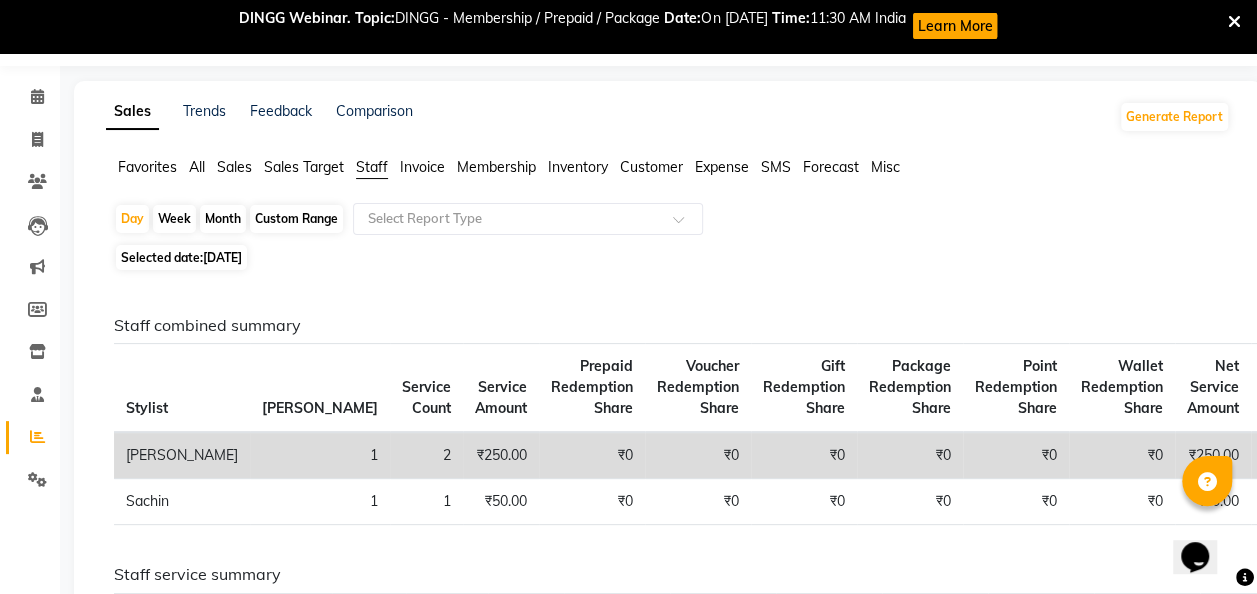 click on "[DATE]" 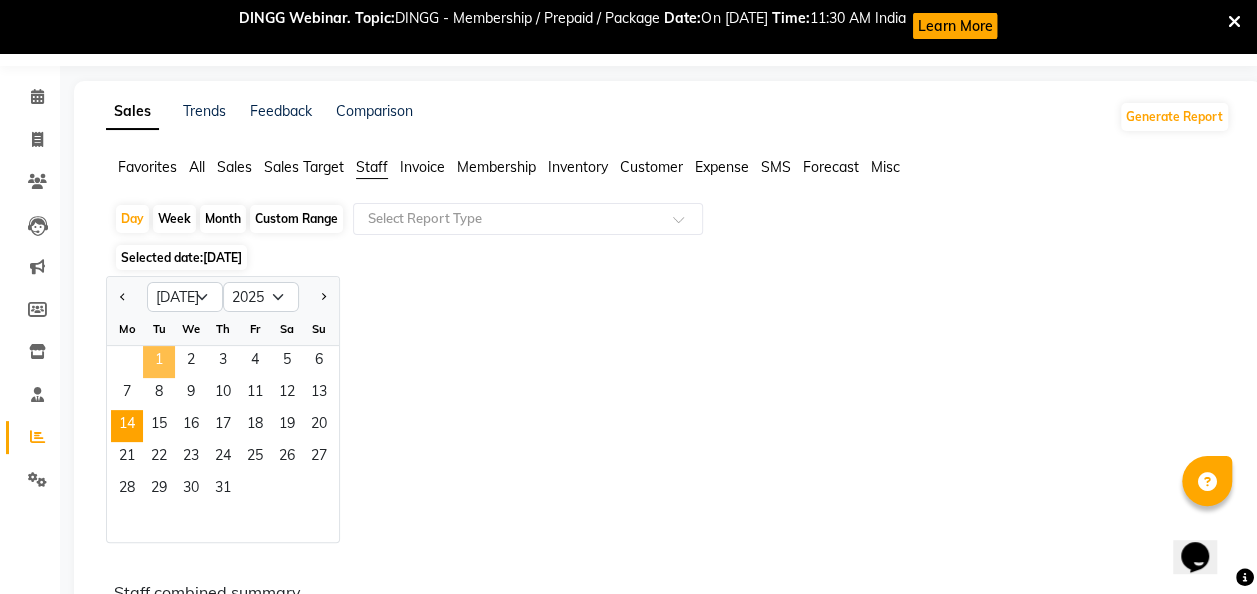 click on "1" 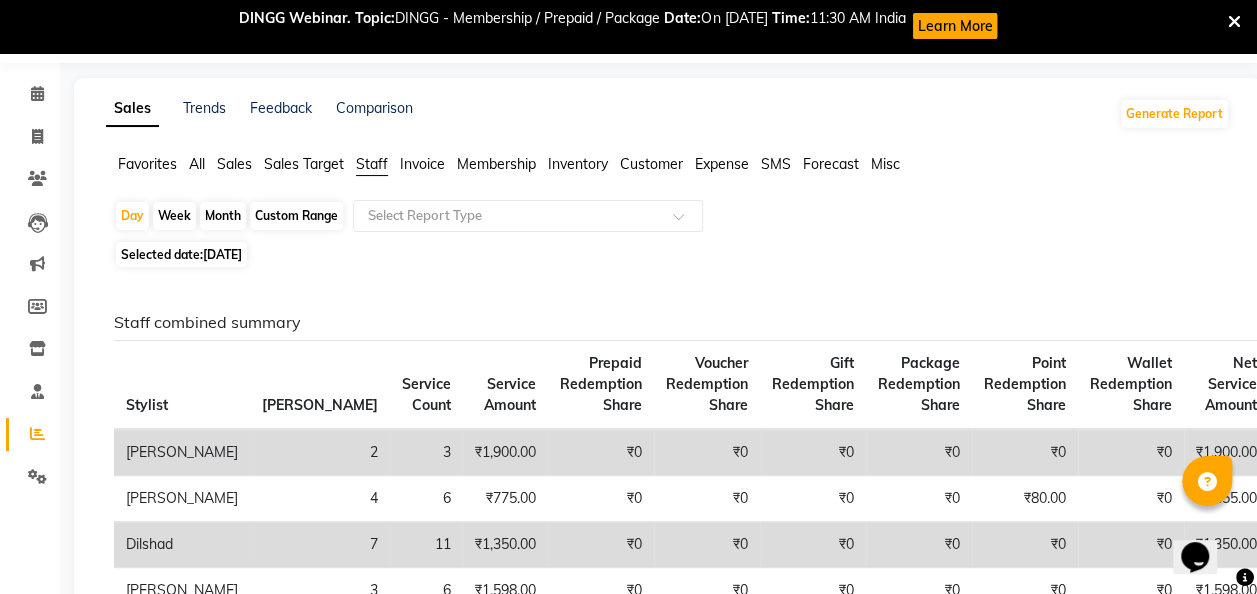 scroll, scrollTop: 60, scrollLeft: 0, axis: vertical 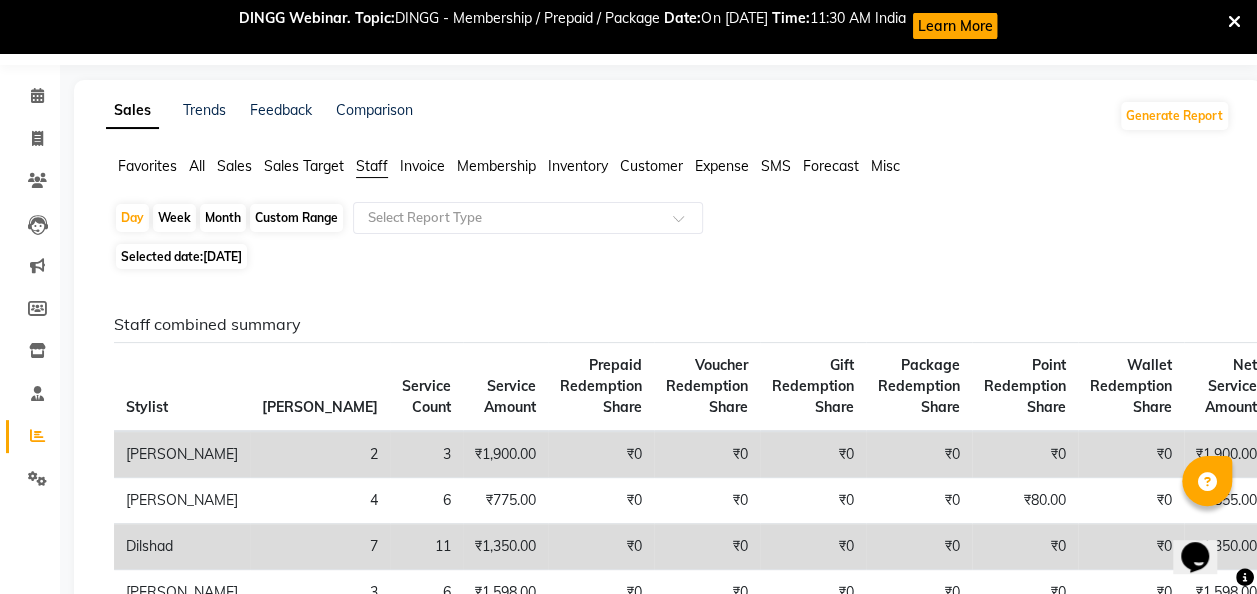 click on "Month" 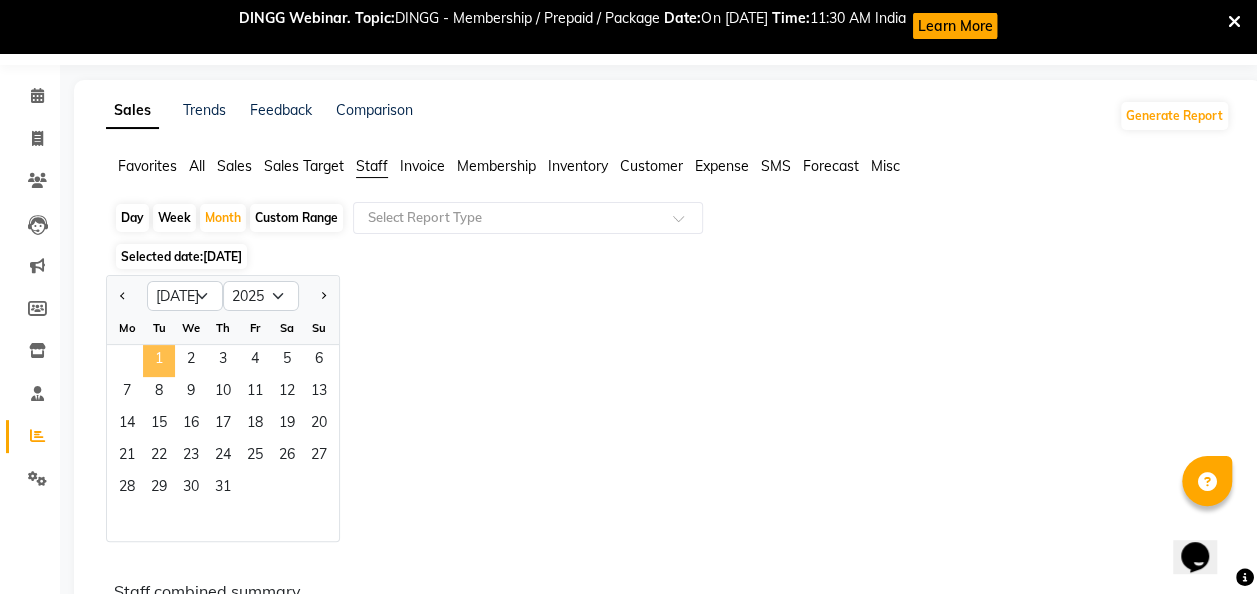 click on "1" 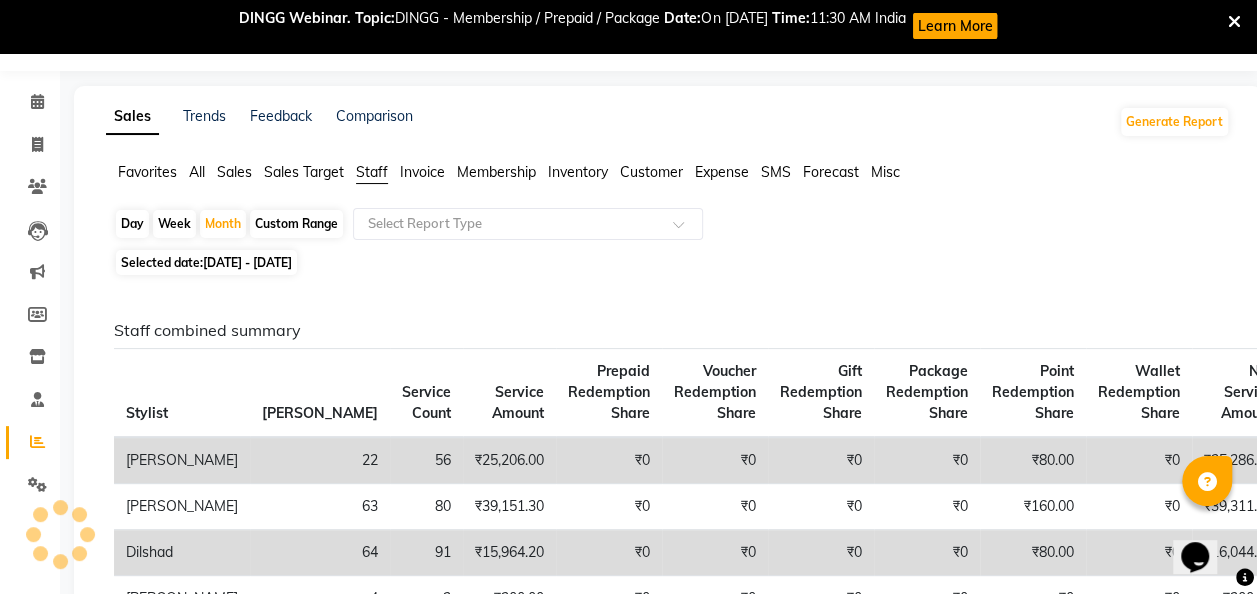 scroll, scrollTop: 0, scrollLeft: 0, axis: both 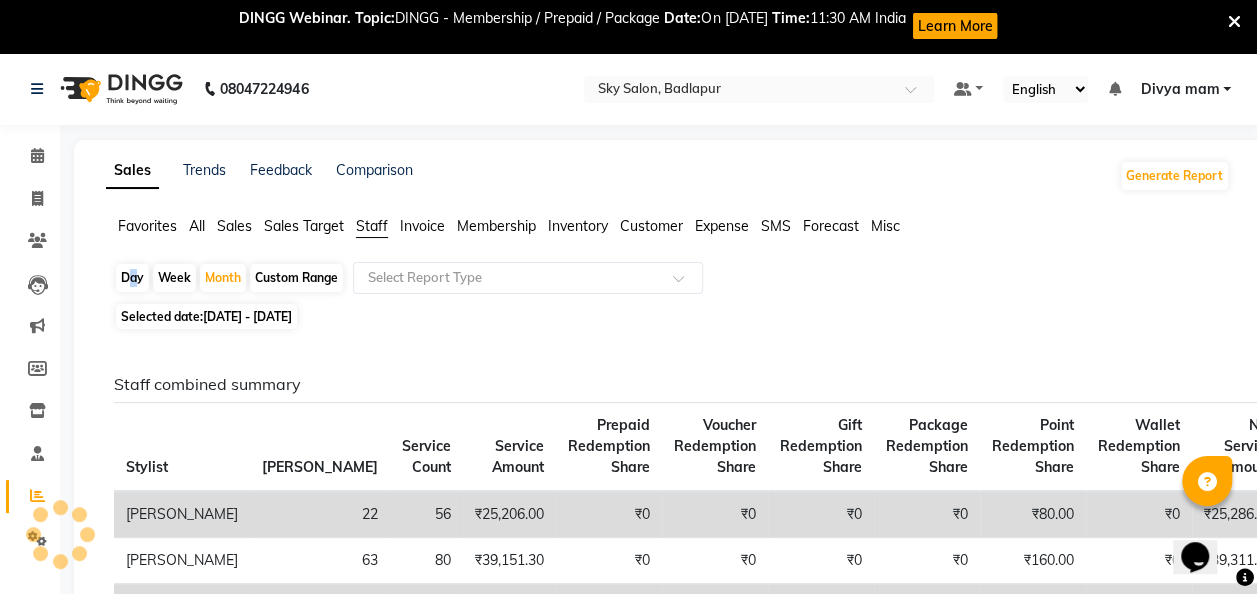 click on "Day" 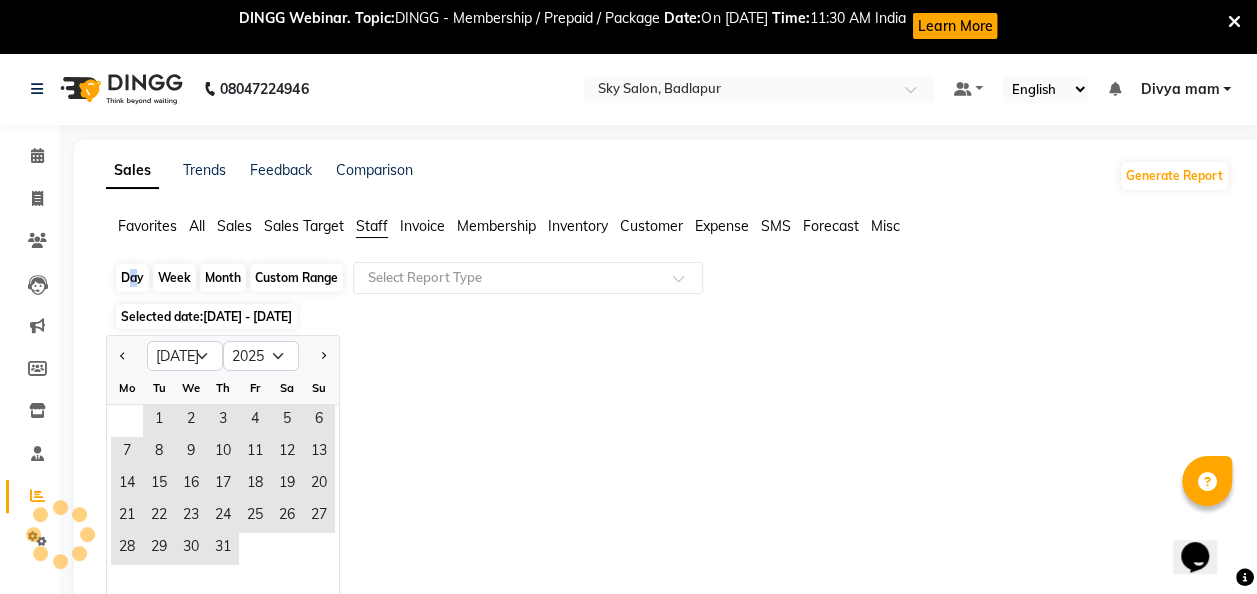 click on "Day" 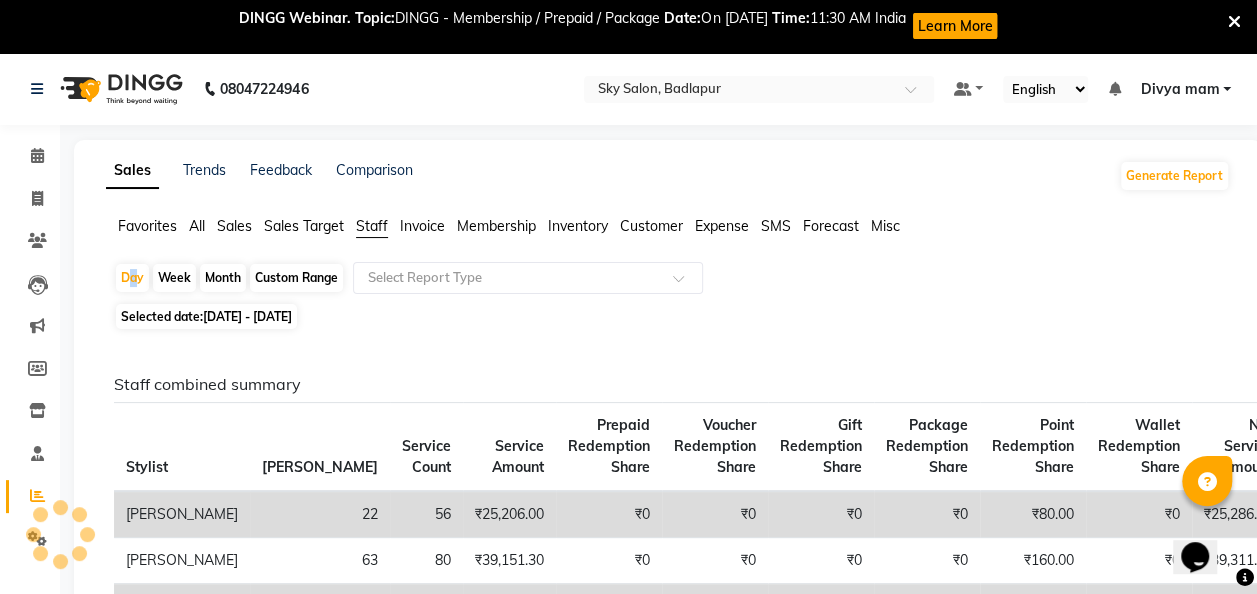 click on "Day   Week   Month   Custom Range  Select Report Type" 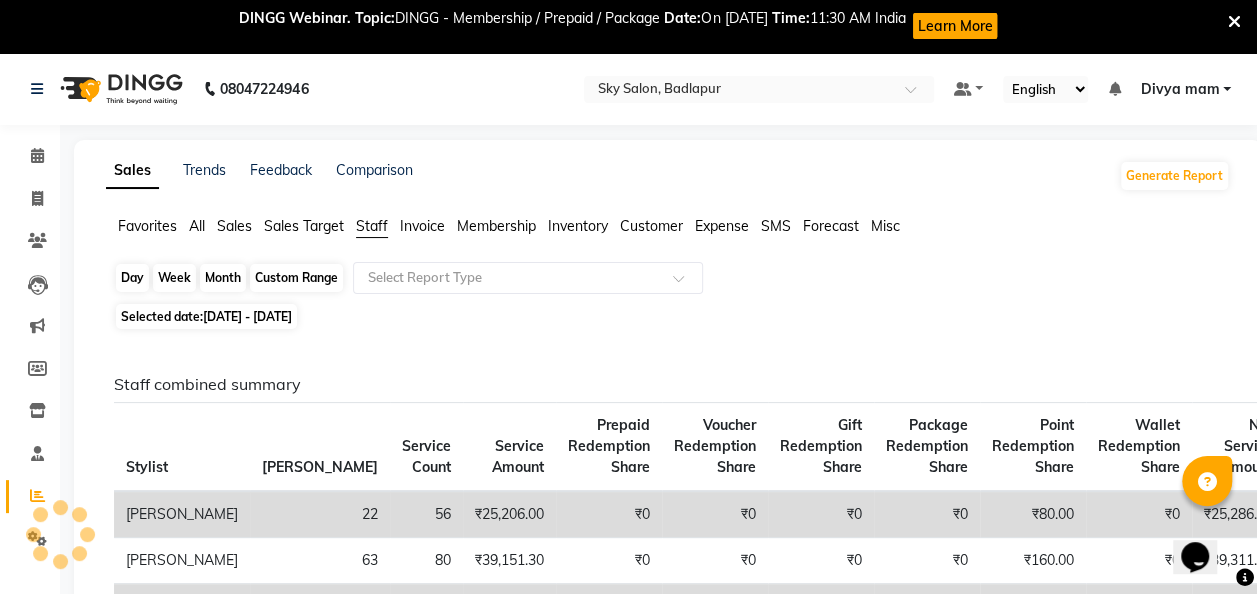 click on "Day" 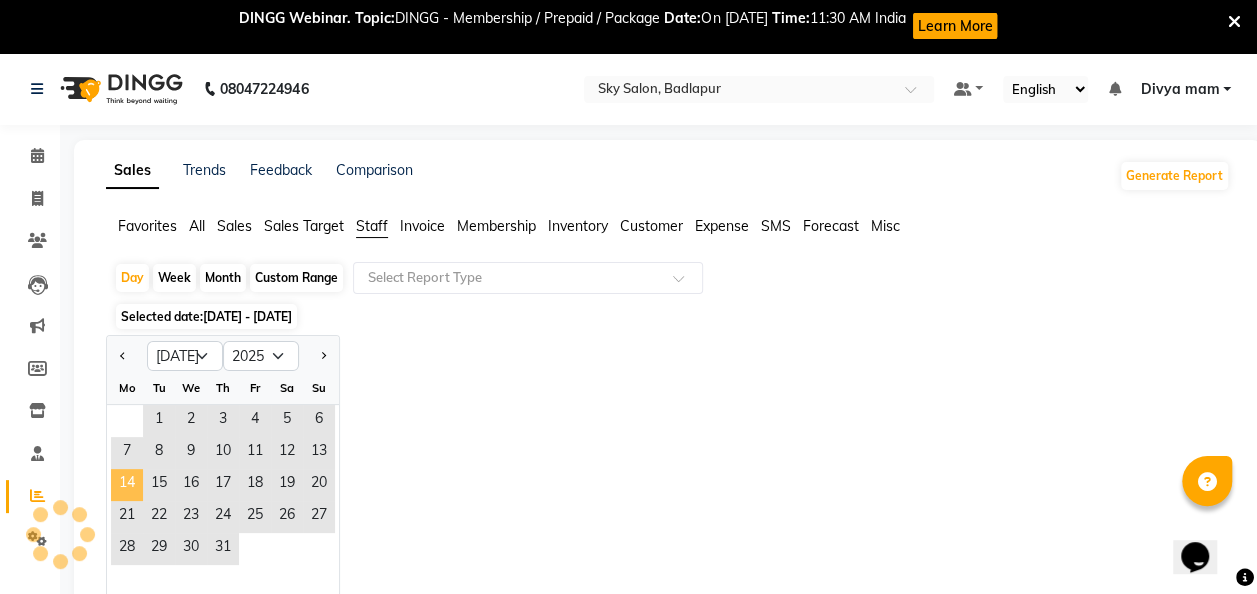 click on "14" 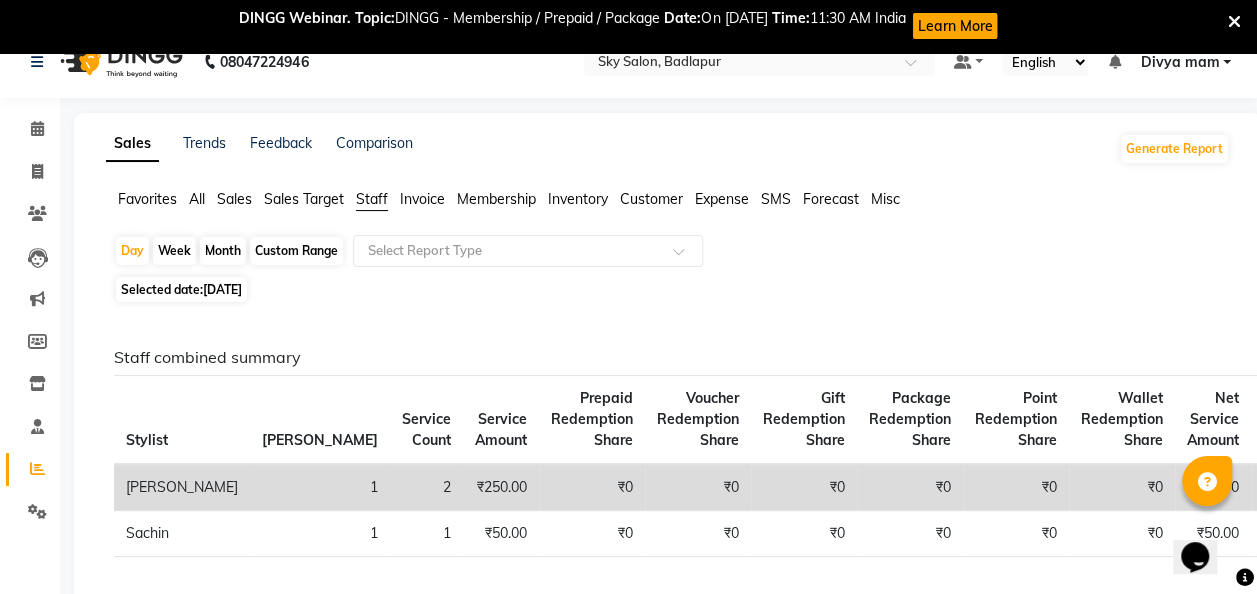scroll, scrollTop: 18, scrollLeft: 0, axis: vertical 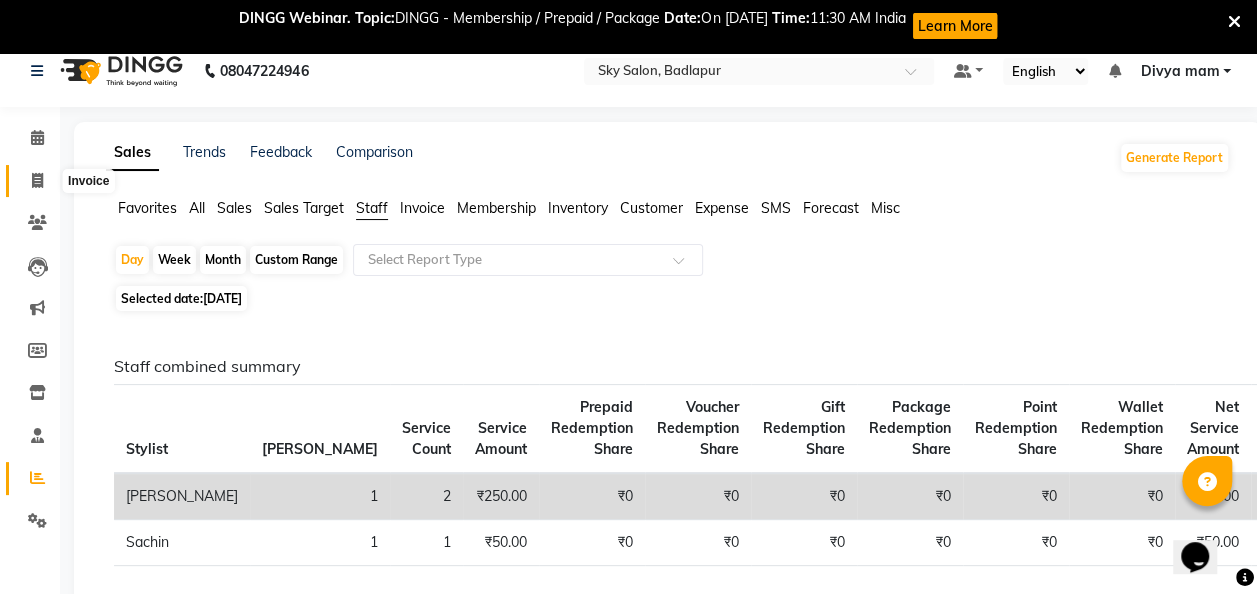 click 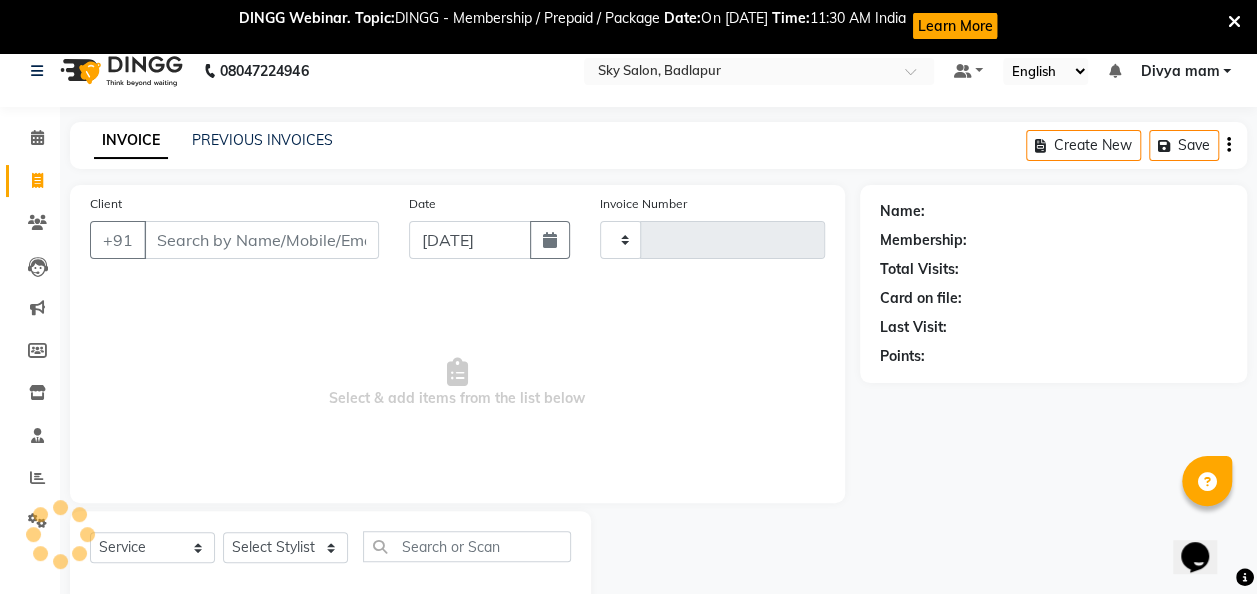 type on "3196" 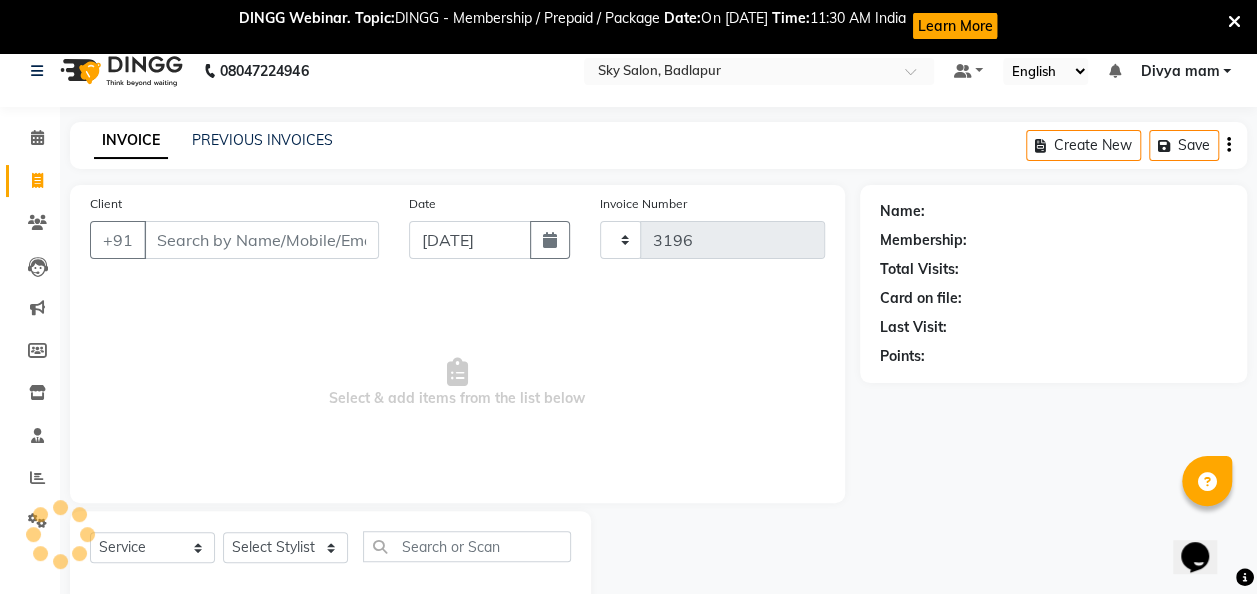scroll, scrollTop: 59, scrollLeft: 0, axis: vertical 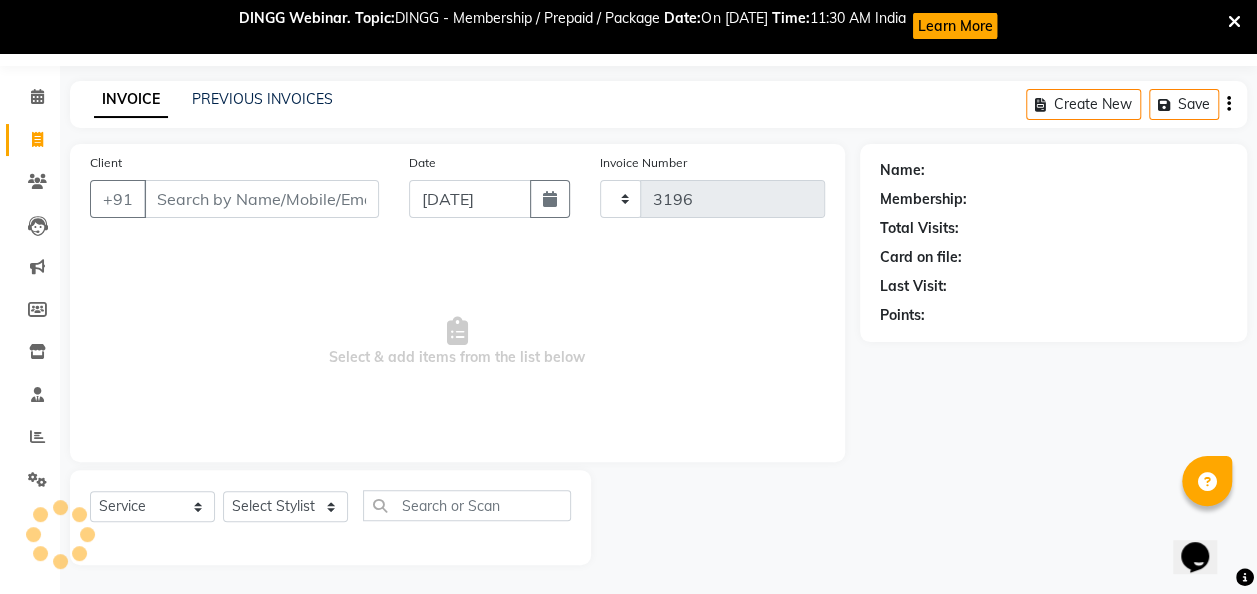 select on "6927" 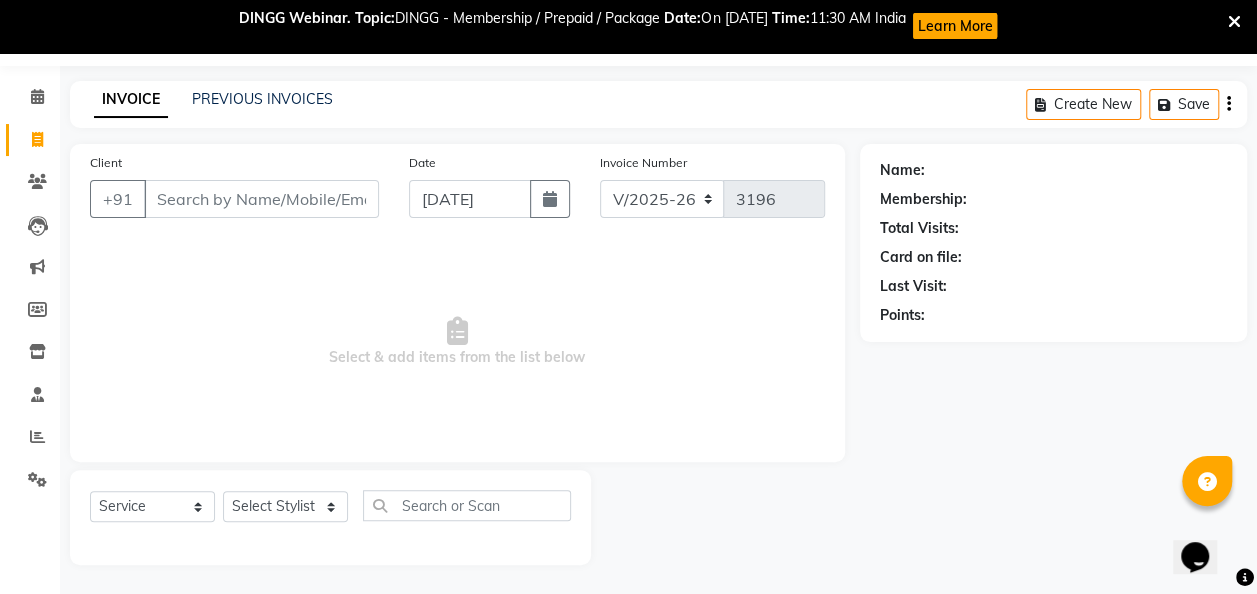 click on "INVOICE PREVIOUS INVOICES" 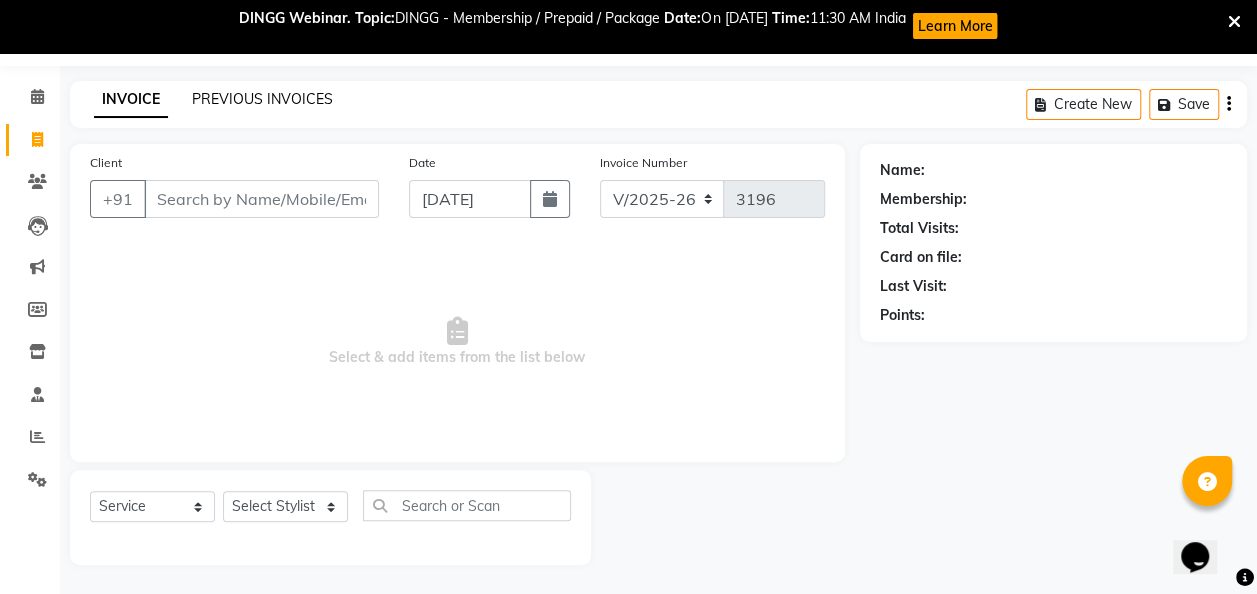 click on "PREVIOUS INVOICES" 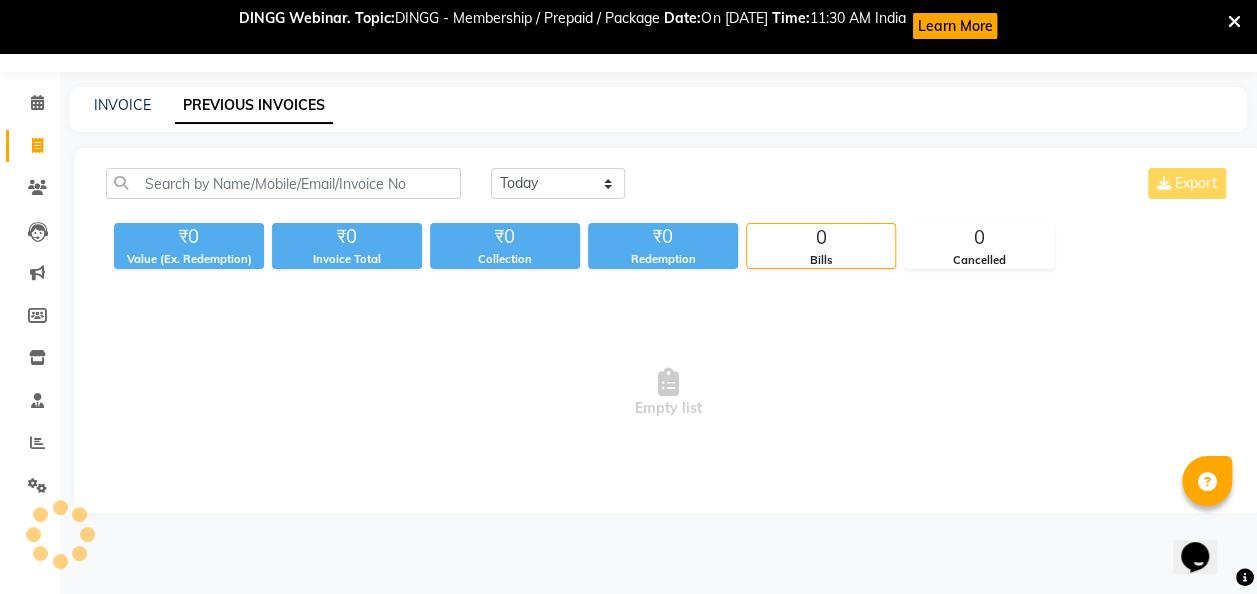 scroll, scrollTop: 53, scrollLeft: 0, axis: vertical 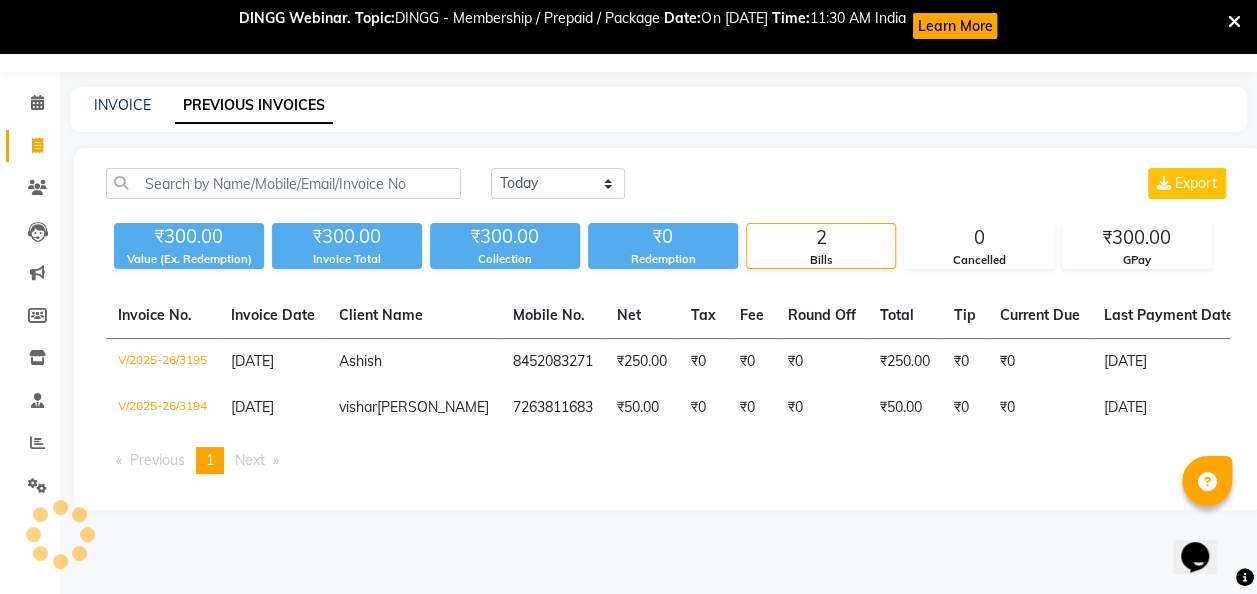 click on "PREVIOUS INVOICES" 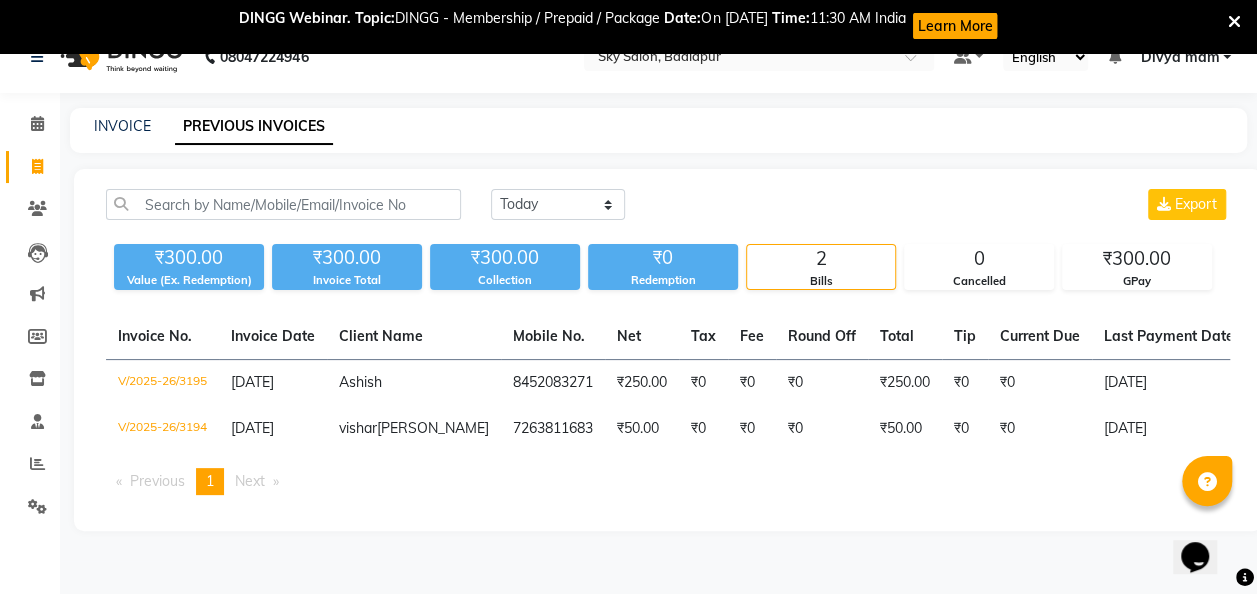 scroll, scrollTop: 32, scrollLeft: 0, axis: vertical 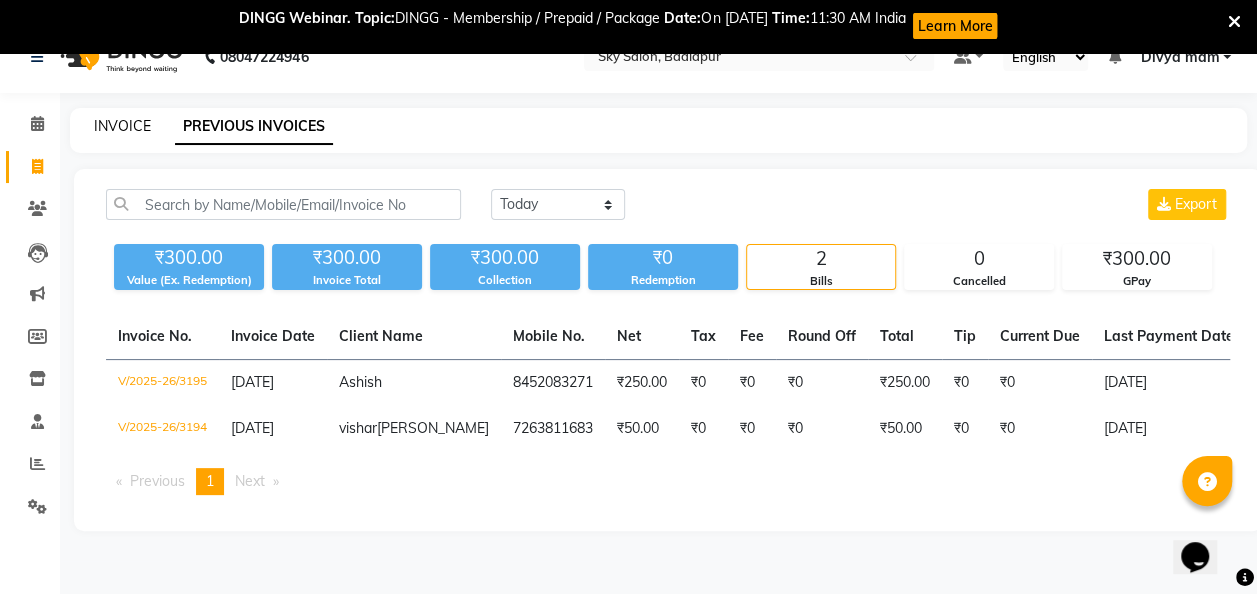click on "INVOICE" 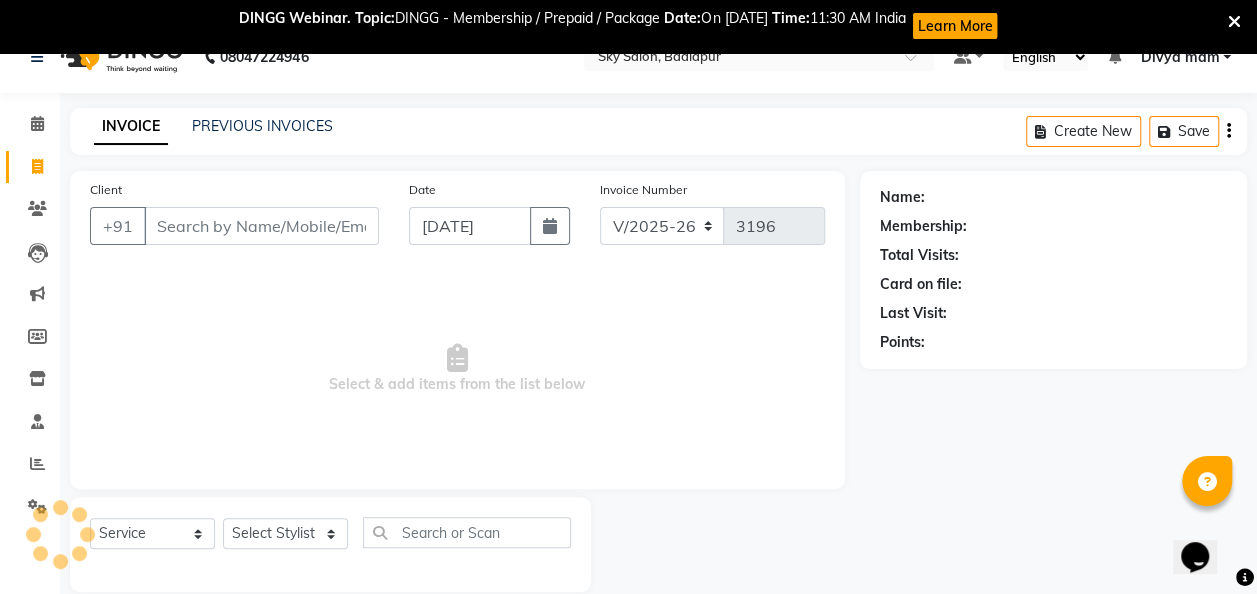 scroll, scrollTop: 59, scrollLeft: 0, axis: vertical 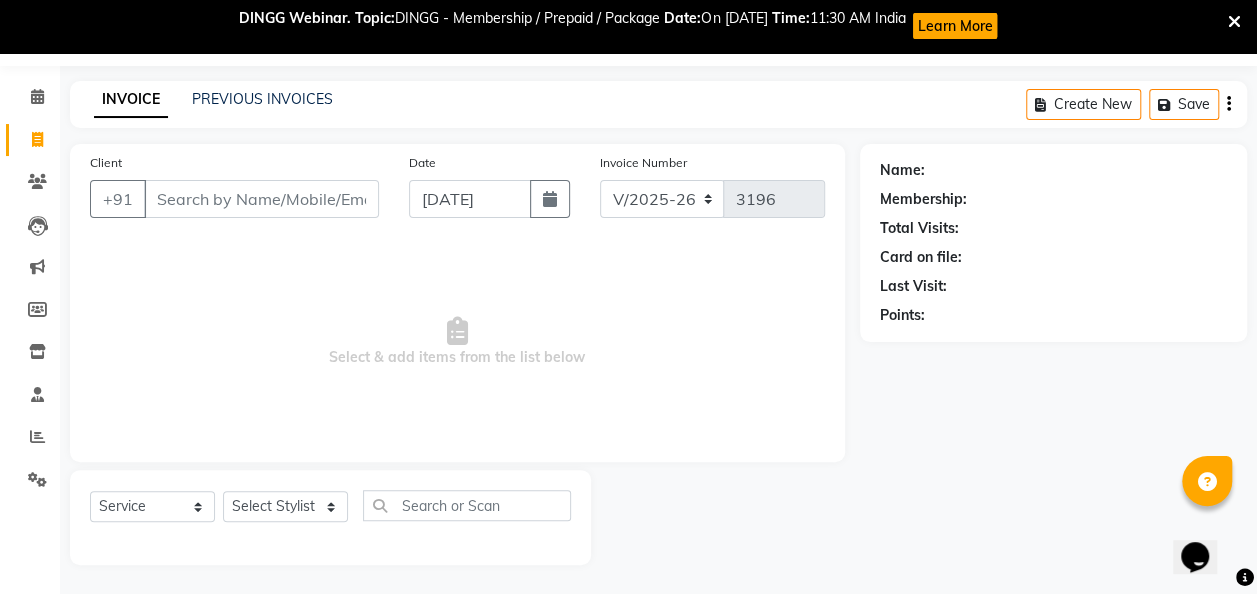 click on "Client +91" 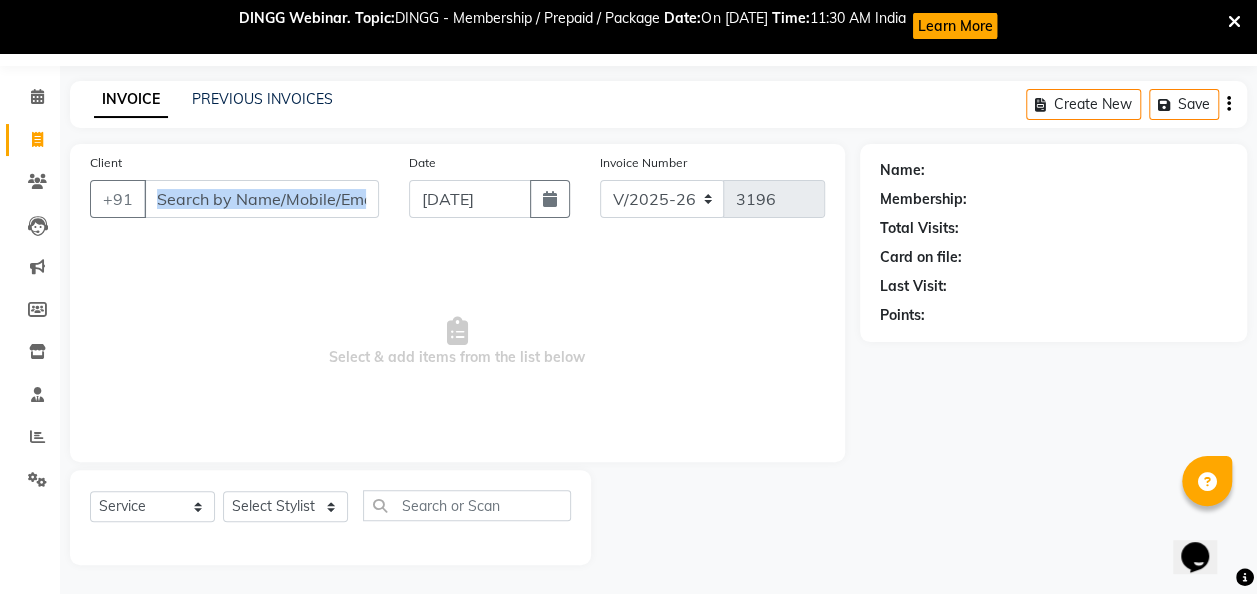 click on "Client +91" 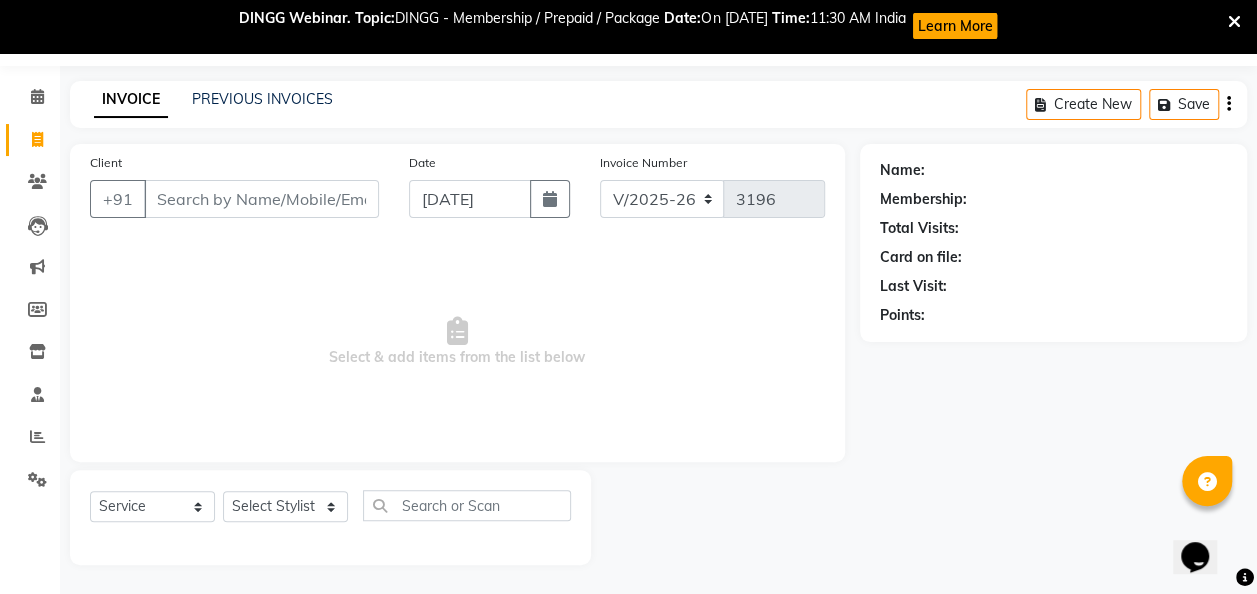 drag, startPoint x: 324, startPoint y: 232, endPoint x: 311, endPoint y: 267, distance: 37.336308 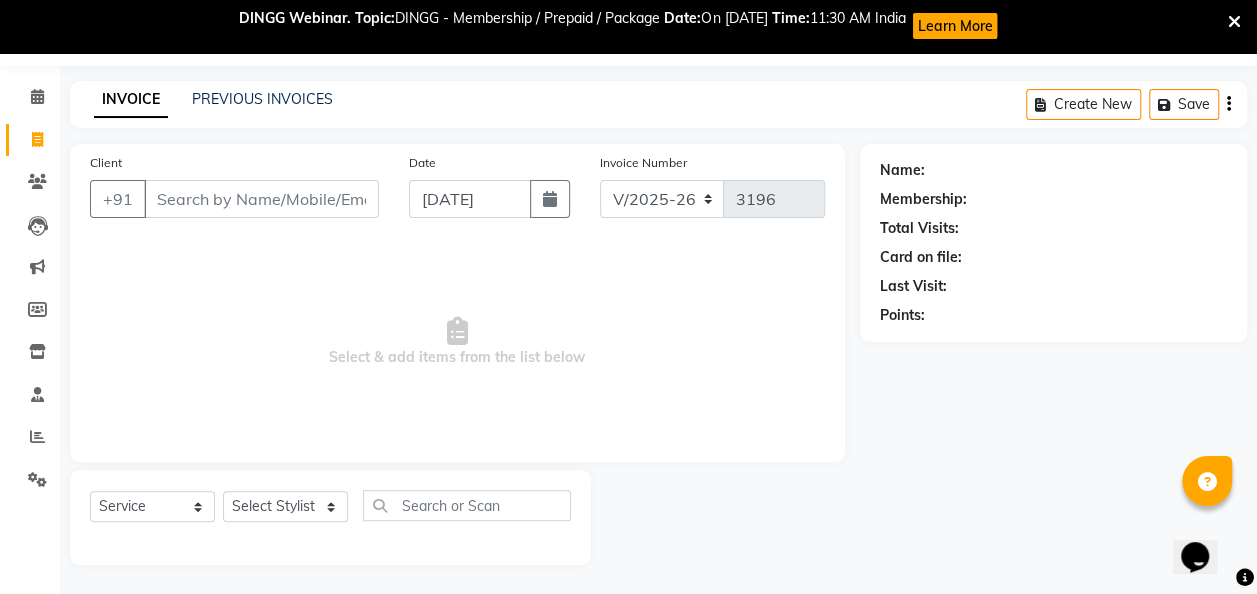 click on "Select & add items from the list below" at bounding box center (457, 342) 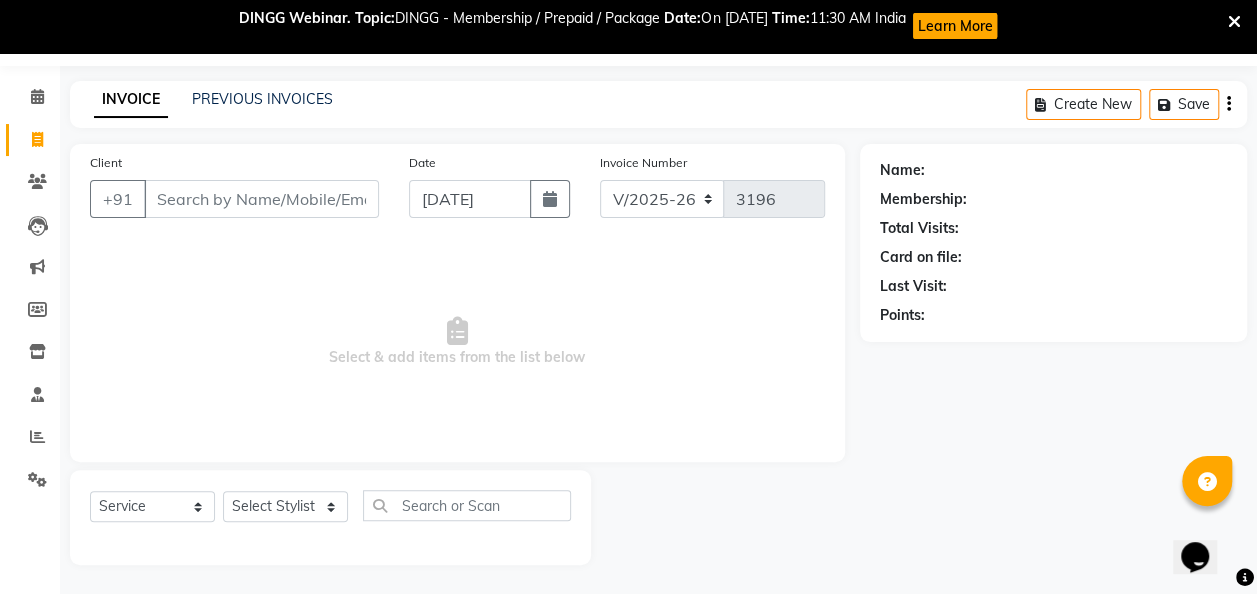 click on "Select & add items from the list below" at bounding box center (457, 342) 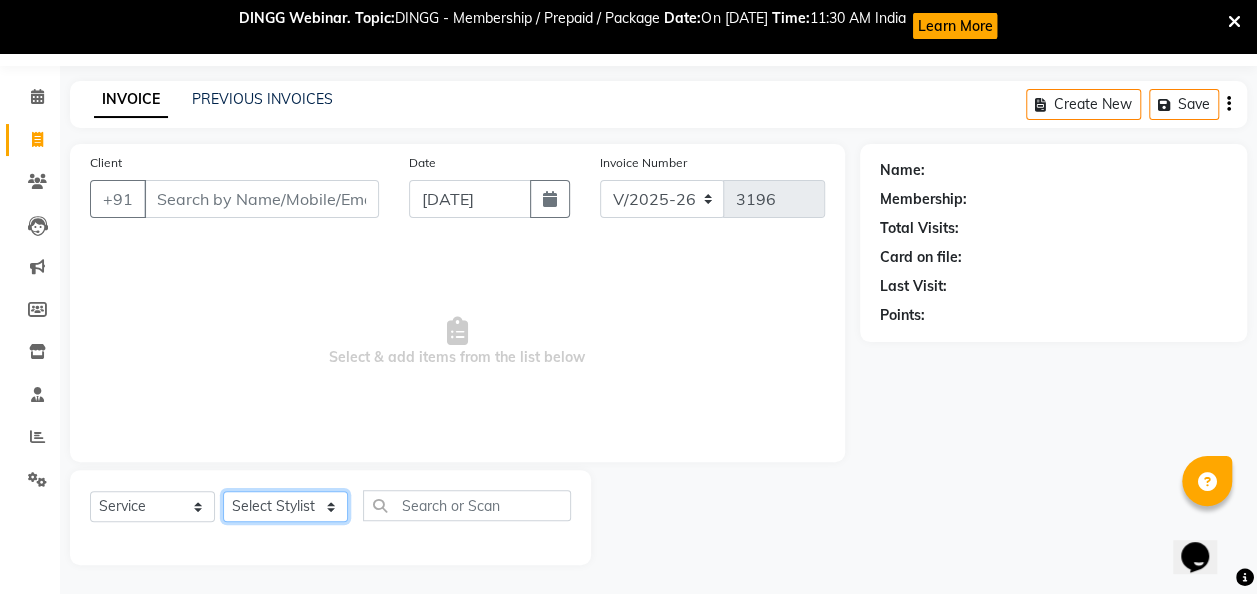 click on "Select Stylist [PERSON_NAME] [PERSON_NAME] mam  [PERSON_NAME] [PERSON_NAME] [PERSON_NAME] [PERSON_NAME] pooja  [PERSON_NAME] sir SACHIN [PERSON_NAME] [PERSON_NAME] [PERSON_NAME] [PERSON_NAME]" 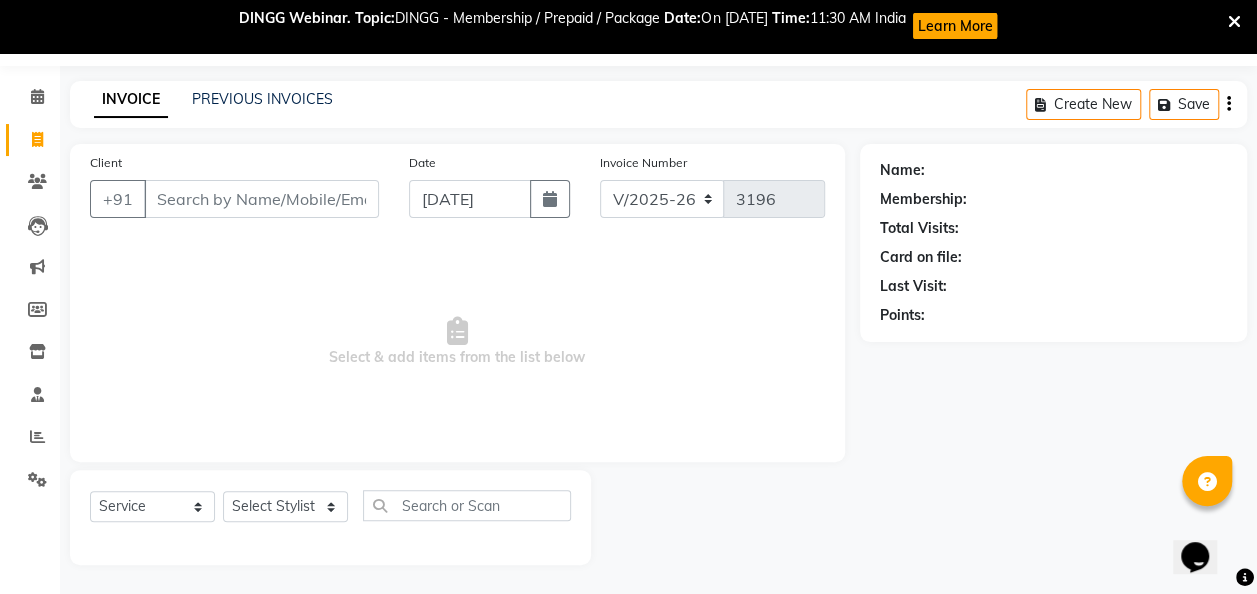 click on "Client +91 Date [DATE] Invoice Number V/2025 V/[PHONE_NUMBER]  Select & add items from the list below  Select  Service  Product  Membership  Package Voucher Prepaid Gift Card  Select Stylist [PERSON_NAME] [PERSON_NAME] mam  [PERSON_NAME] [PERSON_NAME] [PERSON_NAME] [PERSON_NAME] pooja  [PERSON_NAME] sir SACHIN [PERSON_NAME] [PERSON_NAME] [PERSON_NAME] [PERSON_NAME]" 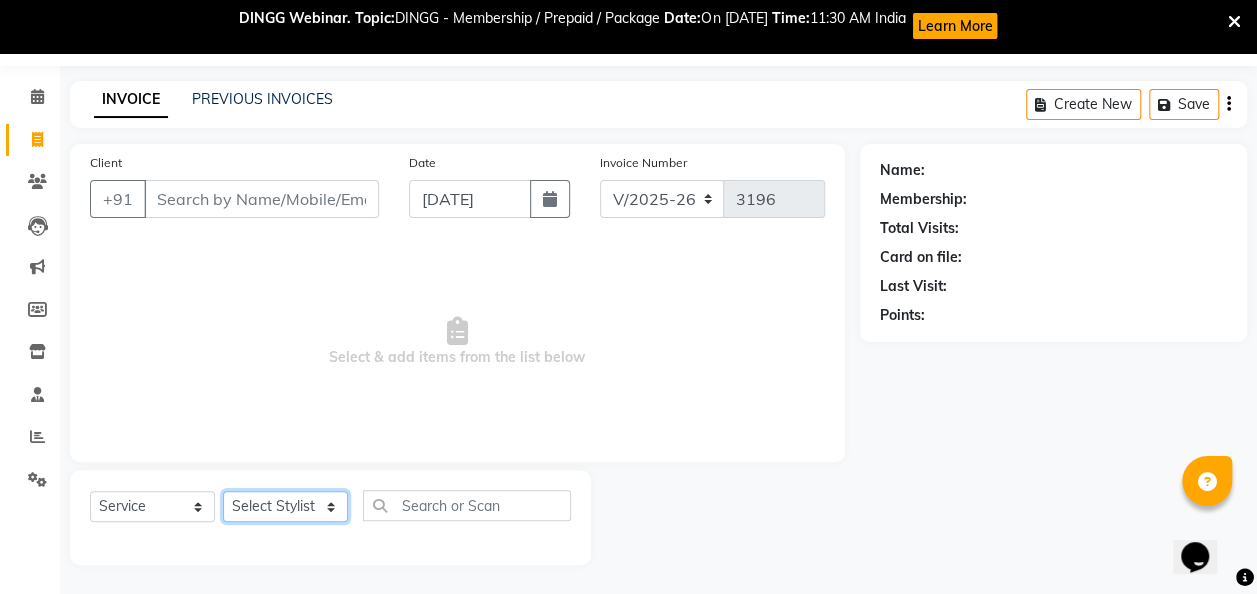 click on "Select Stylist [PERSON_NAME] [PERSON_NAME] mam  [PERSON_NAME] [PERSON_NAME] [PERSON_NAME] [PERSON_NAME] pooja  [PERSON_NAME] sir SACHIN [PERSON_NAME] [PERSON_NAME] [PERSON_NAME] [PERSON_NAME]" 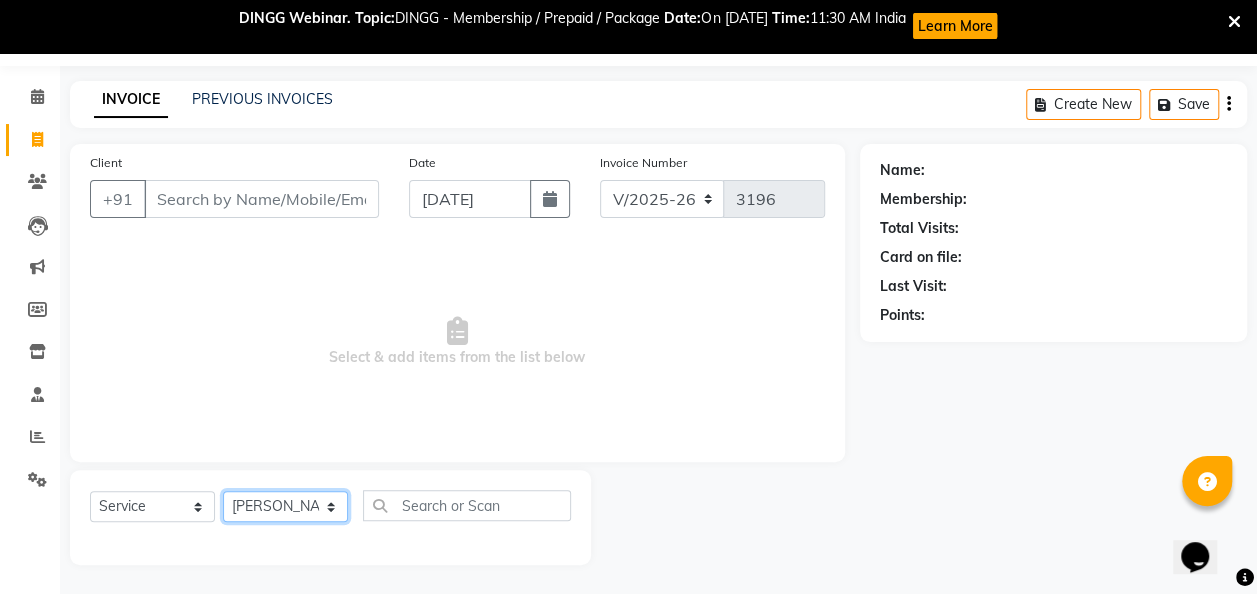 click on "Select Stylist [PERSON_NAME] [PERSON_NAME] mam  [PERSON_NAME] [PERSON_NAME] [PERSON_NAME] [PERSON_NAME] pooja  [PERSON_NAME] sir SACHIN [PERSON_NAME] [PERSON_NAME] [PERSON_NAME] [PERSON_NAME]" 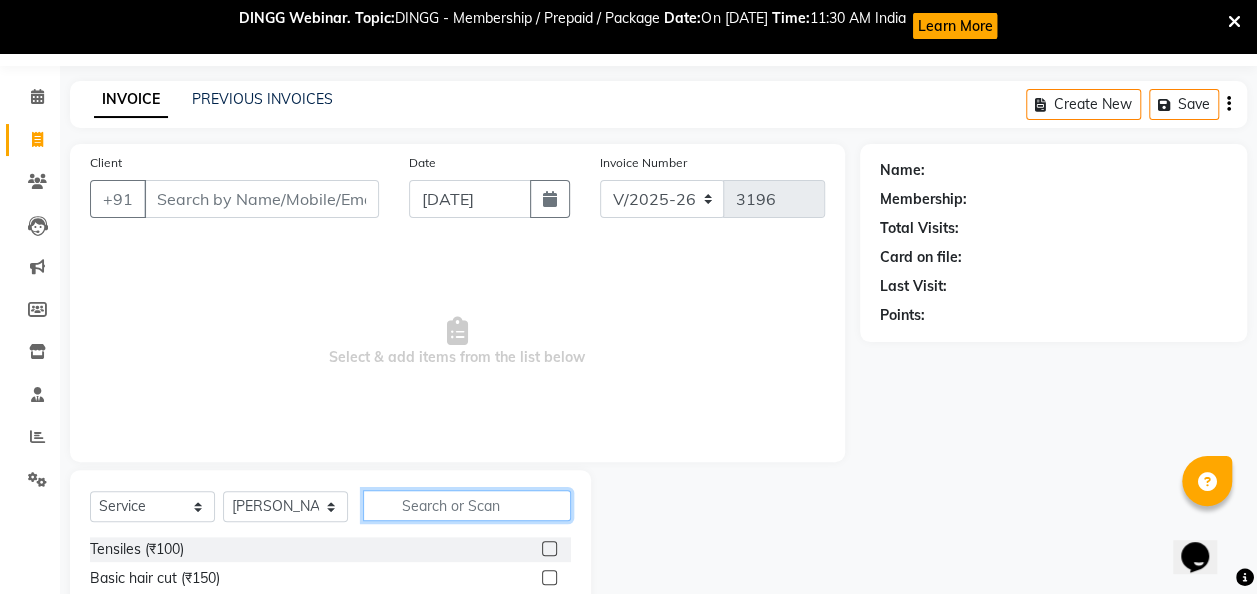 click 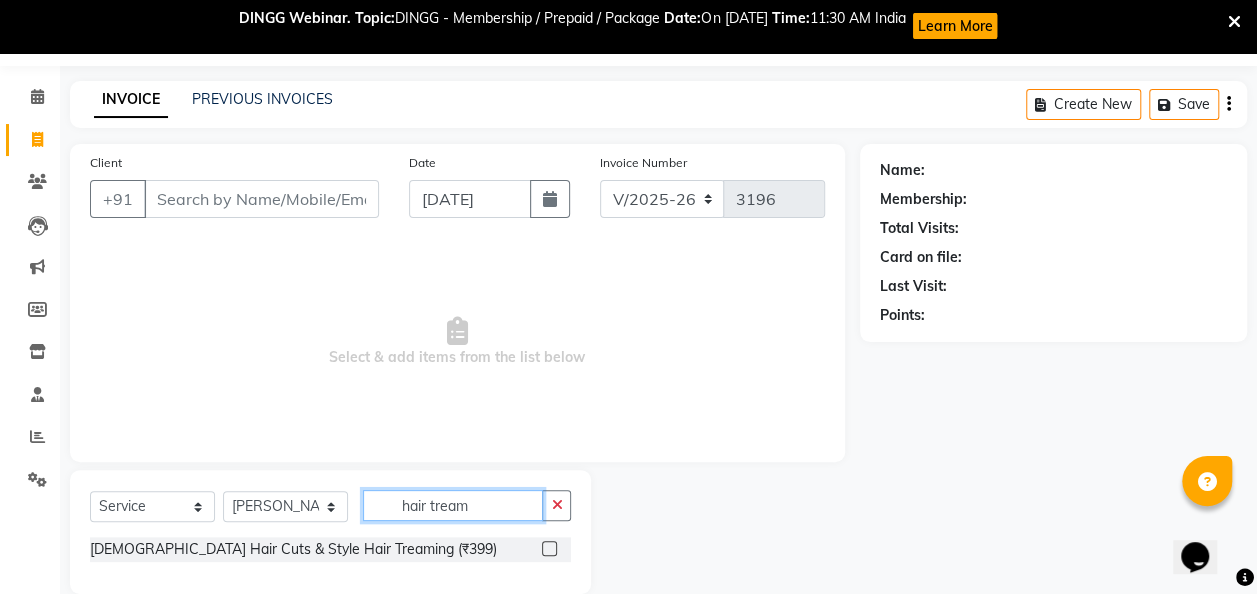 type on "hair tream" 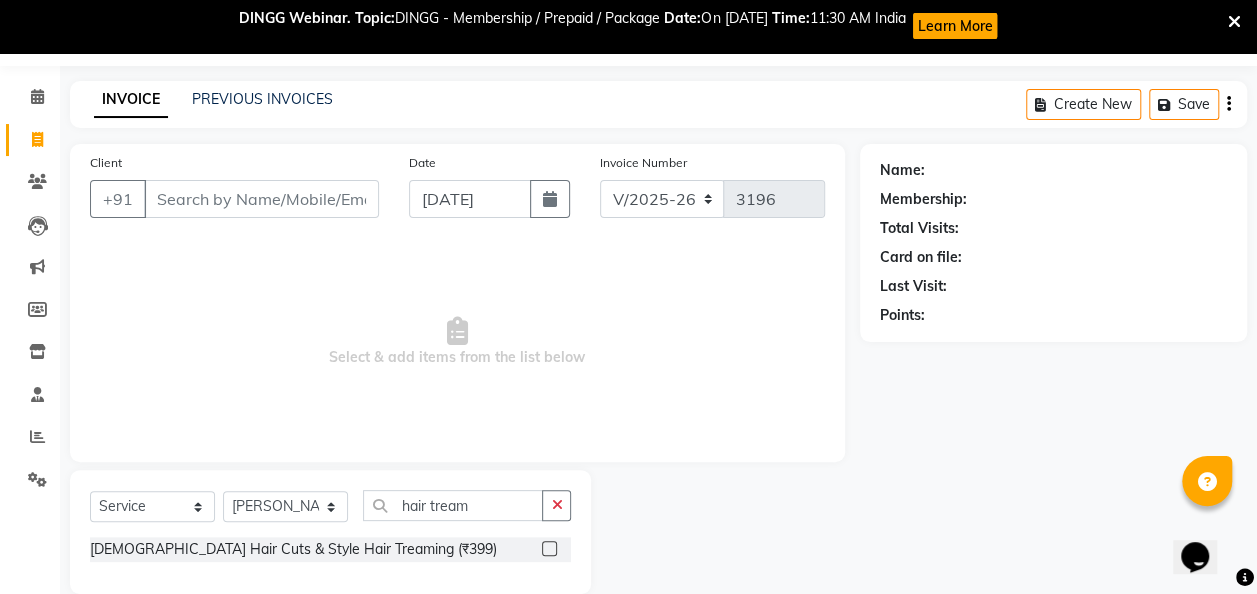 click 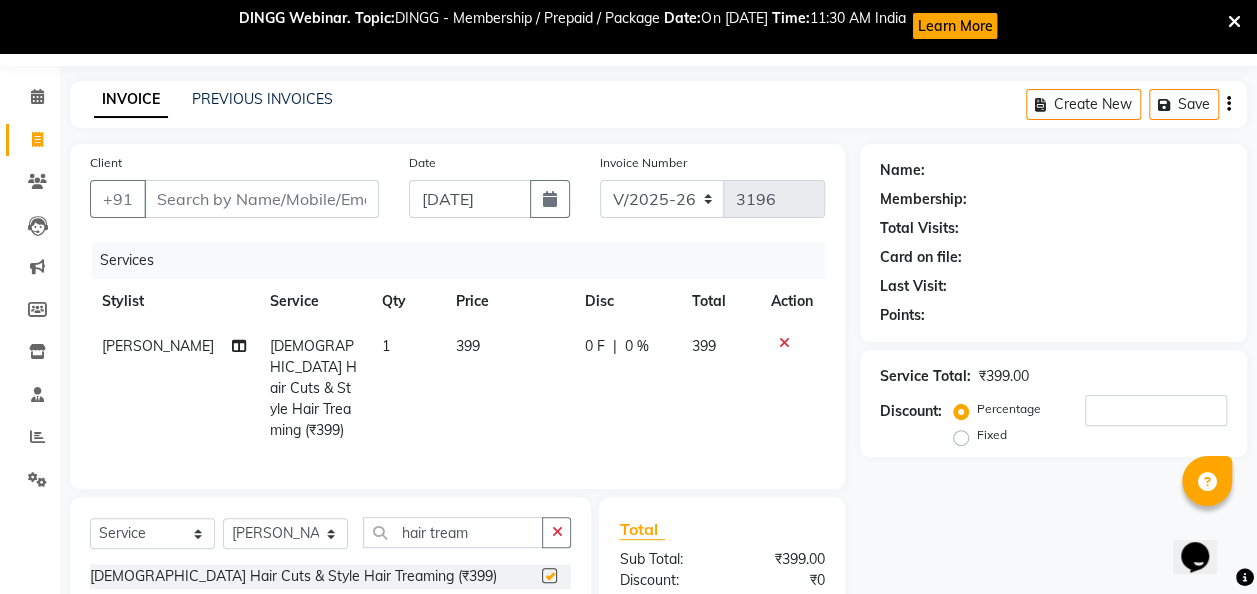 checkbox on "false" 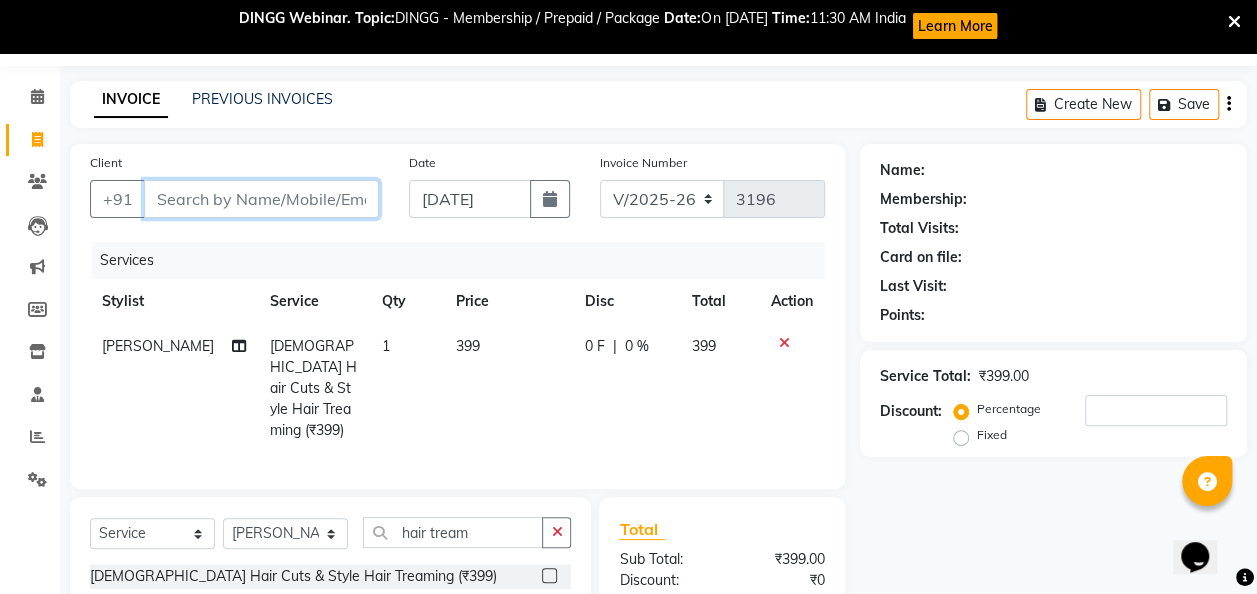 click on "Client" at bounding box center [261, 199] 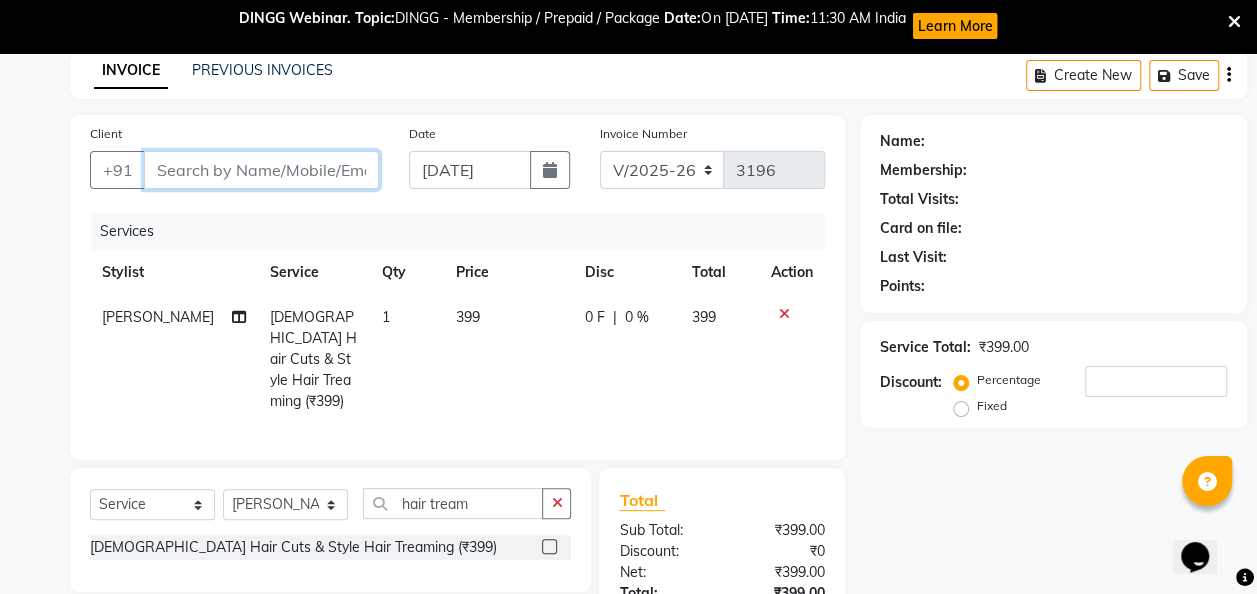 scroll, scrollTop: 32, scrollLeft: 0, axis: vertical 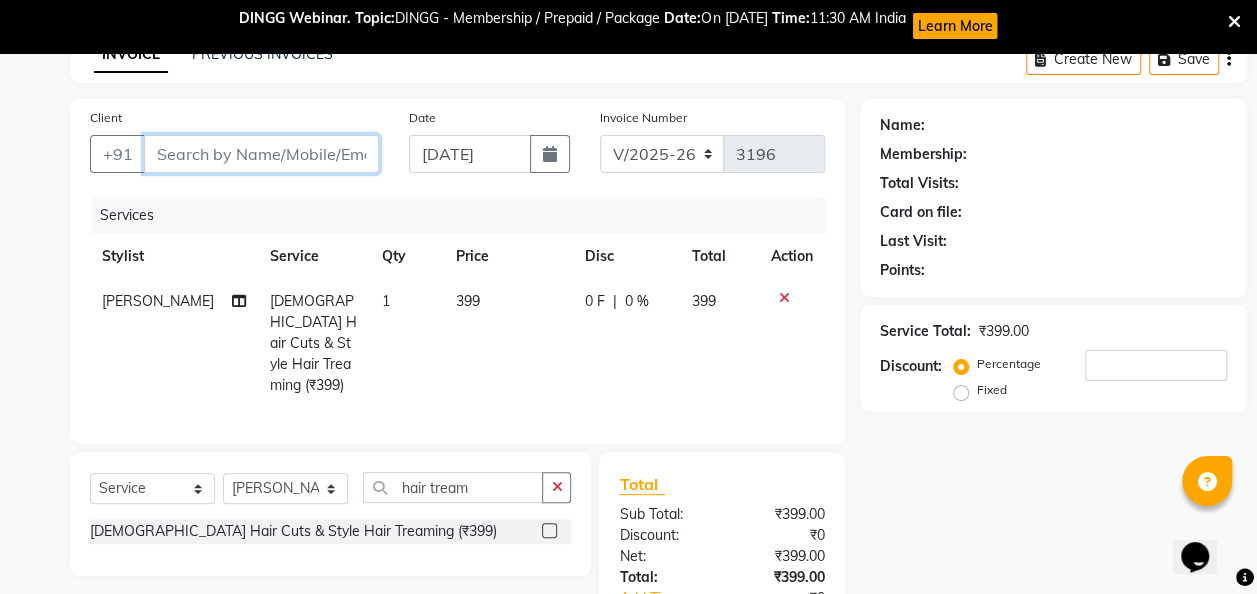 type on "7" 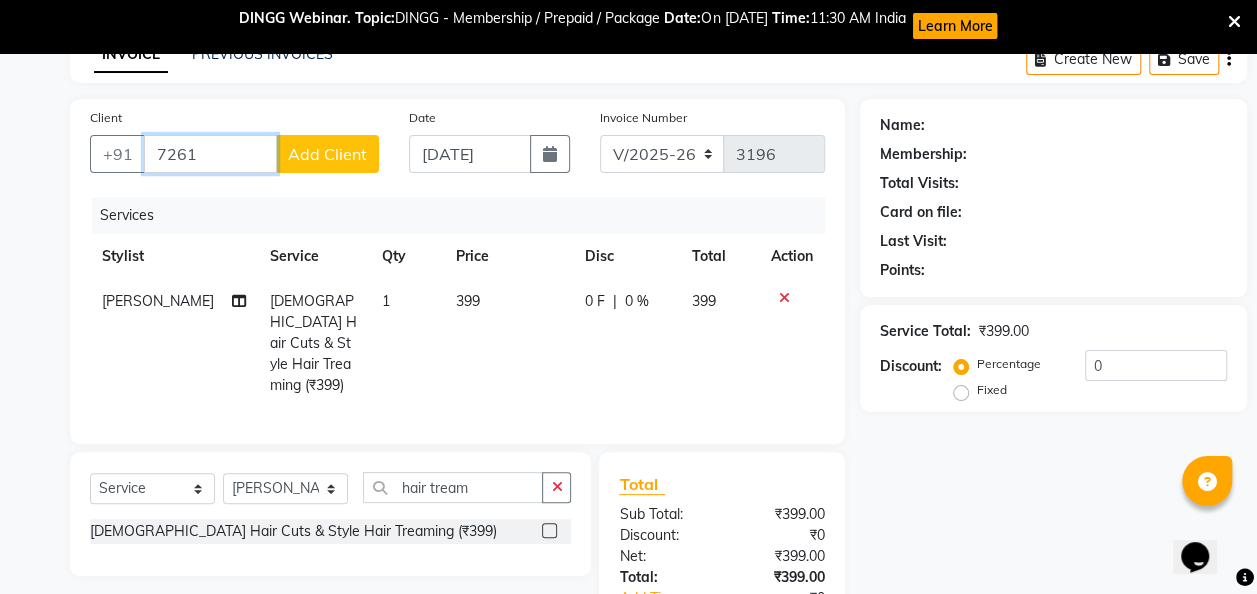 type on "72619" 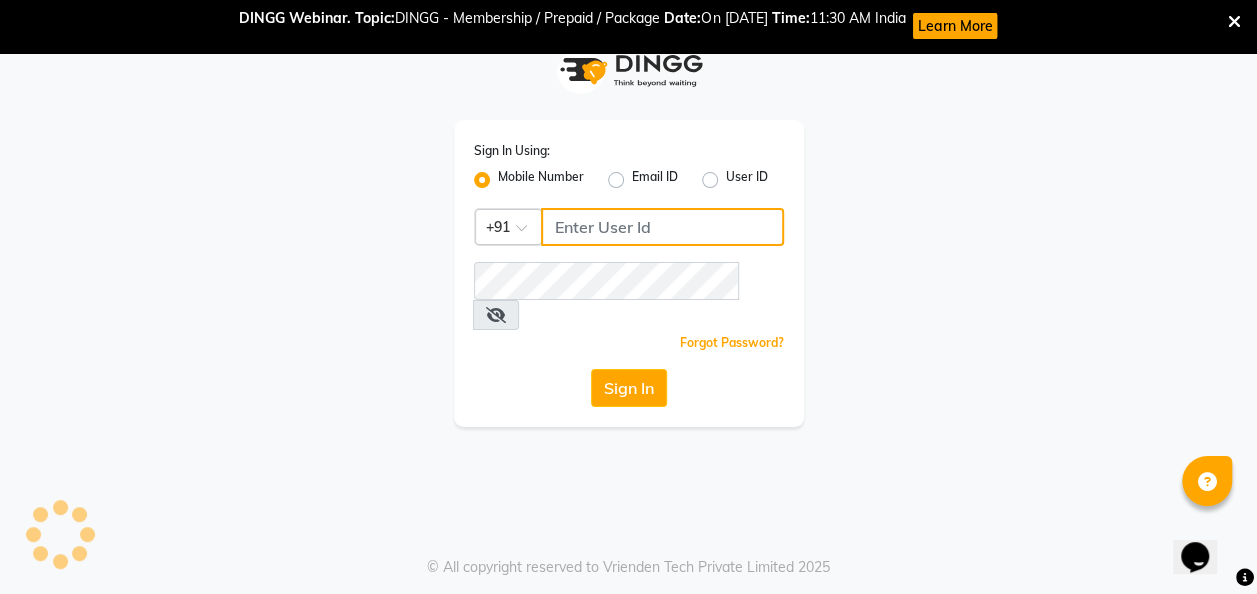 type on "9511763398" 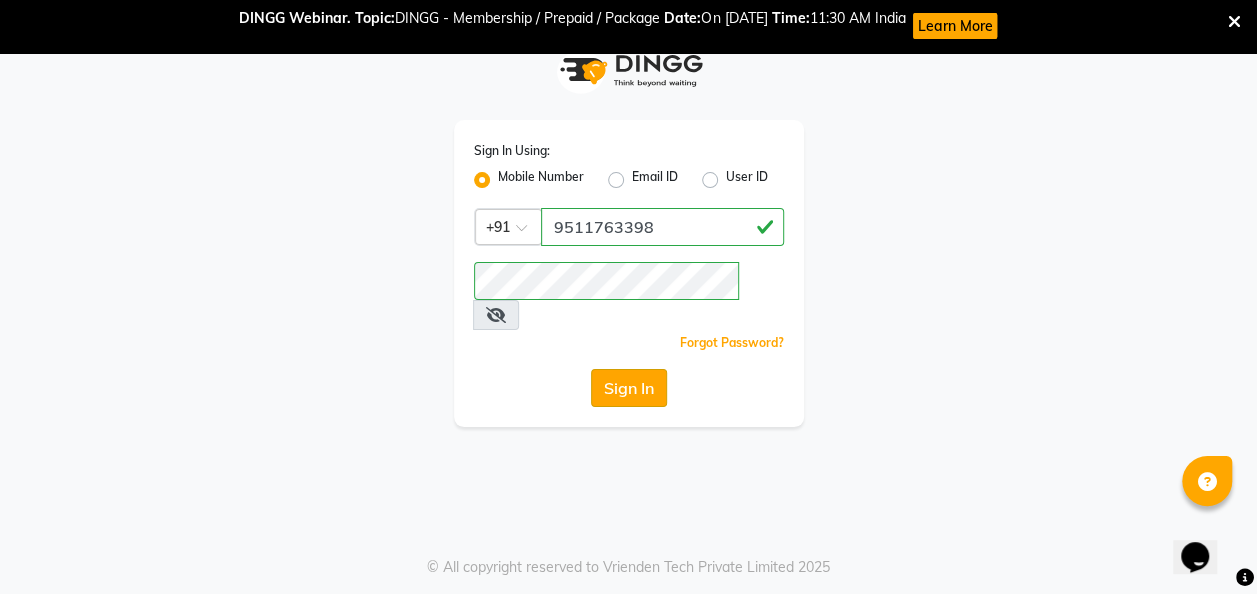 click on "Sign In" 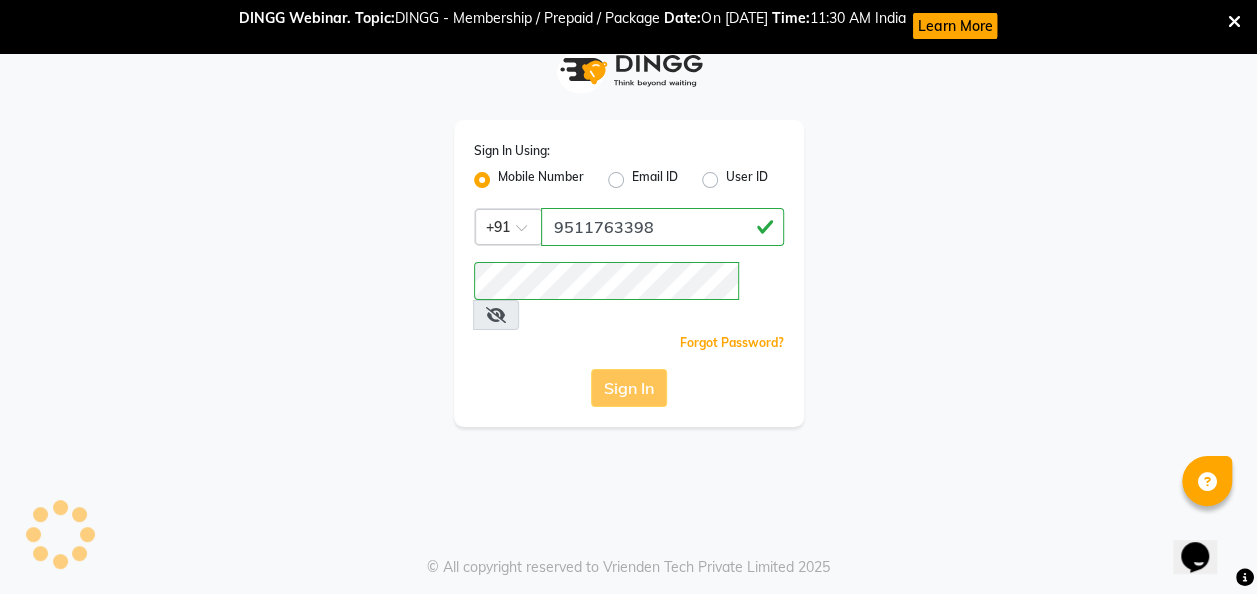 click on "Sign In" 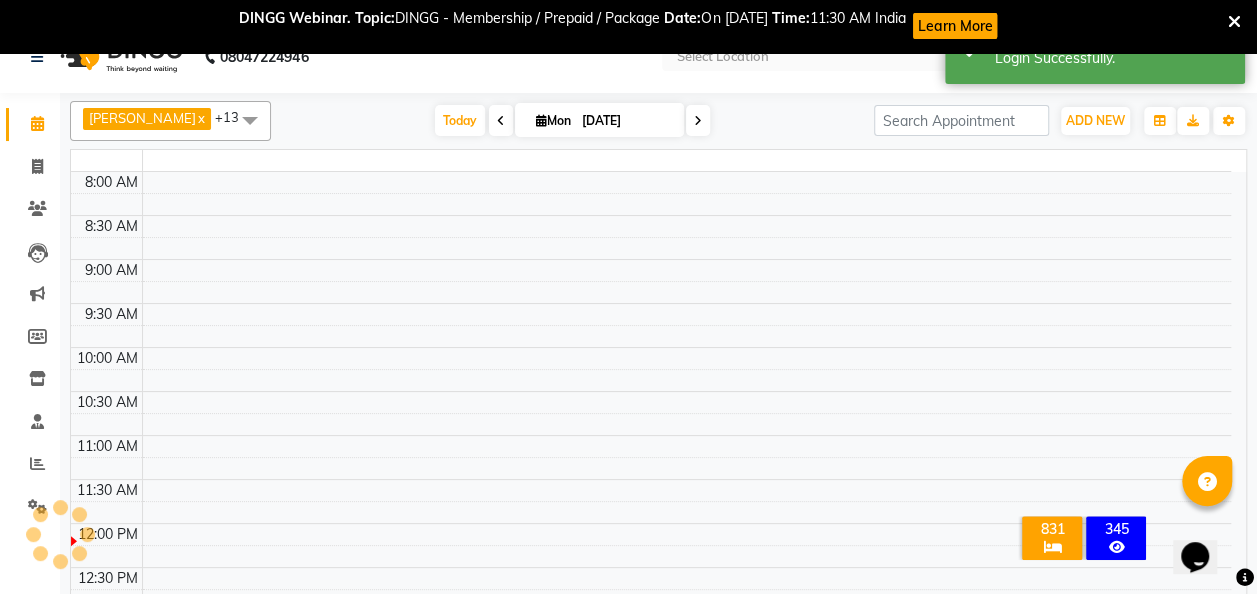 select on "en" 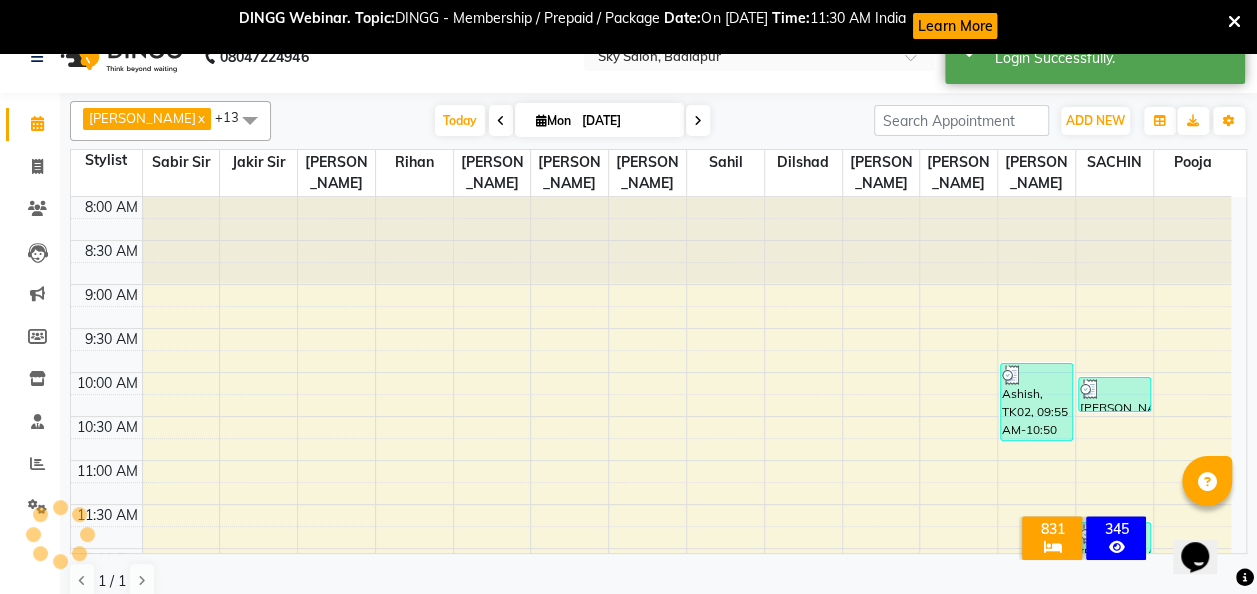 scroll, scrollTop: 0, scrollLeft: 0, axis: both 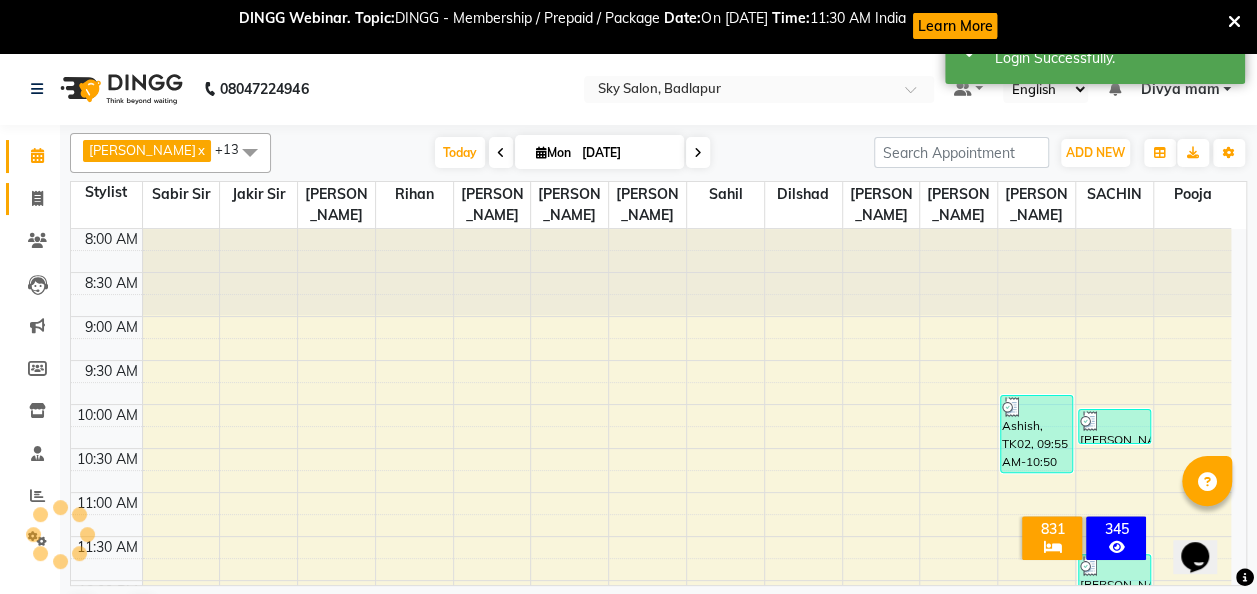 click 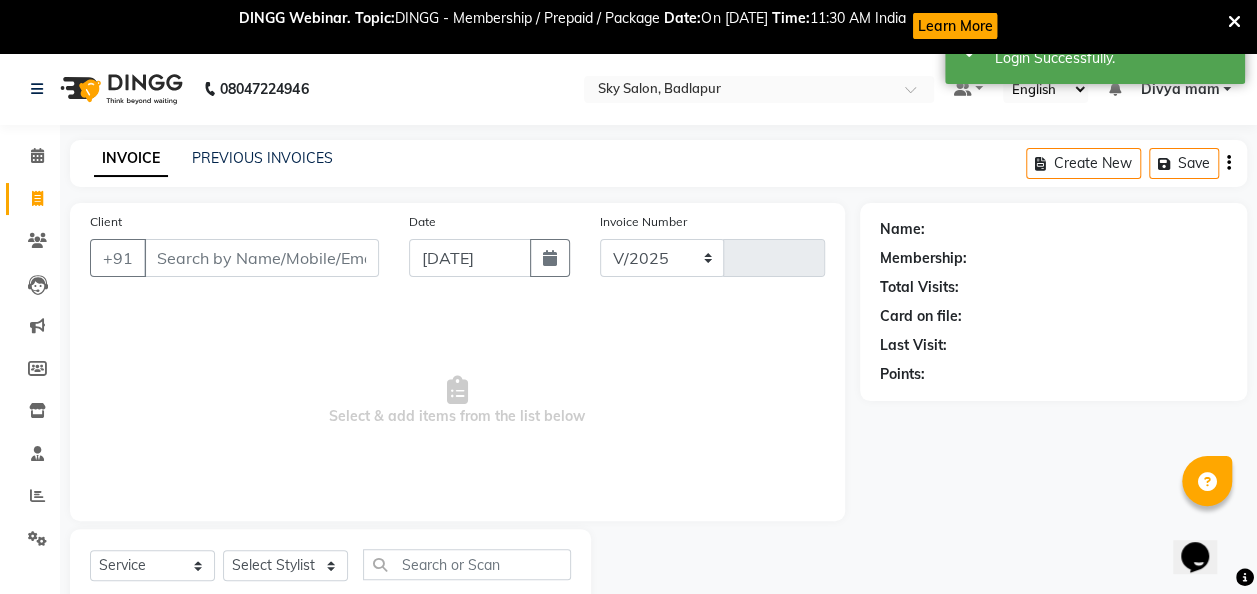 select on "6927" 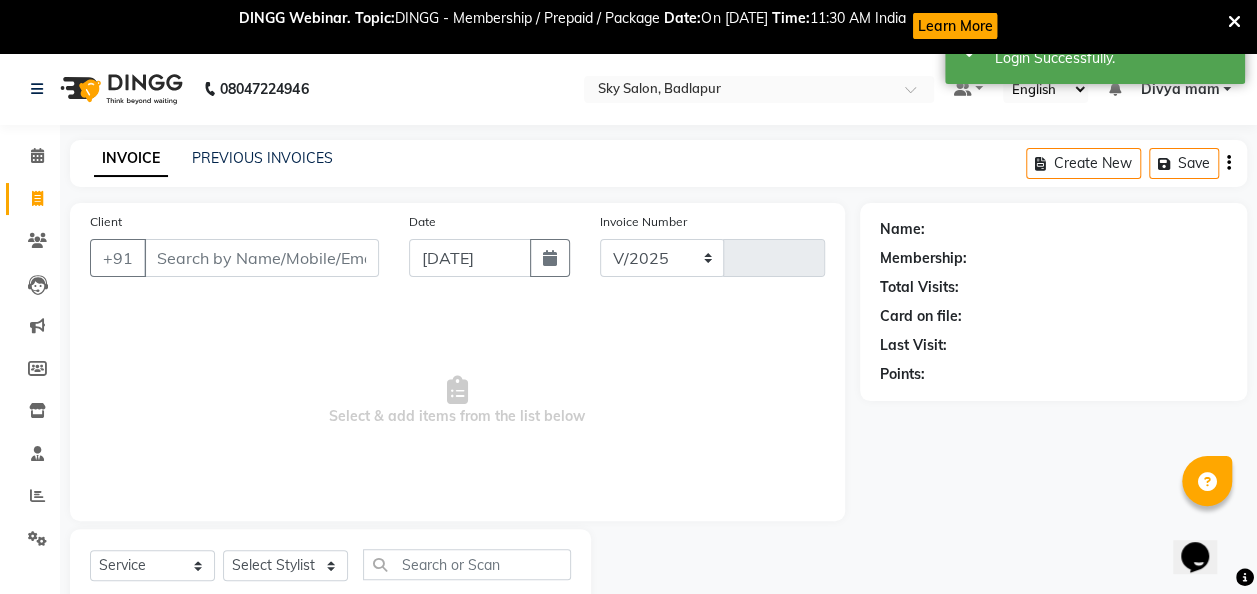 type on "3197" 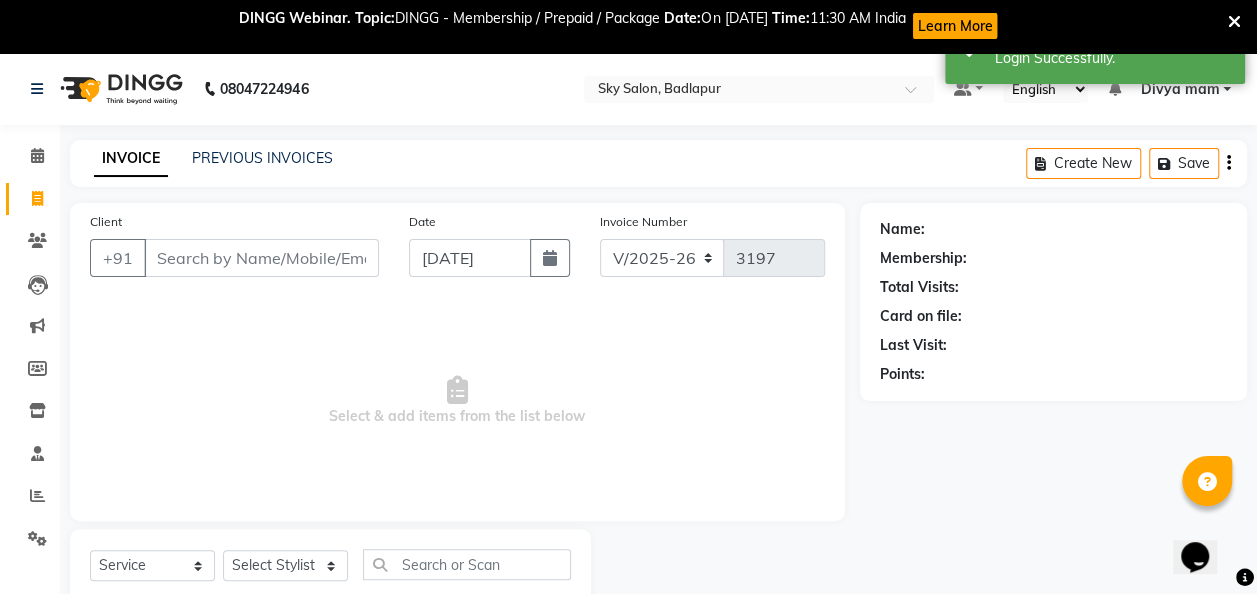 click on "Client" at bounding box center (261, 258) 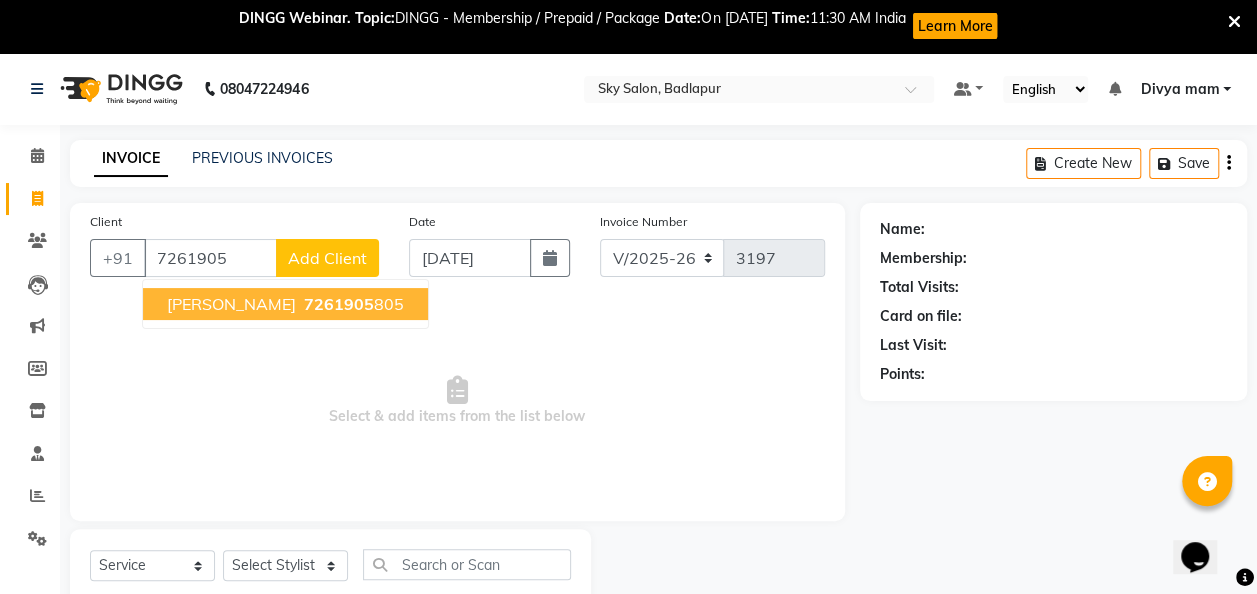 click on "[PERSON_NAME]   7261905 805" at bounding box center (285, 304) 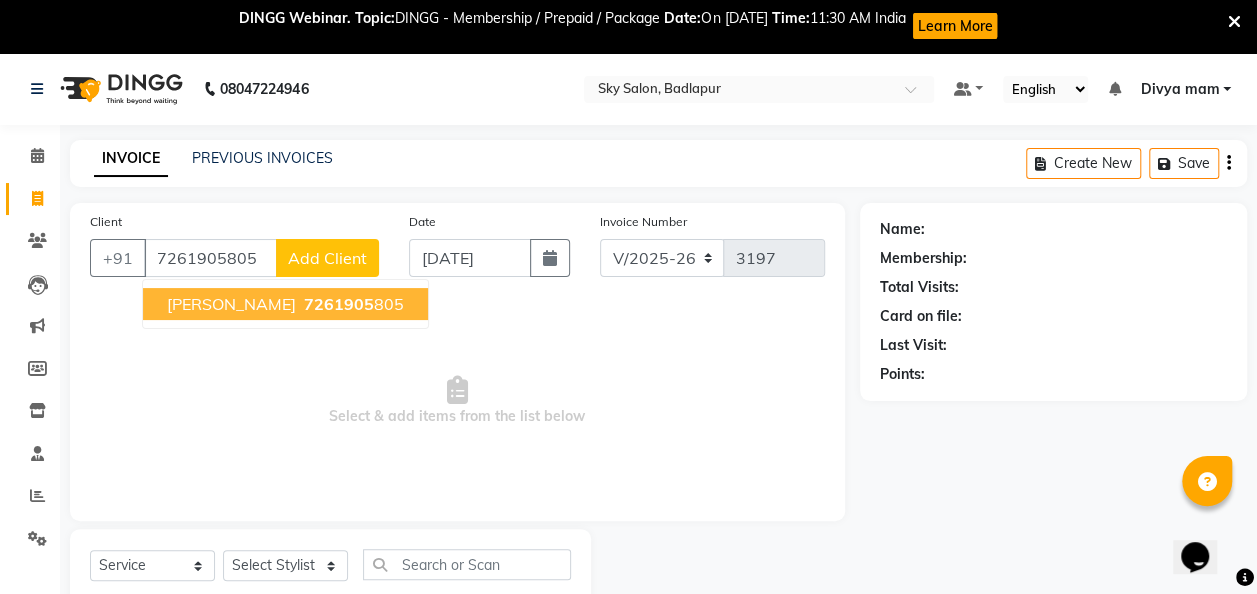 type on "7261905805" 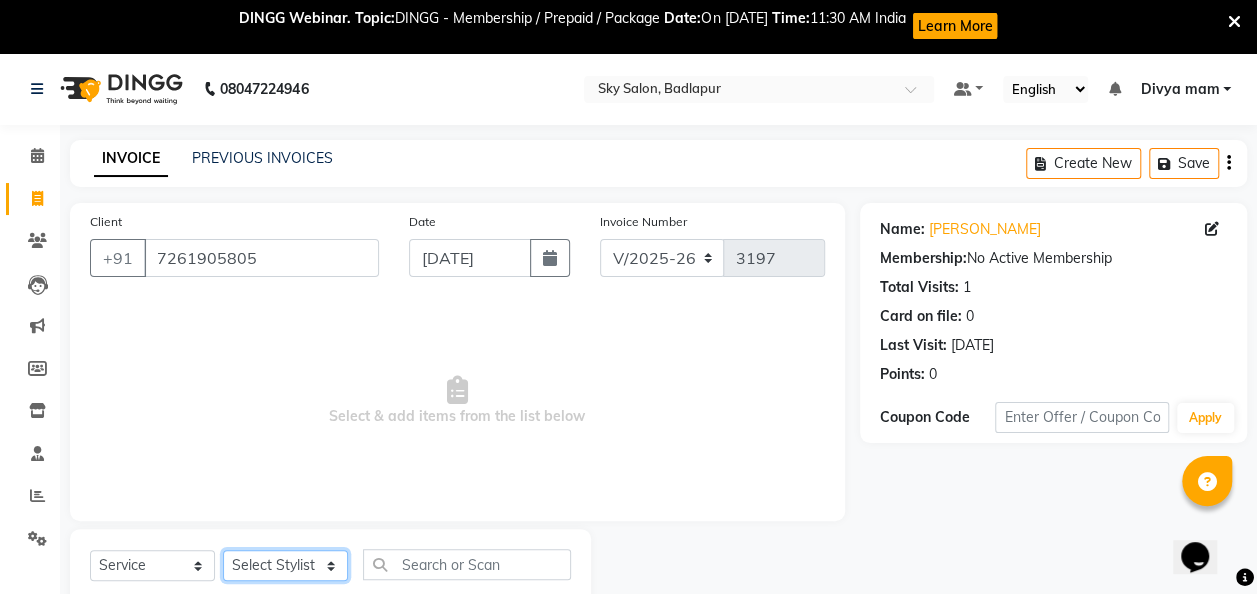 click on "Select Stylist [PERSON_NAME] [PERSON_NAME] mam  [PERSON_NAME] [PERSON_NAME] [PERSON_NAME] [PERSON_NAME] pooja  [PERSON_NAME] sir SACHIN [PERSON_NAME] [PERSON_NAME] [PERSON_NAME] [PERSON_NAME]" 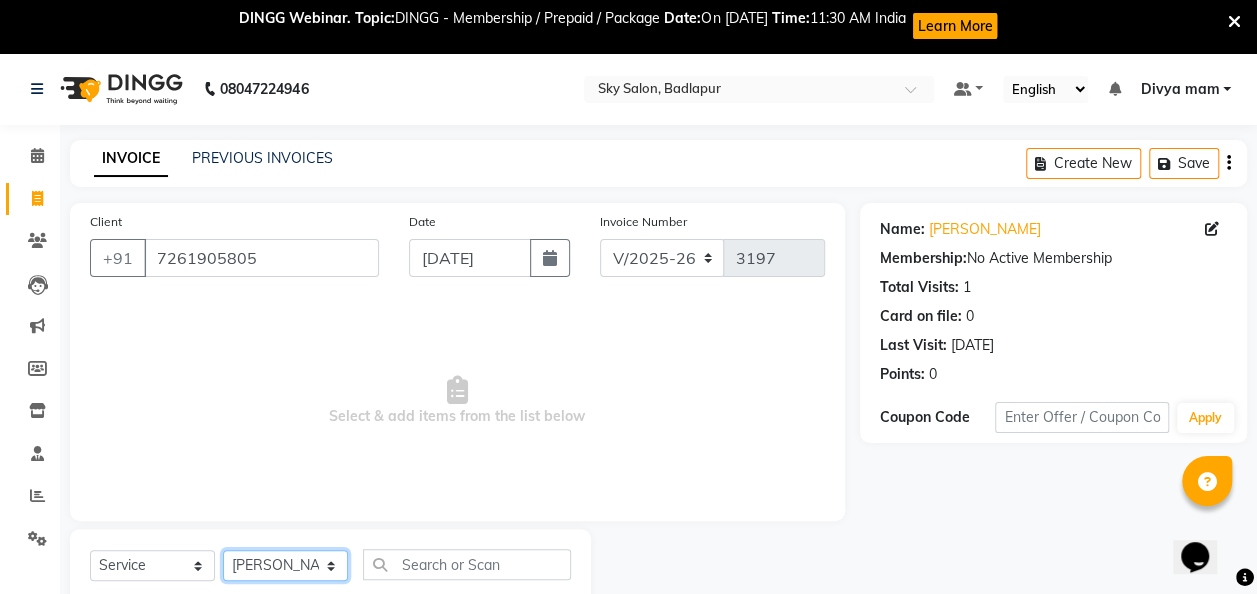 click on "Select Stylist [PERSON_NAME] [PERSON_NAME] mam  [PERSON_NAME] [PERSON_NAME] [PERSON_NAME] [PERSON_NAME] pooja  [PERSON_NAME] sir SACHIN [PERSON_NAME] [PERSON_NAME] [PERSON_NAME] [PERSON_NAME]" 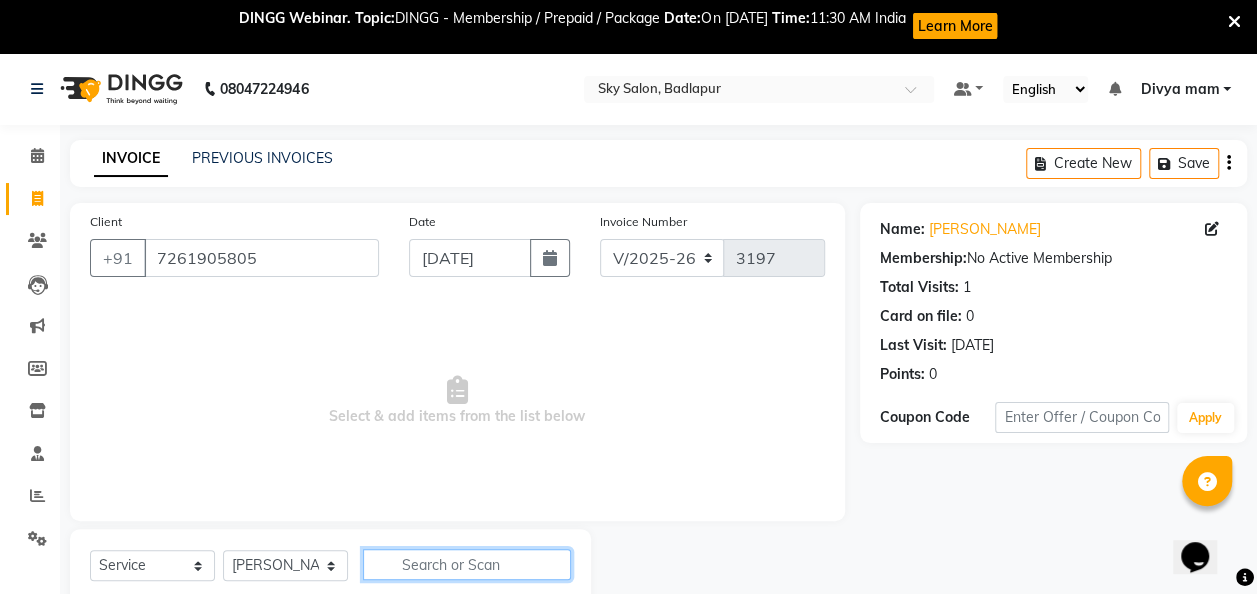 click 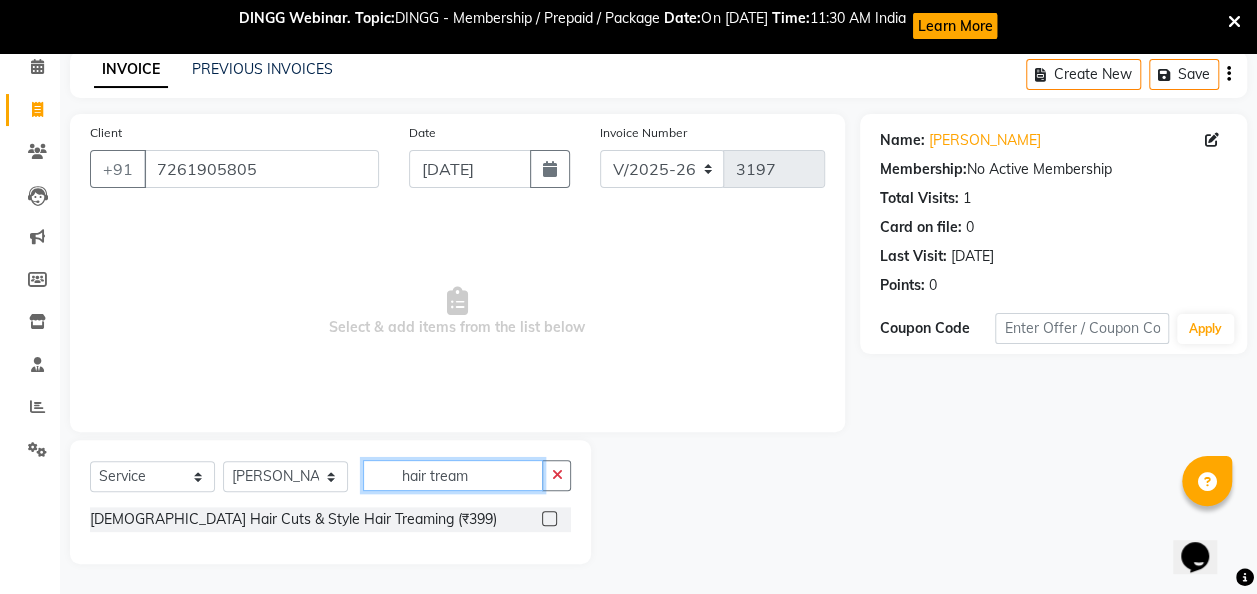 scroll, scrollTop: 88, scrollLeft: 0, axis: vertical 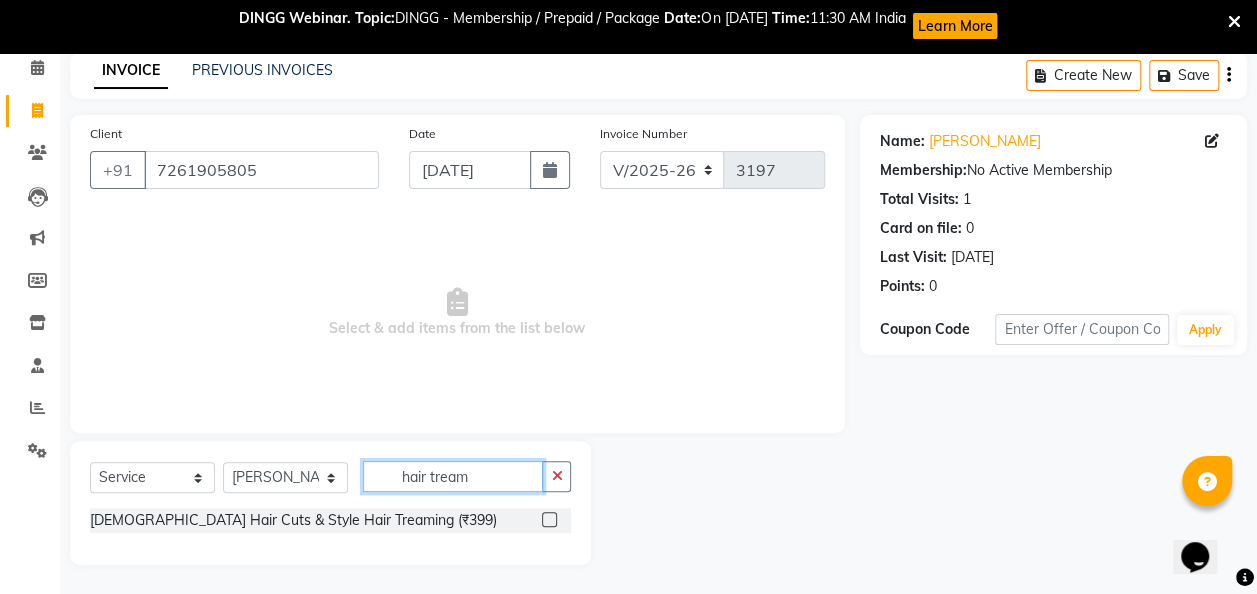 type on "hair tream" 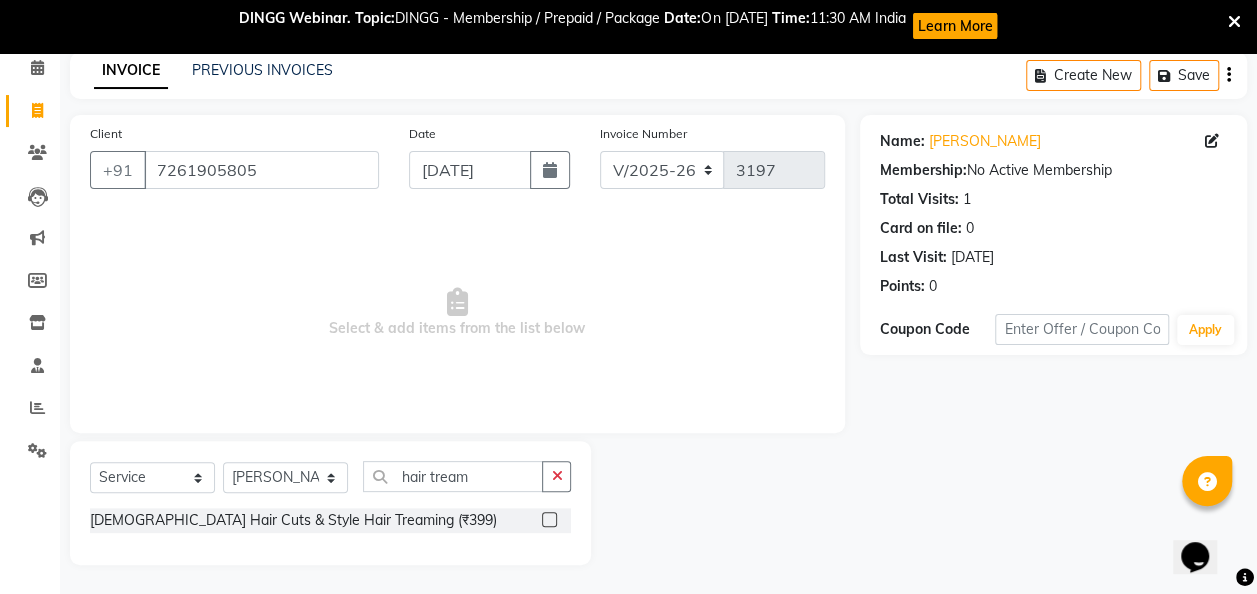 click 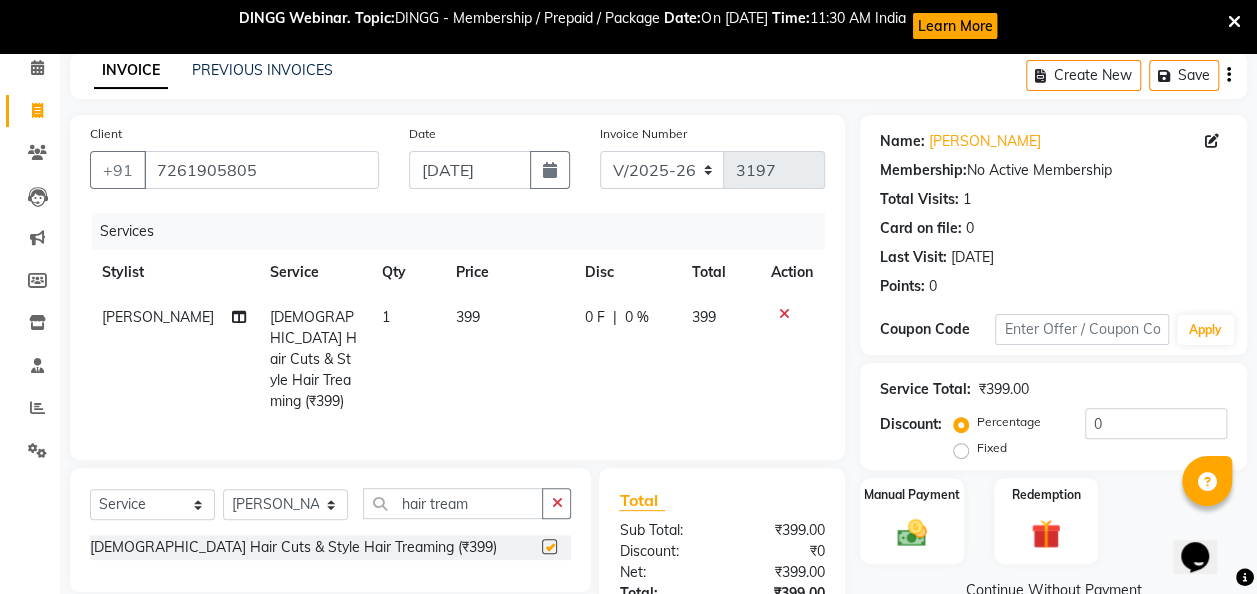 checkbox on "false" 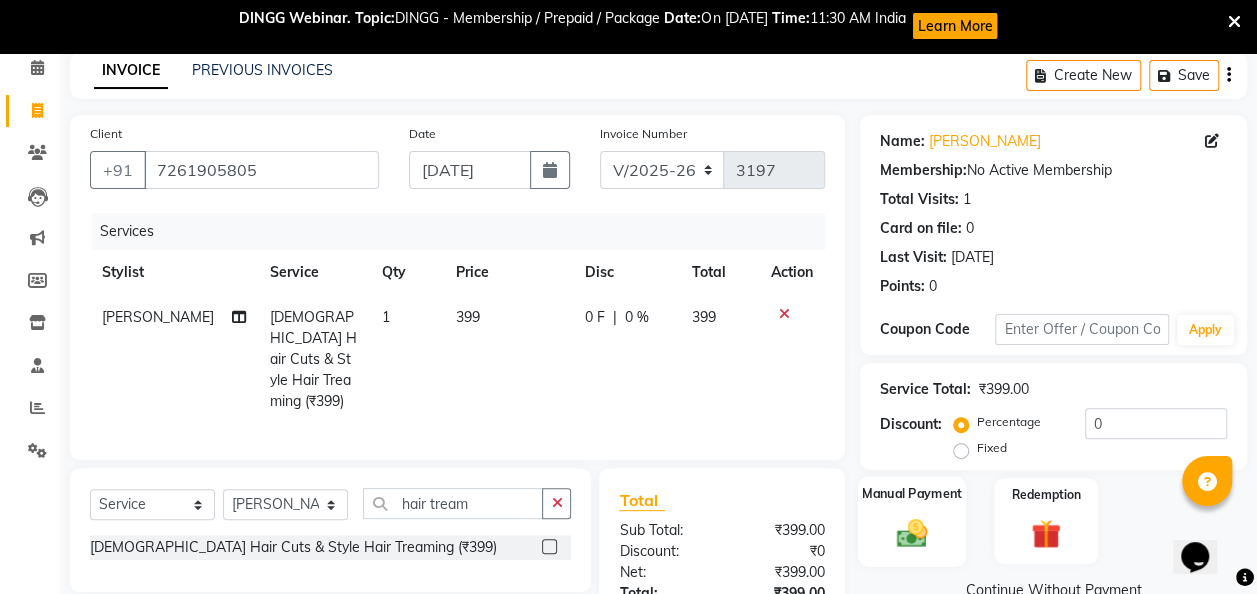 click 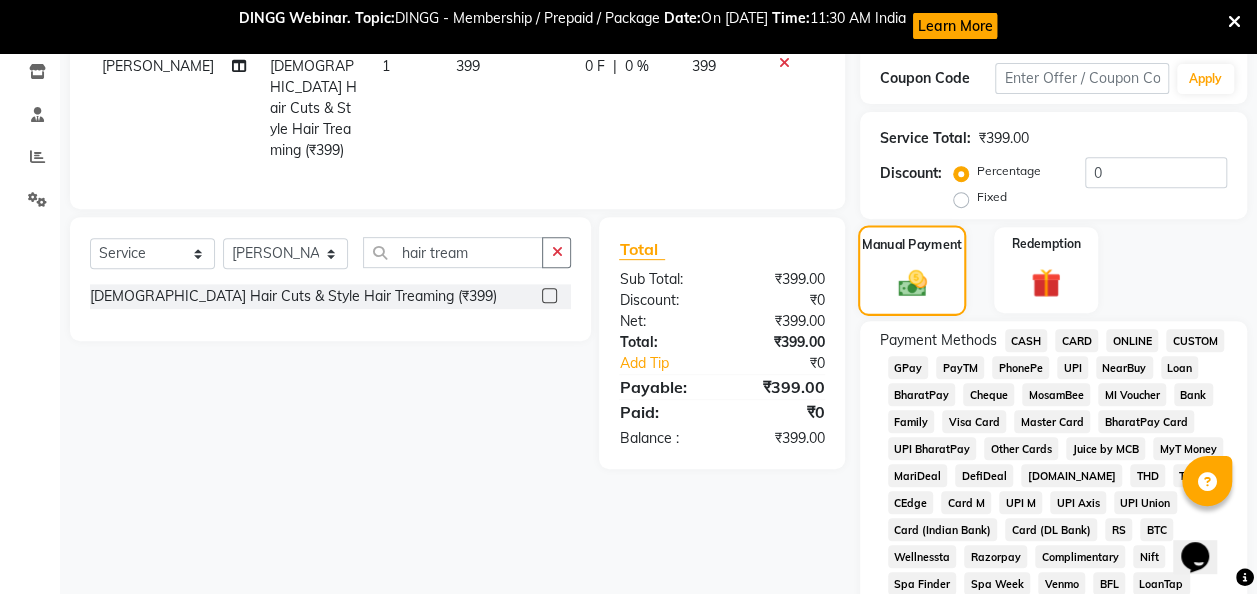 scroll, scrollTop: 340, scrollLeft: 0, axis: vertical 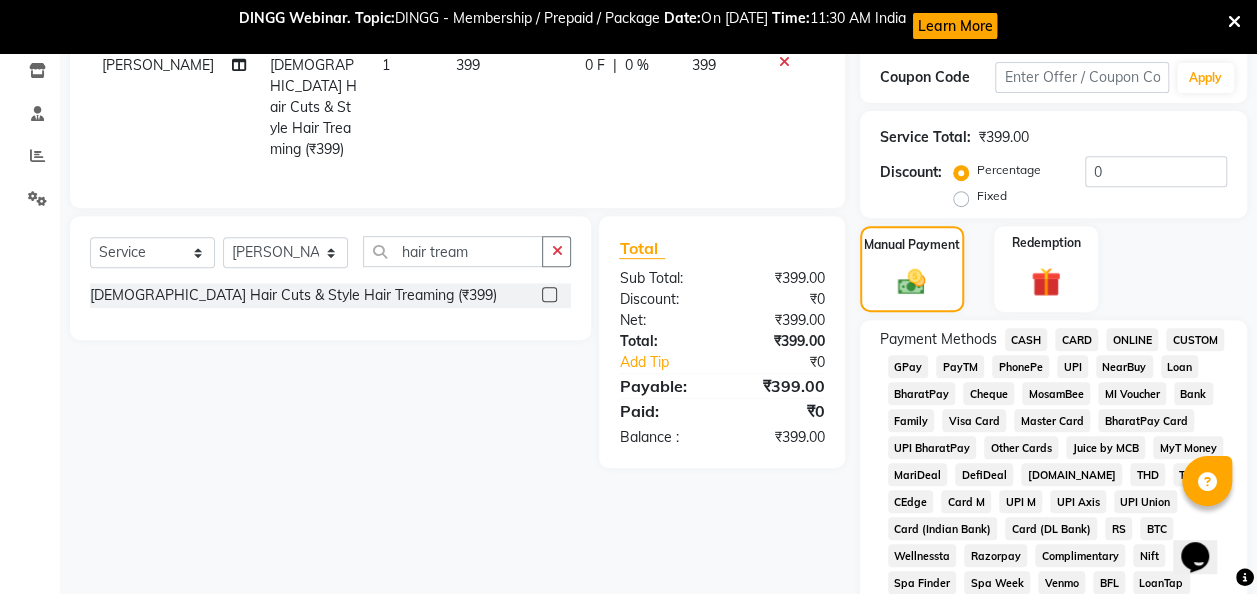 click on "PayTM" 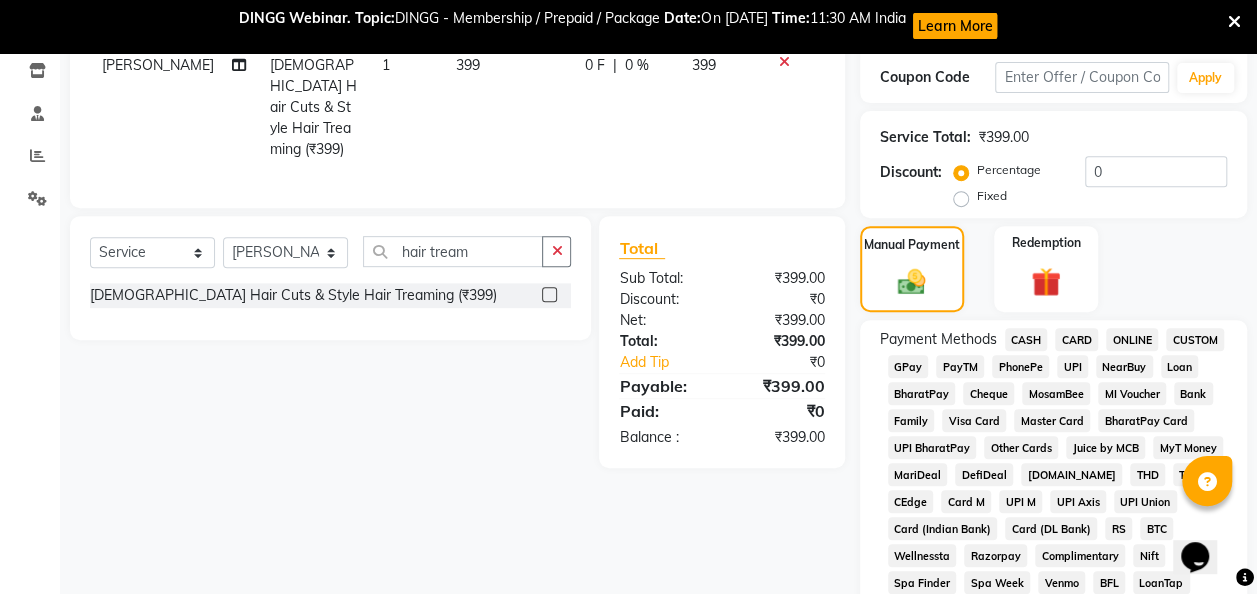 click on "GPay" 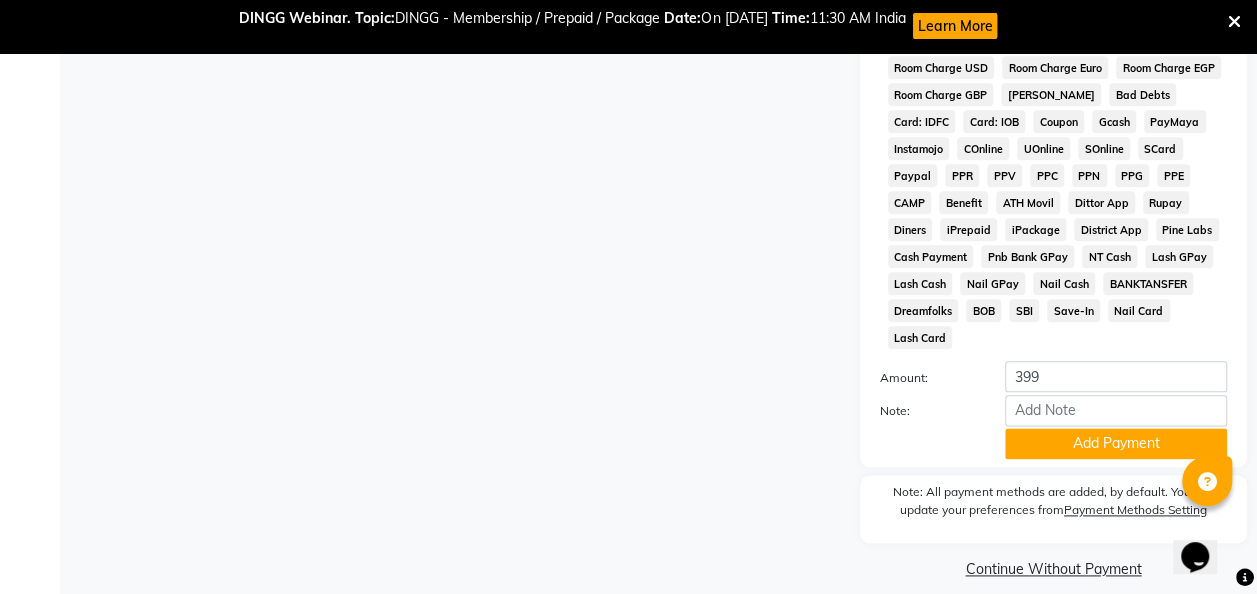 scroll, scrollTop: 1043, scrollLeft: 0, axis: vertical 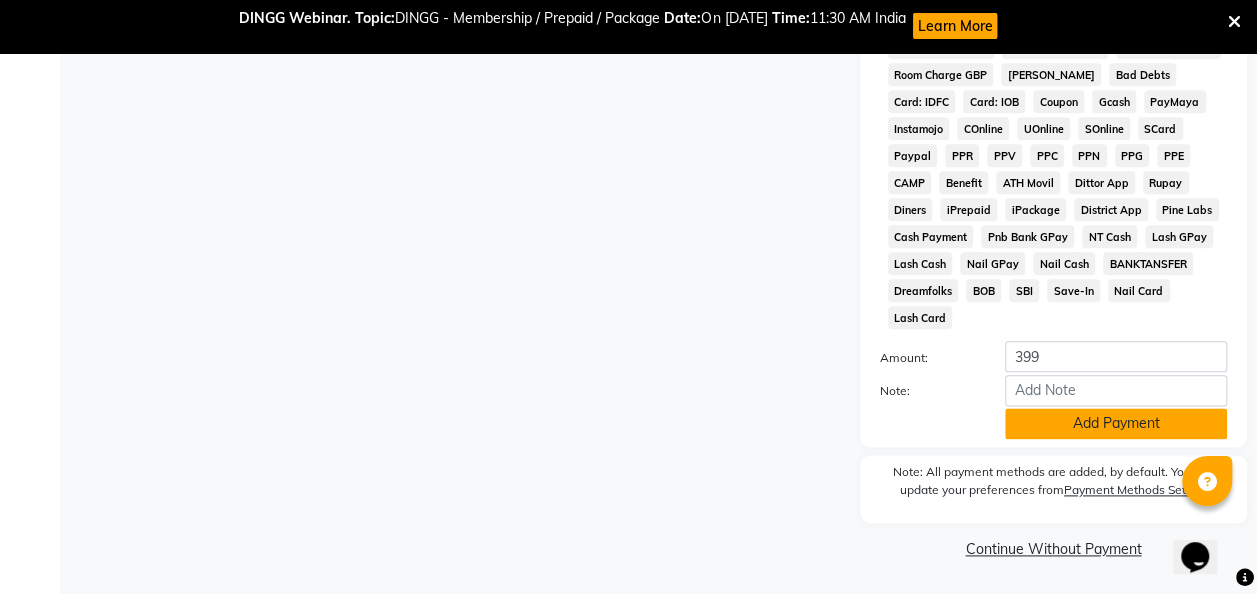 click on "Add Payment" 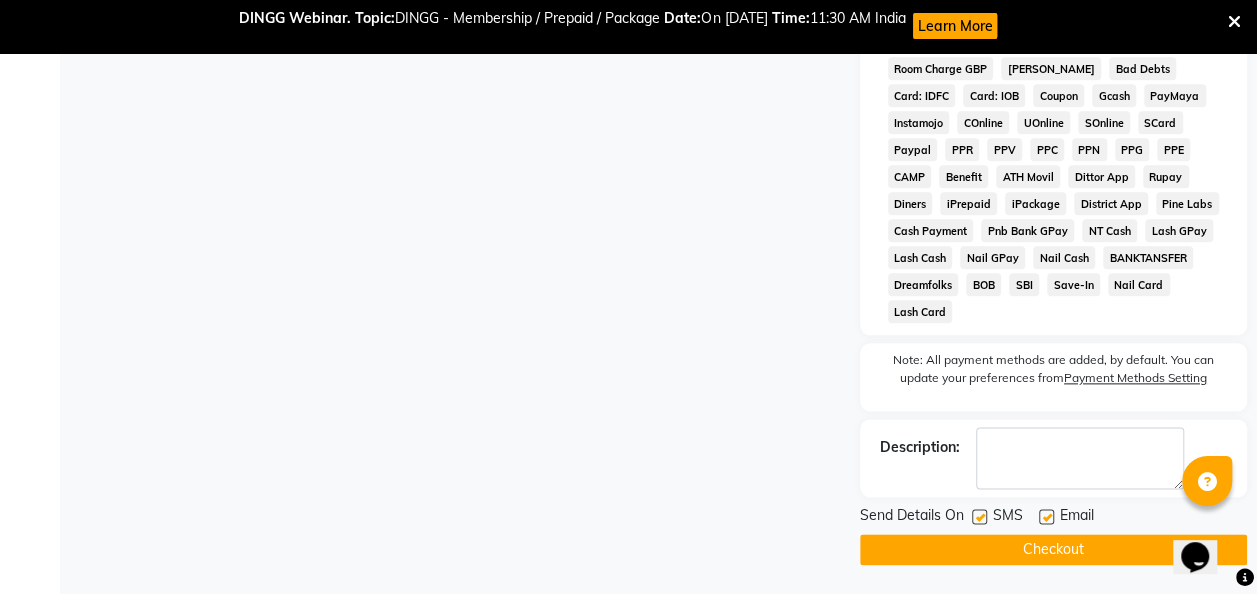 click 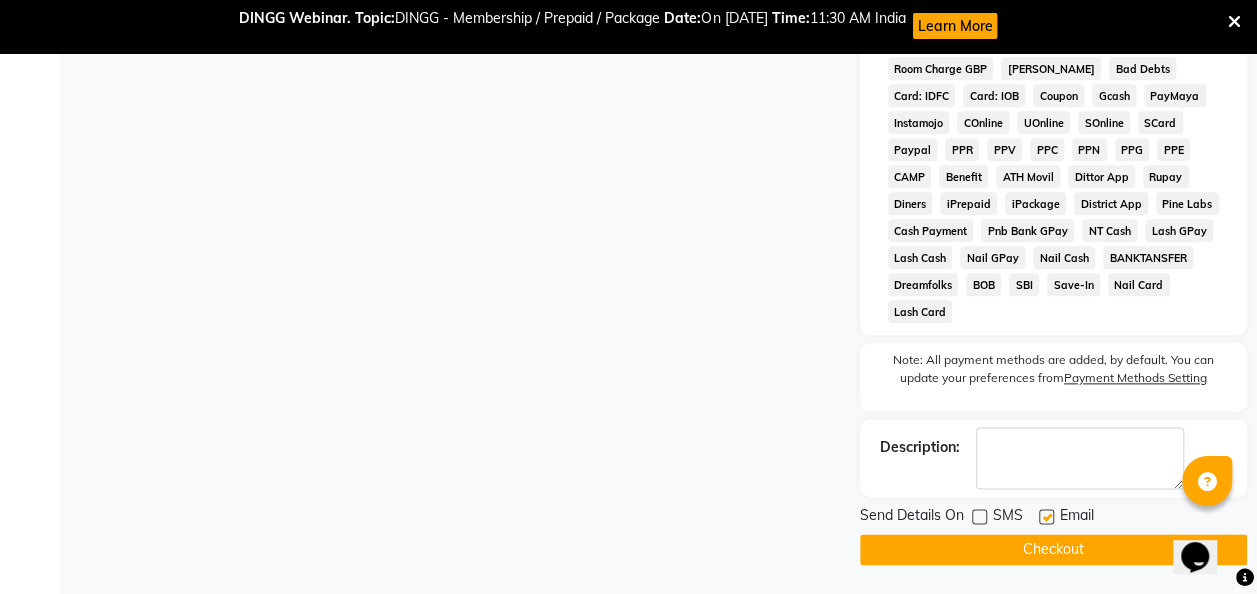 click on "Checkout" 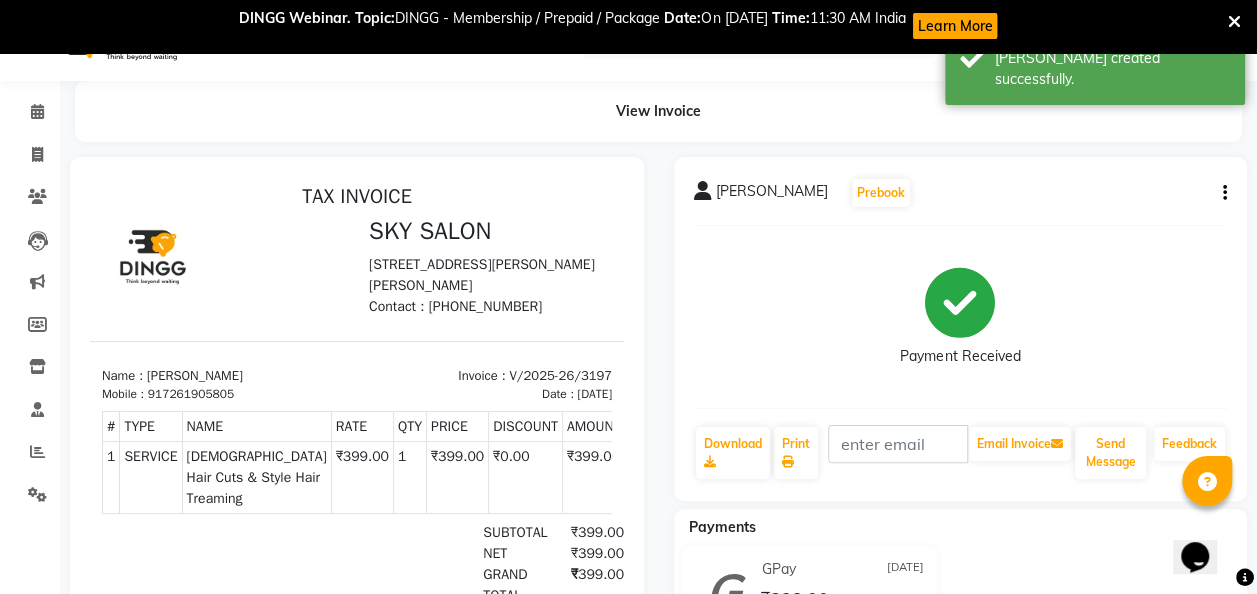 scroll, scrollTop: 33, scrollLeft: 0, axis: vertical 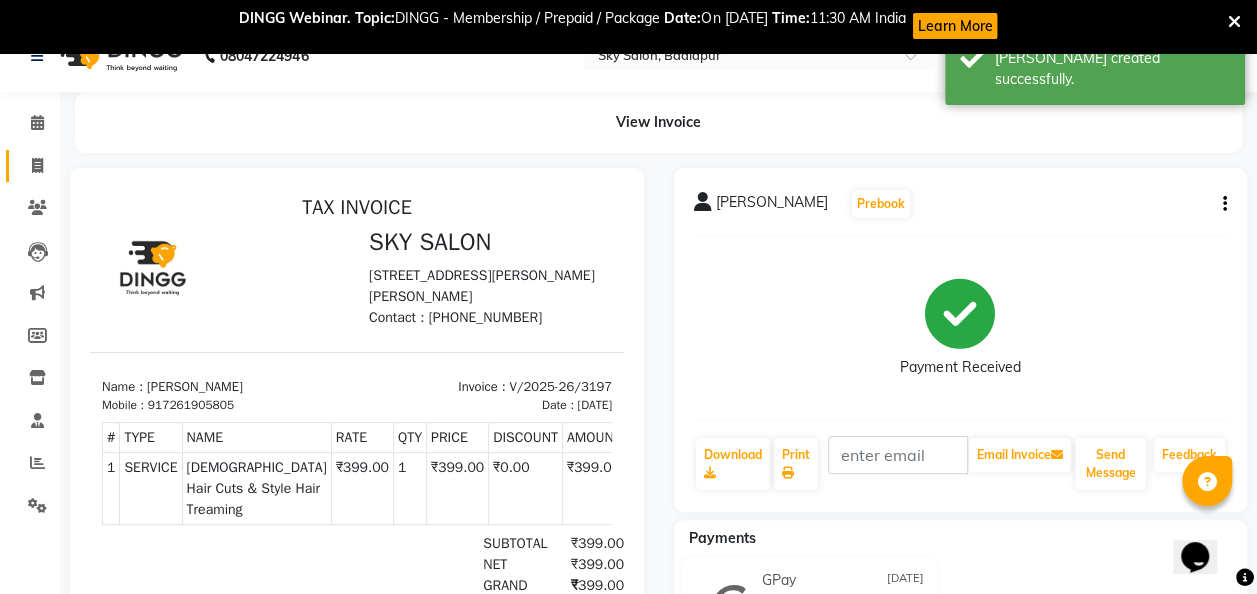 click 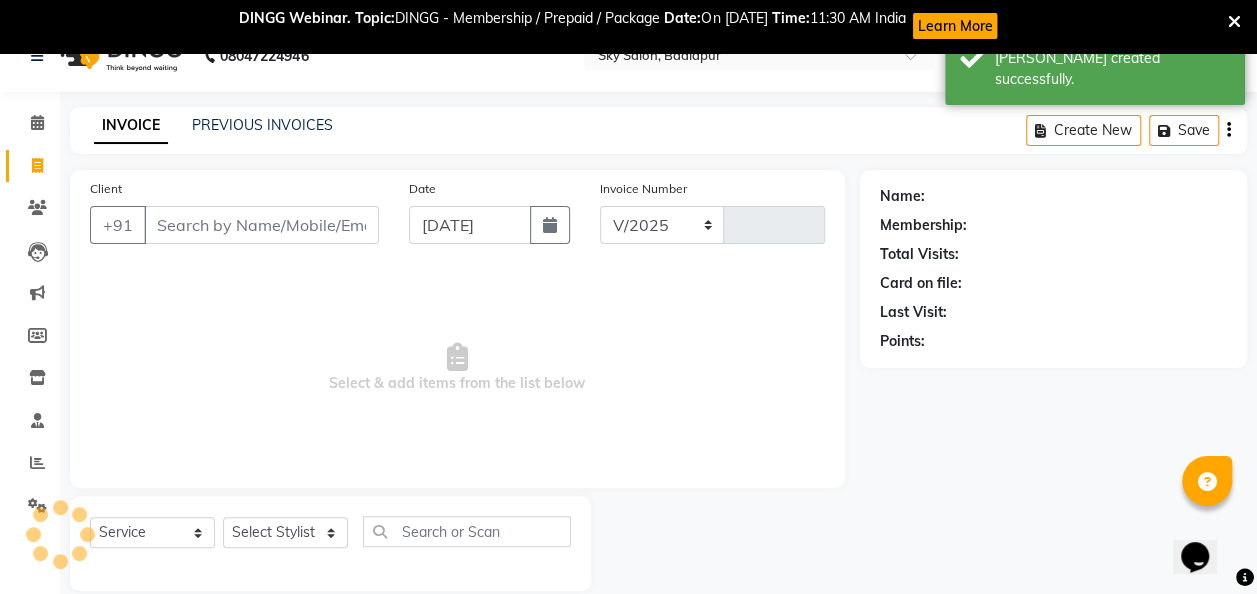 select on "6927" 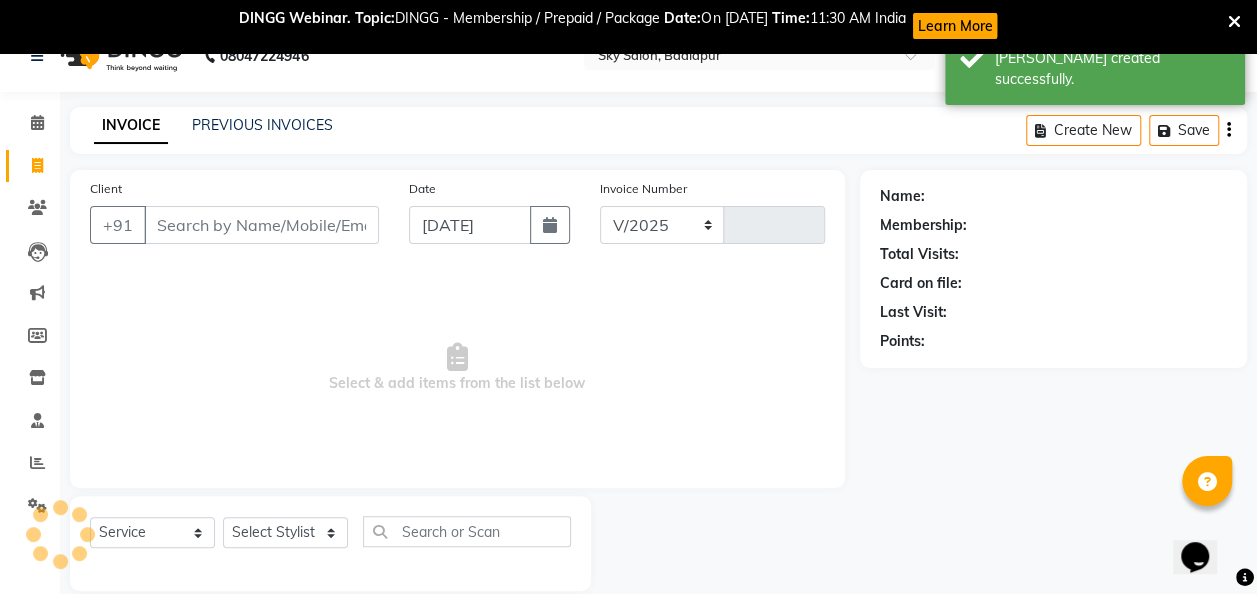 type on "3198" 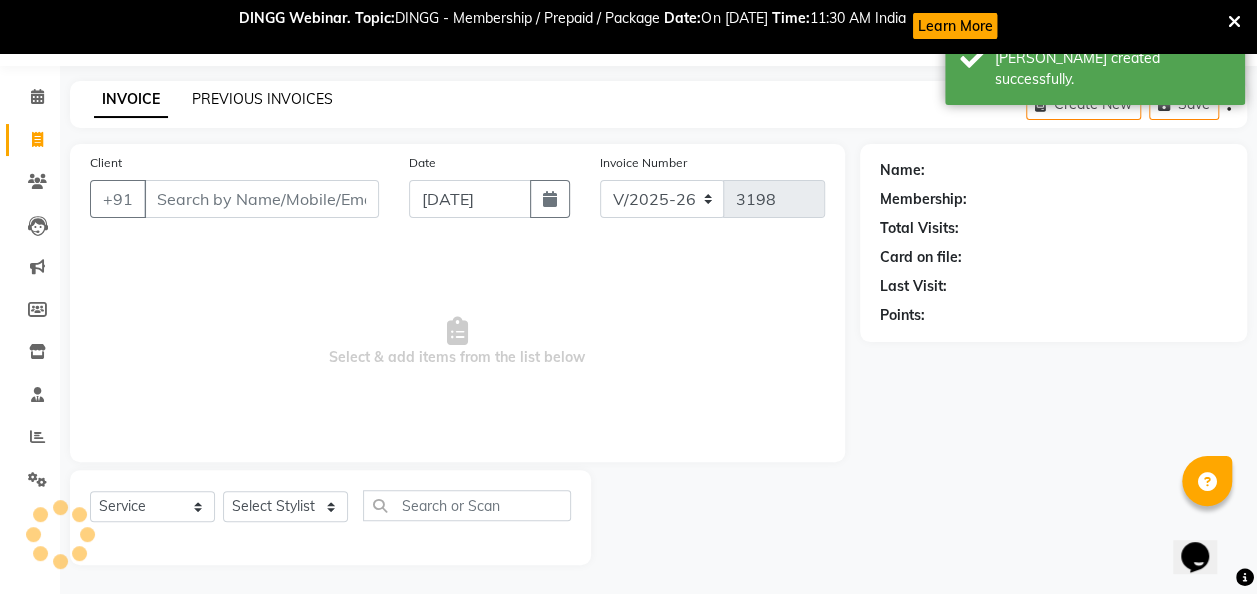 click on "PREVIOUS INVOICES" 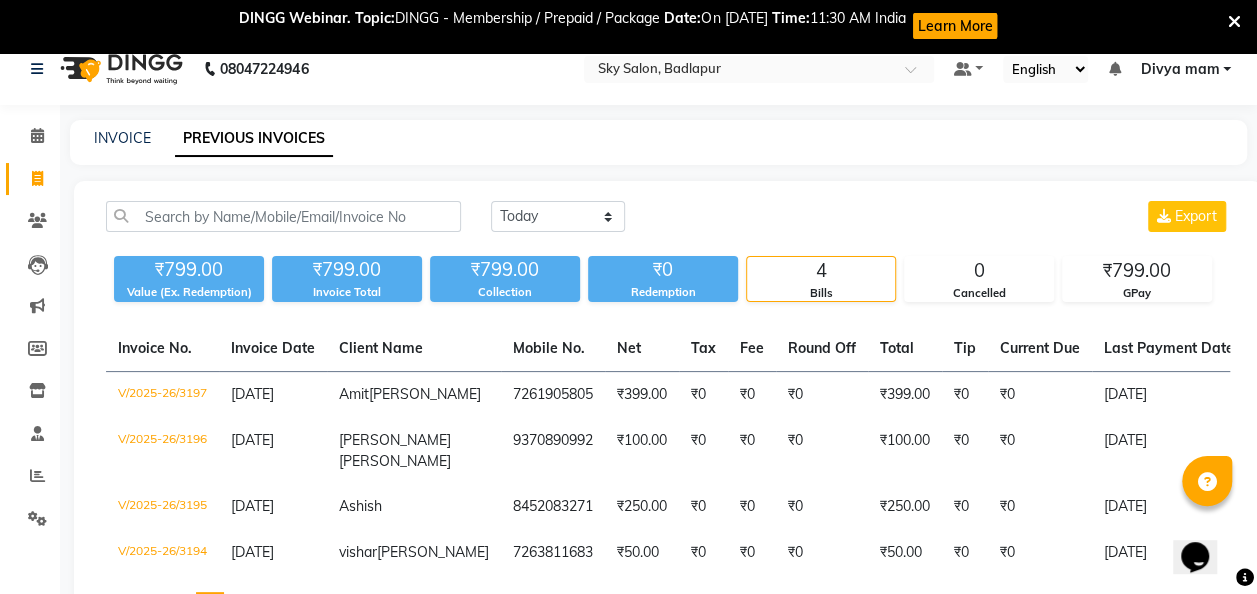 scroll, scrollTop: 0, scrollLeft: 0, axis: both 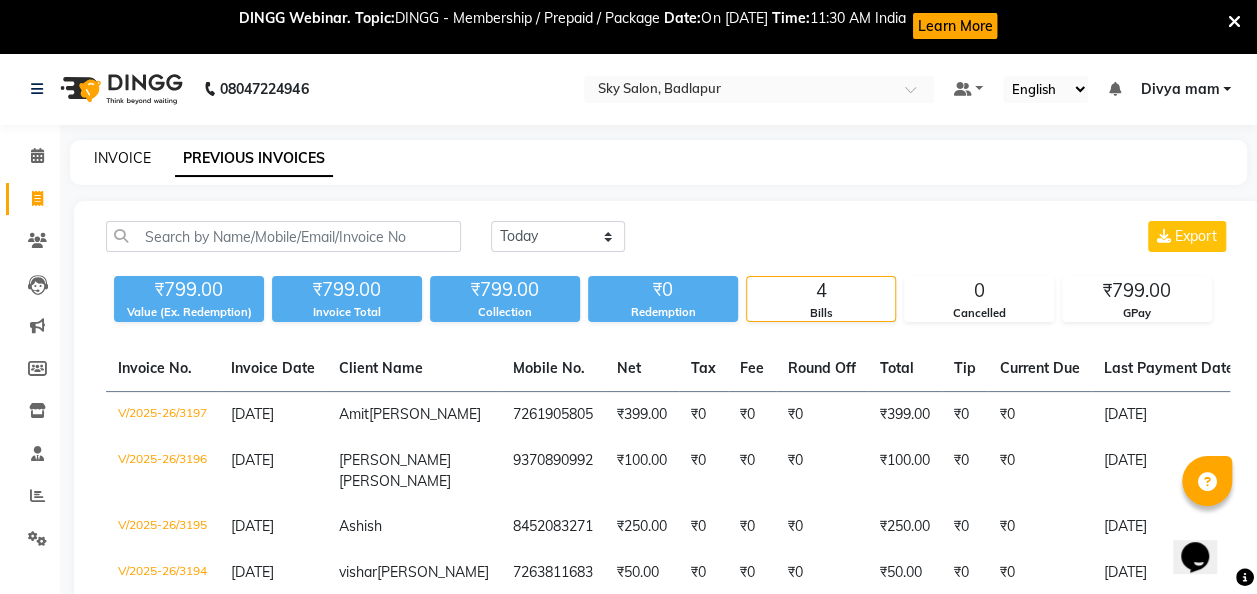 click on "INVOICE" 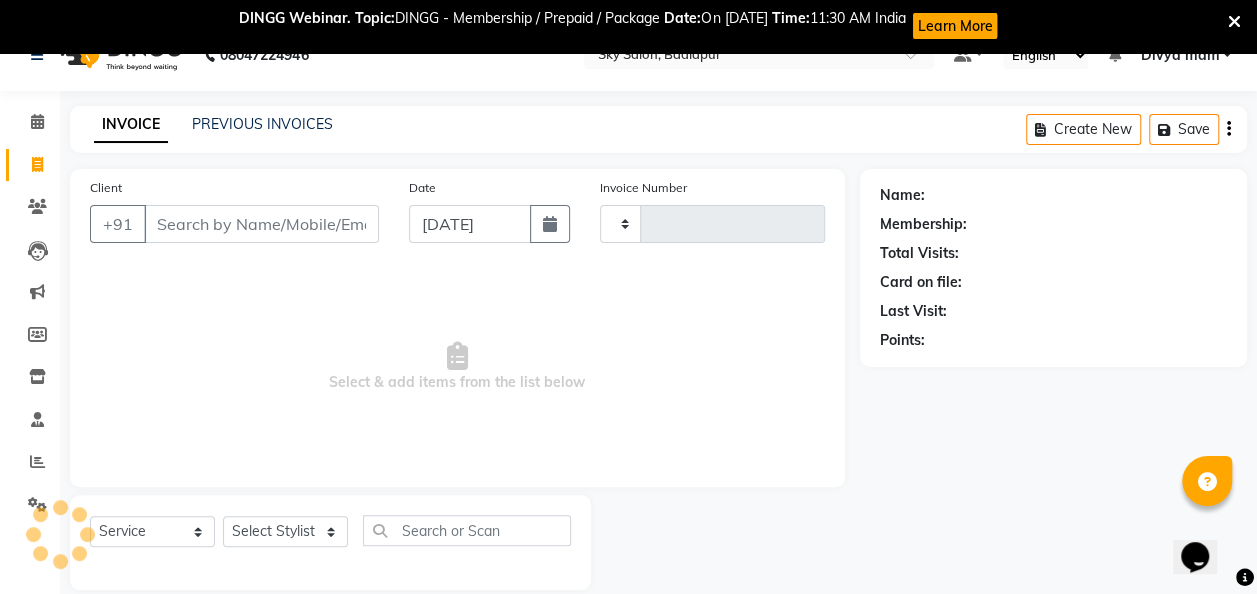 type on "3198" 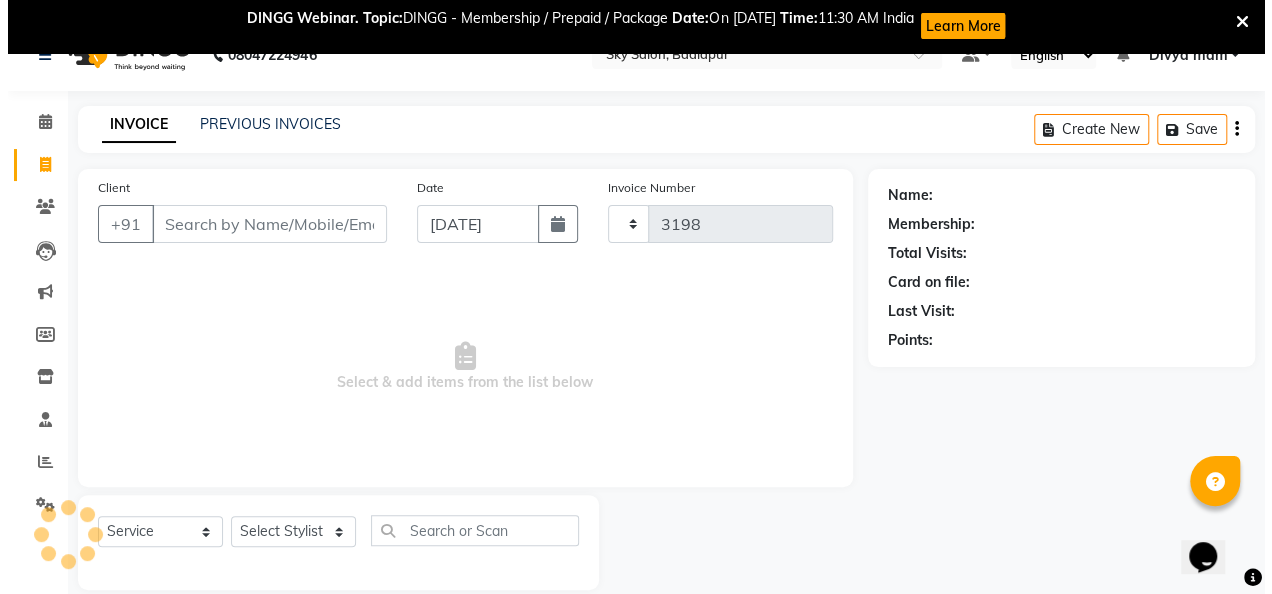 scroll, scrollTop: 59, scrollLeft: 0, axis: vertical 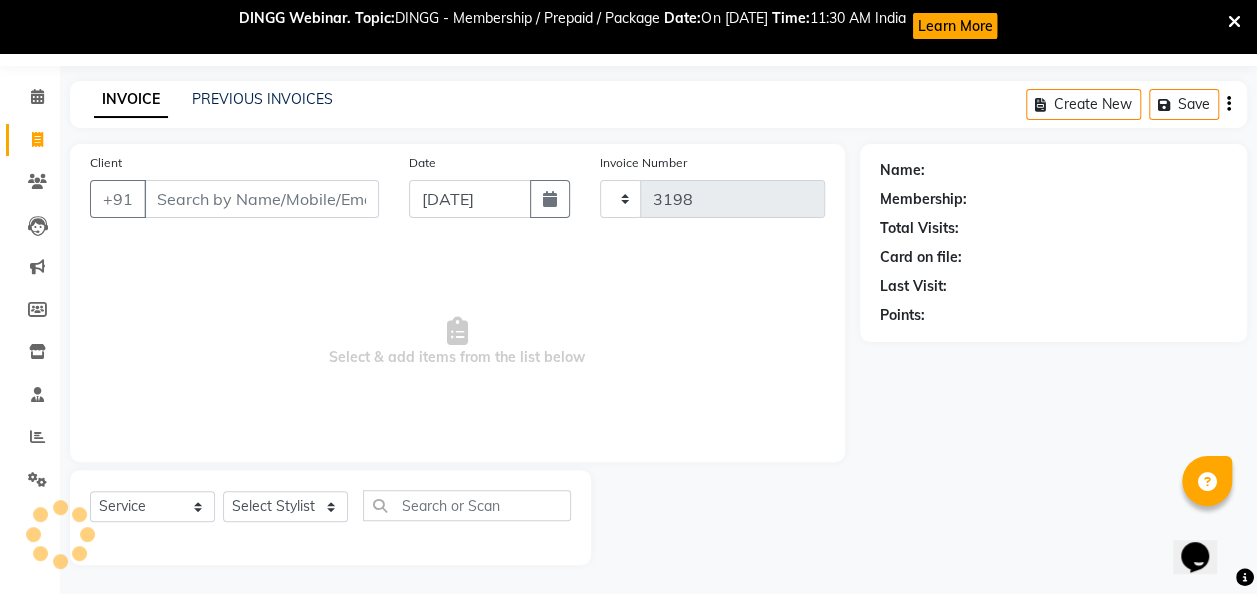 select on "6927" 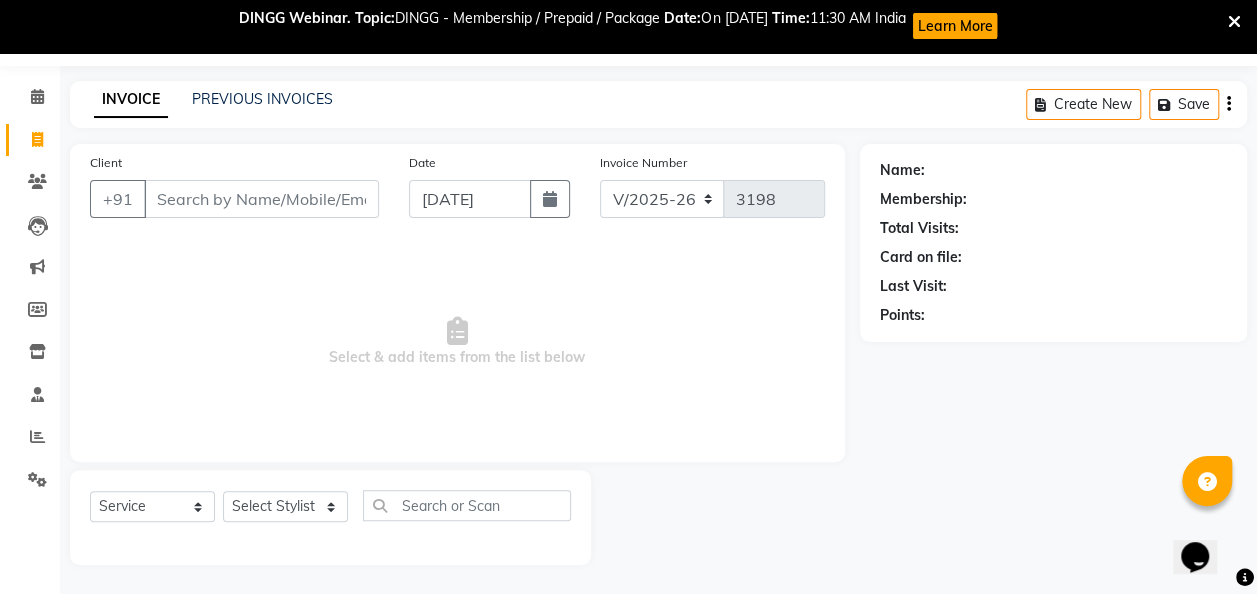 click on "Client" at bounding box center [261, 199] 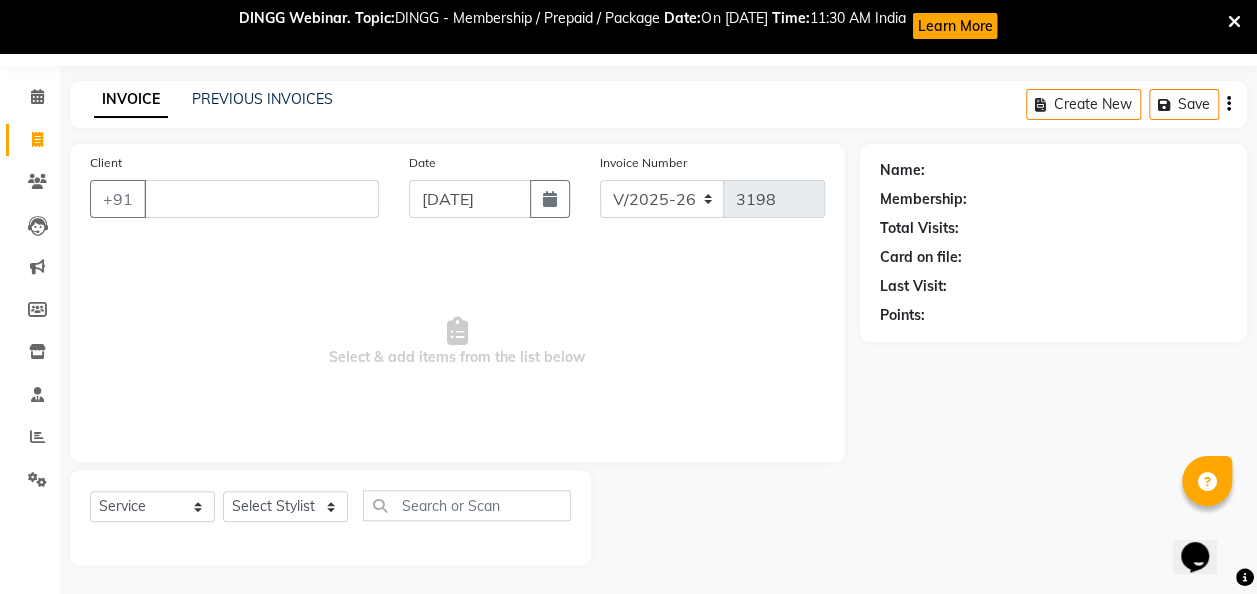 type 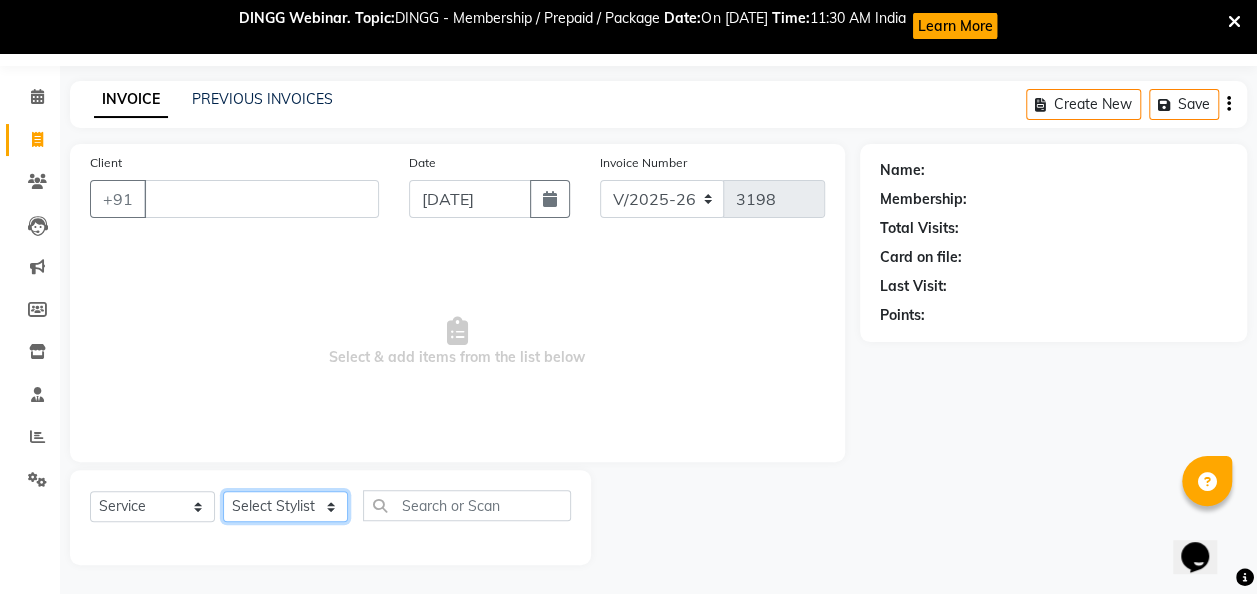click on "Select Stylist [PERSON_NAME] [PERSON_NAME] mam  [PERSON_NAME] [PERSON_NAME] [PERSON_NAME] [PERSON_NAME] pooja  [PERSON_NAME] sir SACHIN [PERSON_NAME] [PERSON_NAME] [PERSON_NAME] [PERSON_NAME]" 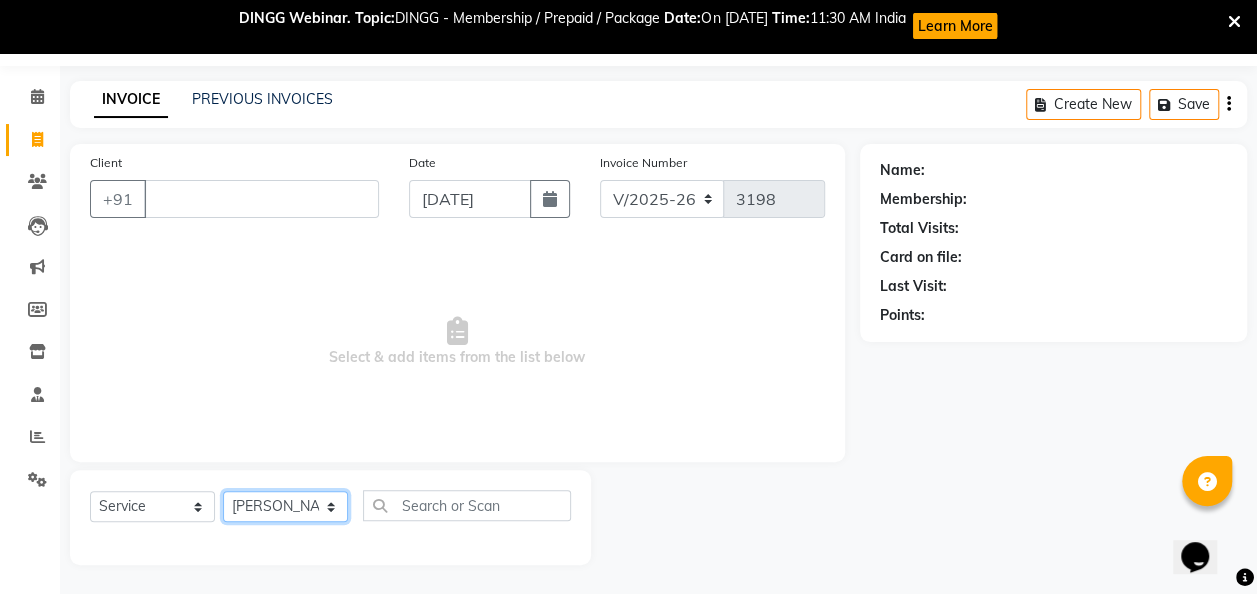 click on "Select Stylist [PERSON_NAME] [PERSON_NAME] mam  [PERSON_NAME] [PERSON_NAME] [PERSON_NAME] [PERSON_NAME] pooja  [PERSON_NAME] sir SACHIN [PERSON_NAME] [PERSON_NAME] [PERSON_NAME] [PERSON_NAME]" 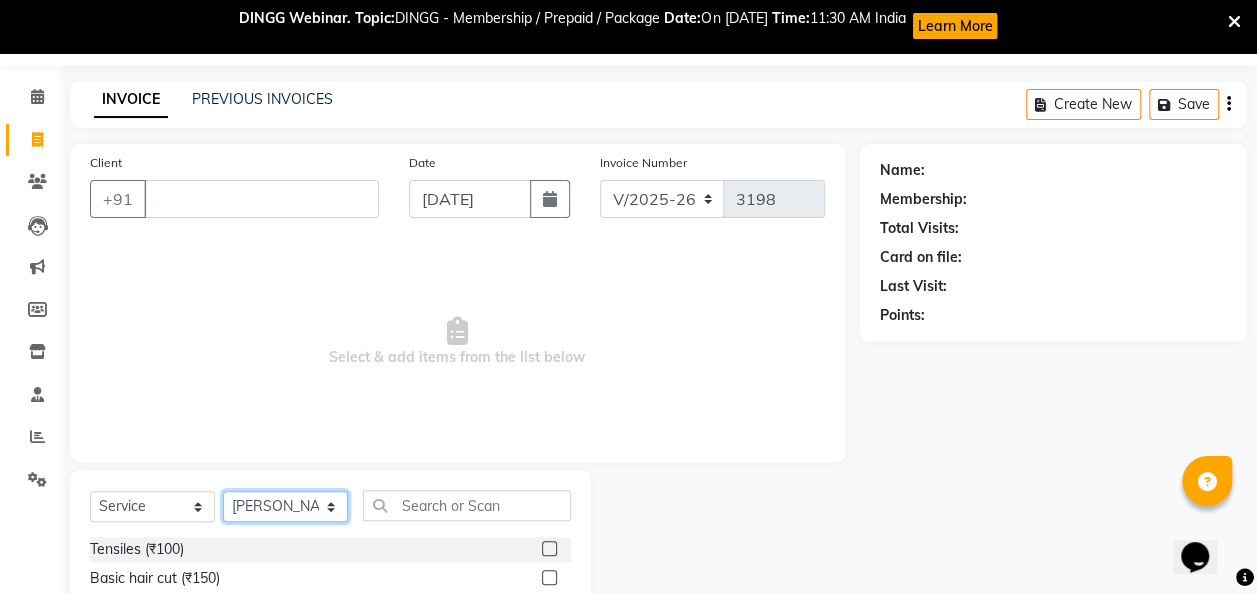 click on "Select Stylist [PERSON_NAME] [PERSON_NAME] mam  [PERSON_NAME] [PERSON_NAME] [PERSON_NAME] [PERSON_NAME] pooja  [PERSON_NAME] sir SACHIN [PERSON_NAME] [PERSON_NAME] [PERSON_NAME] [PERSON_NAME]" 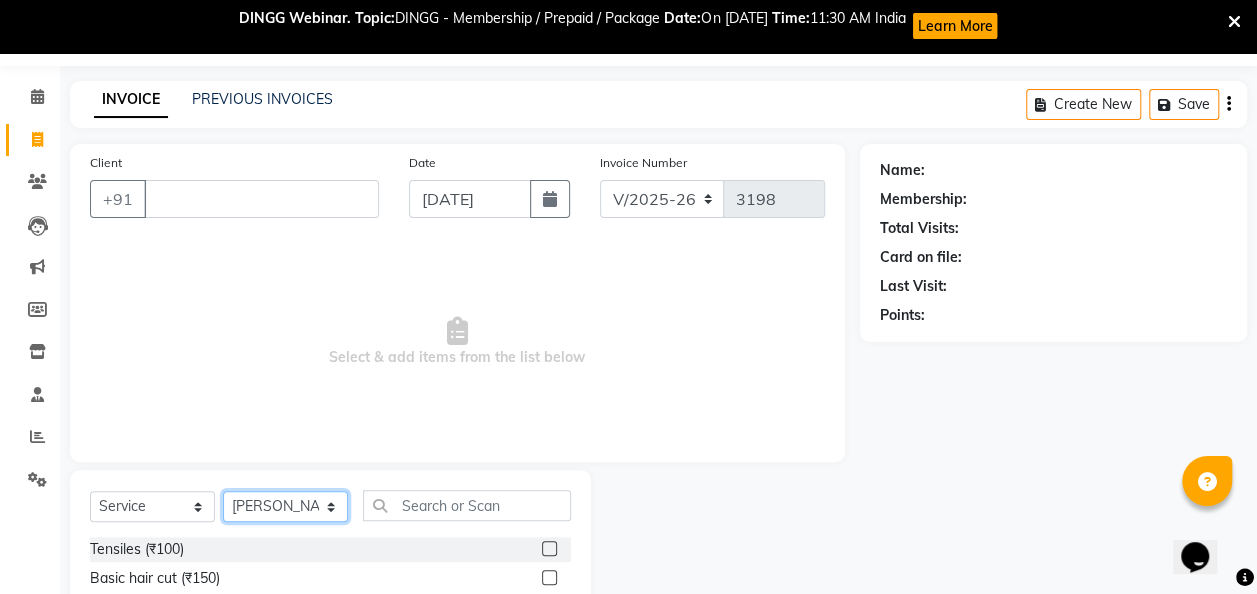 click on "Select Stylist [PERSON_NAME] [PERSON_NAME] mam  [PERSON_NAME] [PERSON_NAME] [PERSON_NAME] [PERSON_NAME] pooja  [PERSON_NAME] sir SACHIN [PERSON_NAME] [PERSON_NAME] [PERSON_NAME] [PERSON_NAME]" 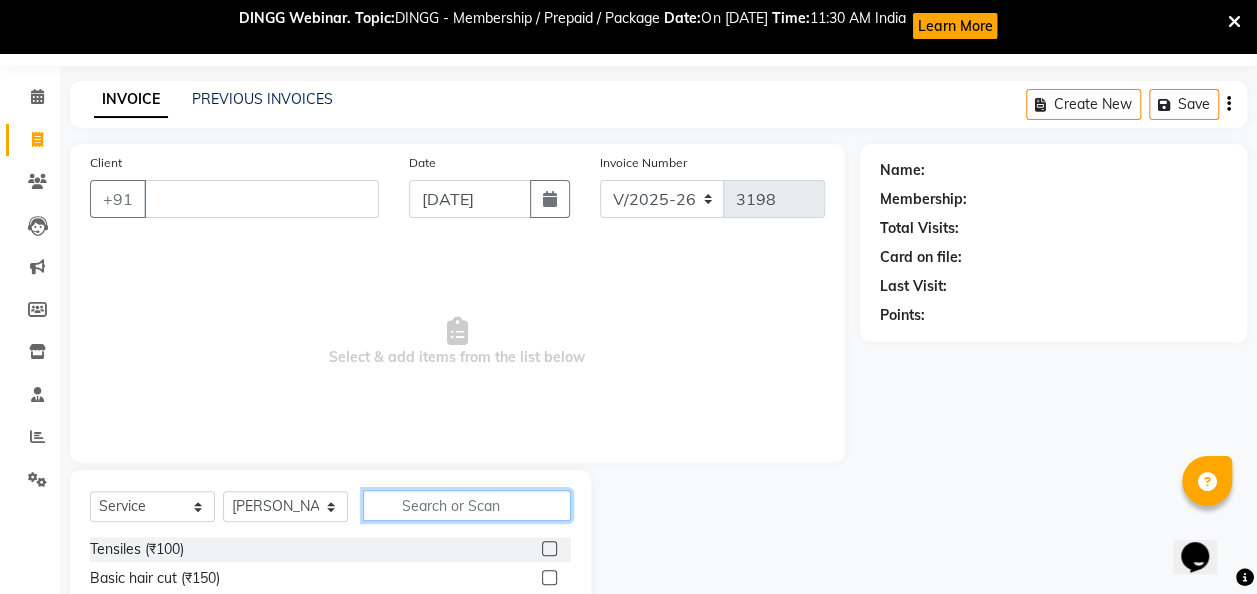 click 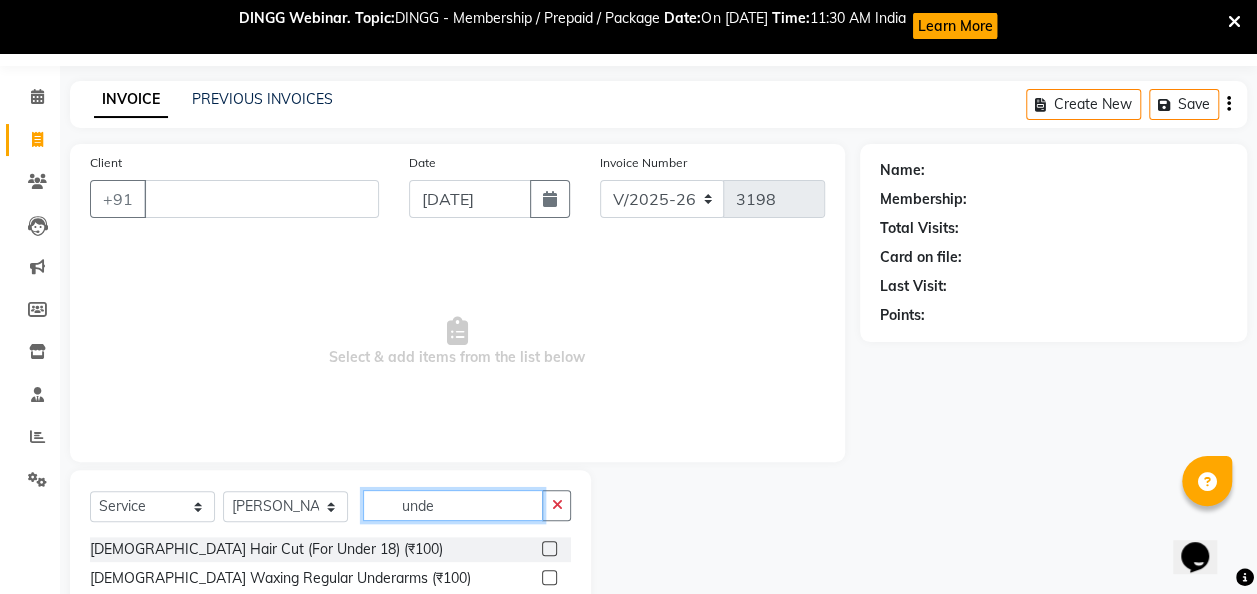 type on "unde" 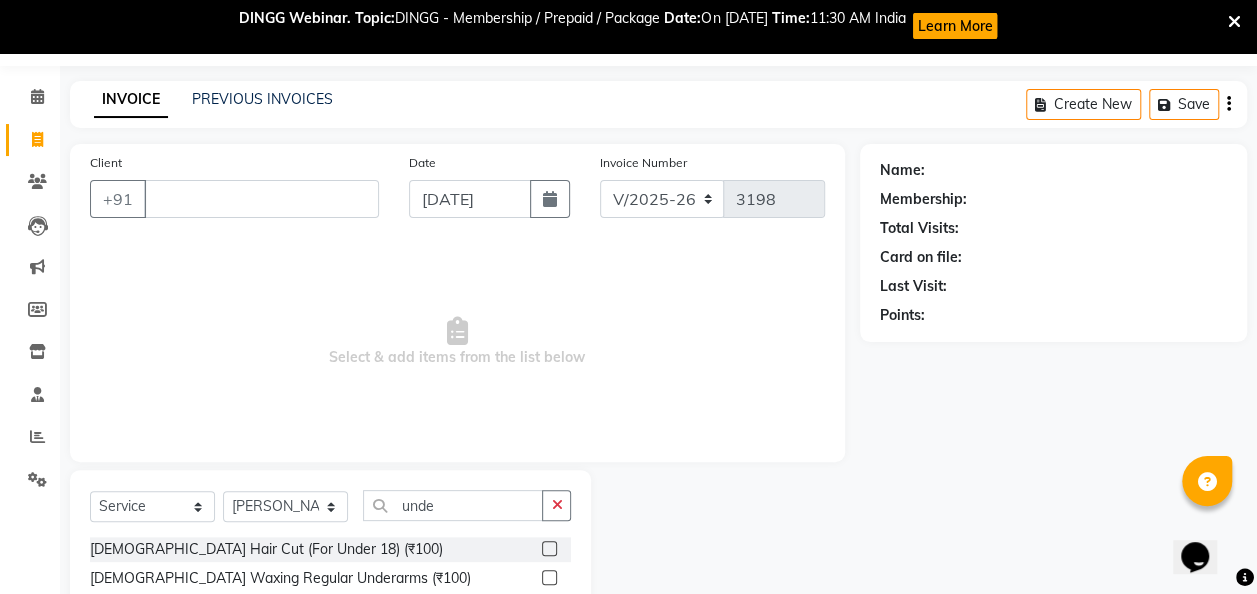 click on "[DEMOGRAPHIC_DATA] Hair Cut (For Under 18) (₹100)" 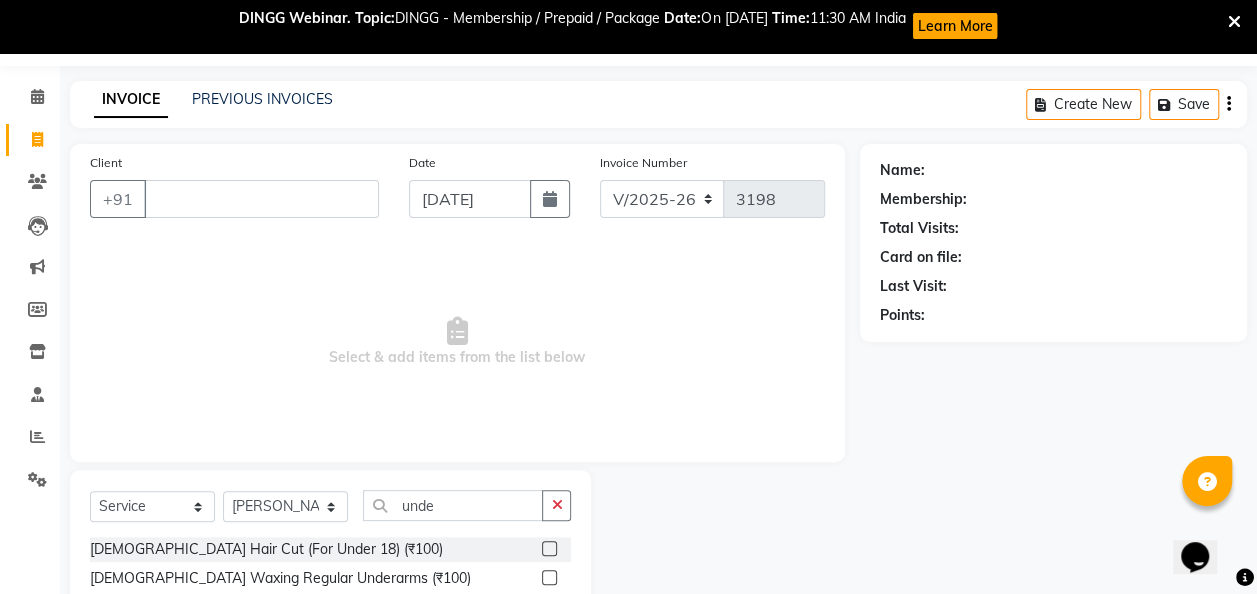 click 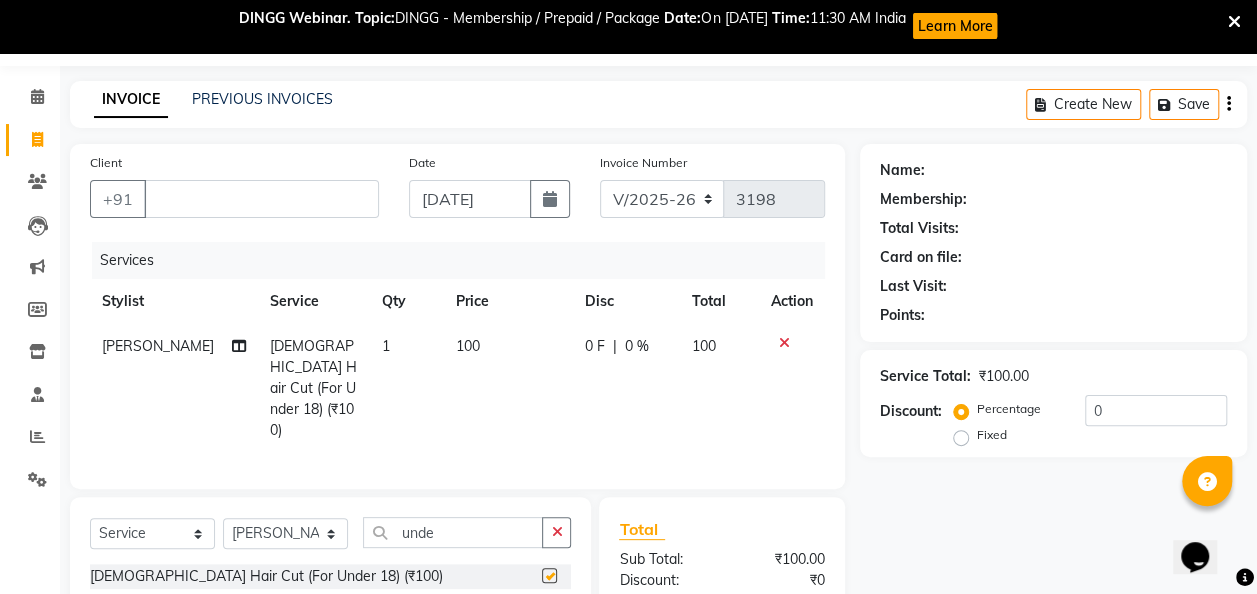 checkbox on "false" 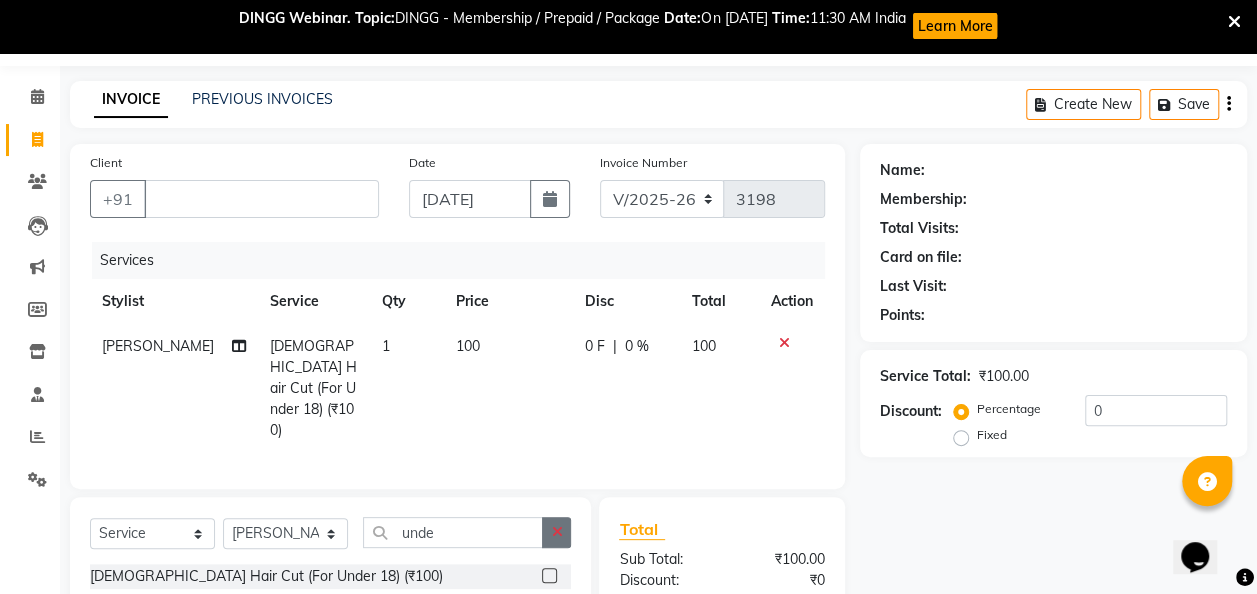 click 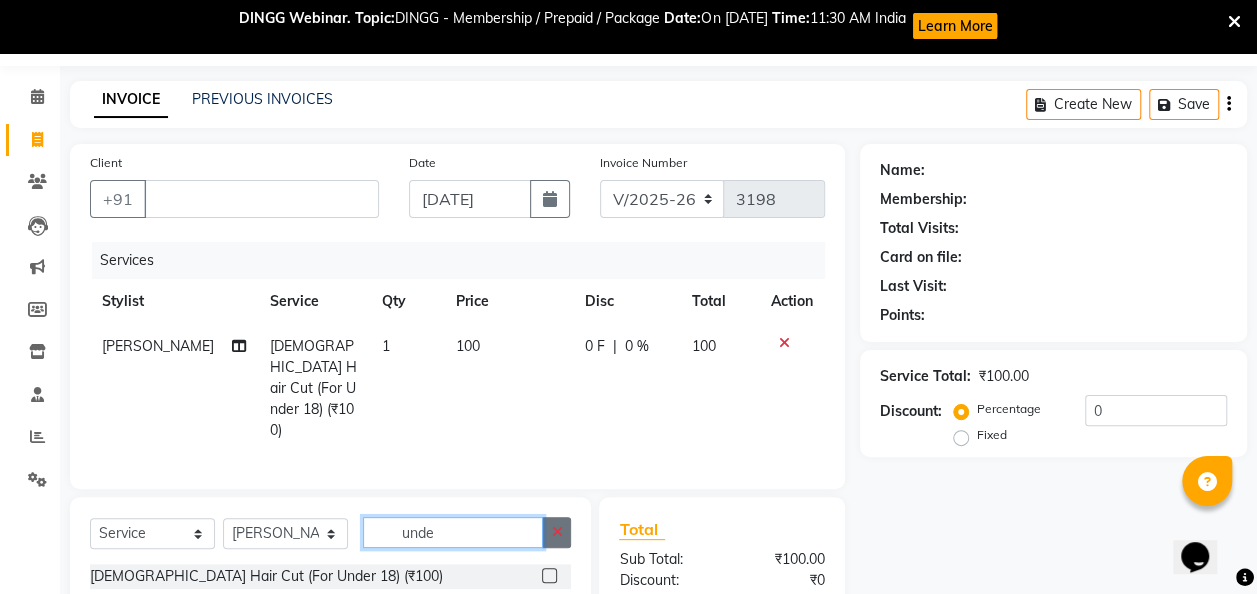 type 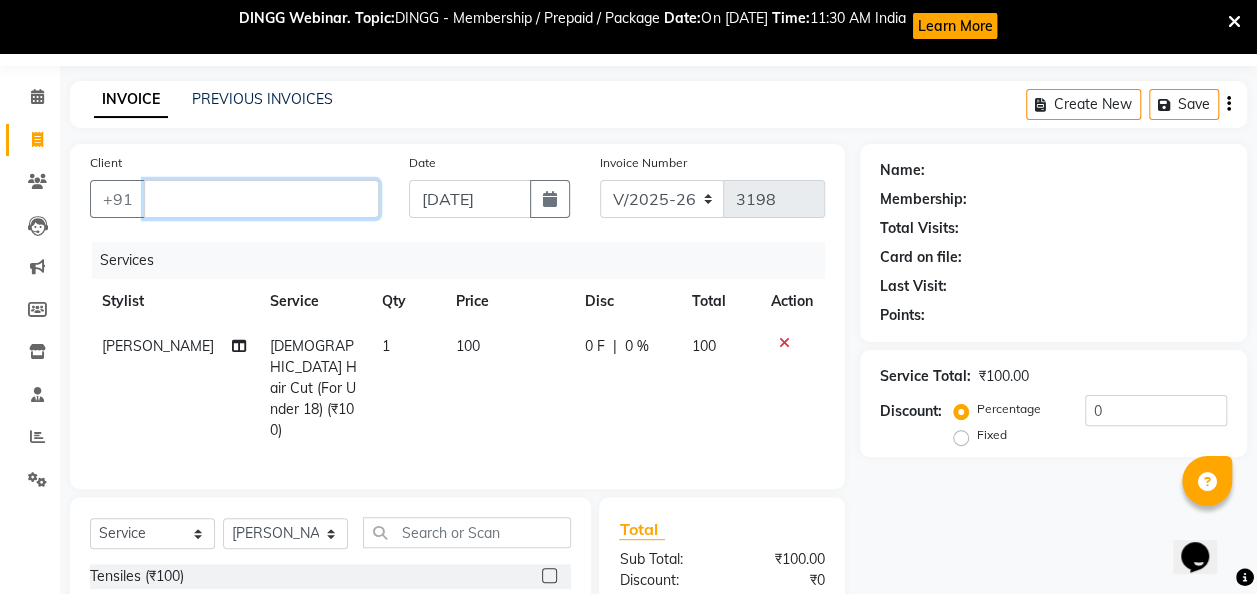 click on "Client" at bounding box center (261, 199) 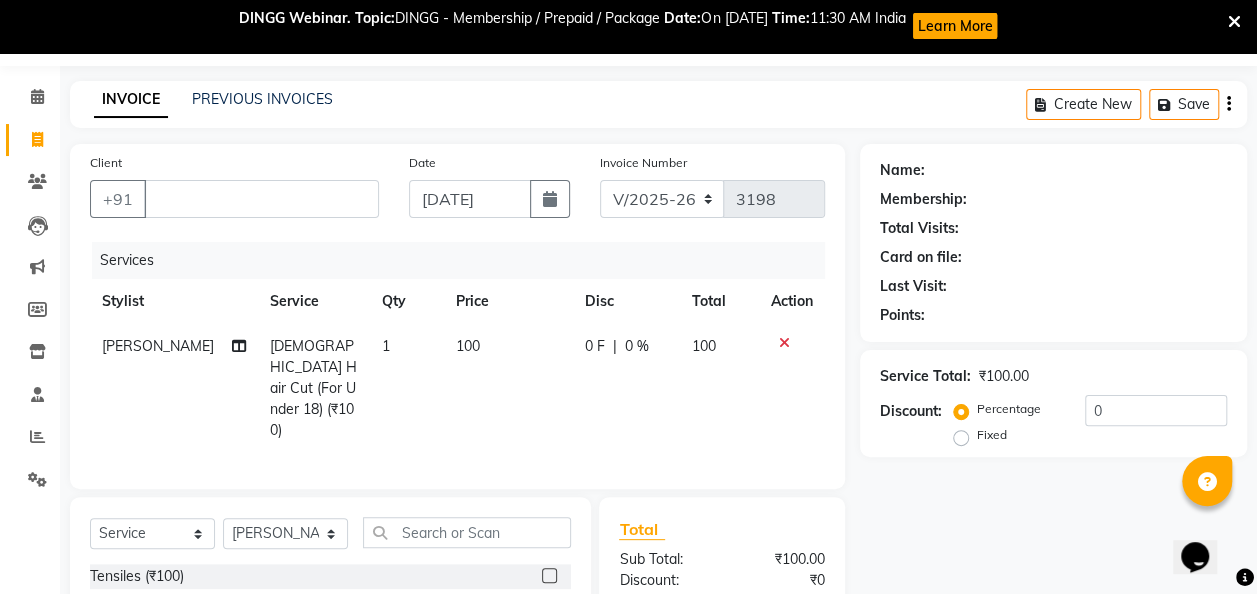 click on "Stylist" 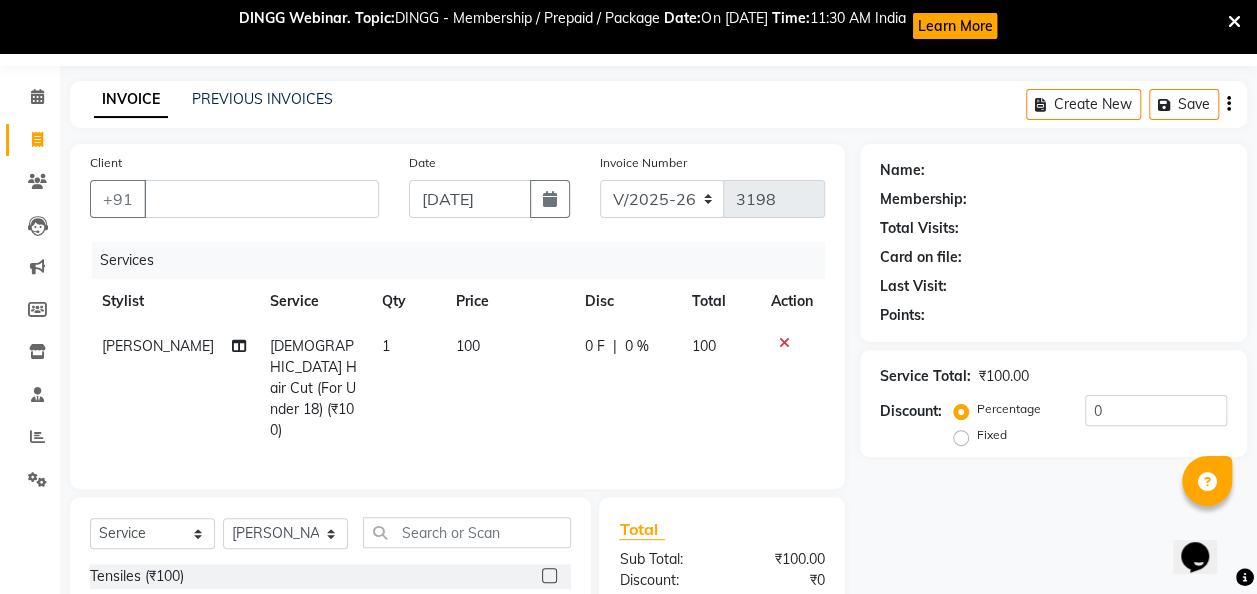 click on "Client +91" 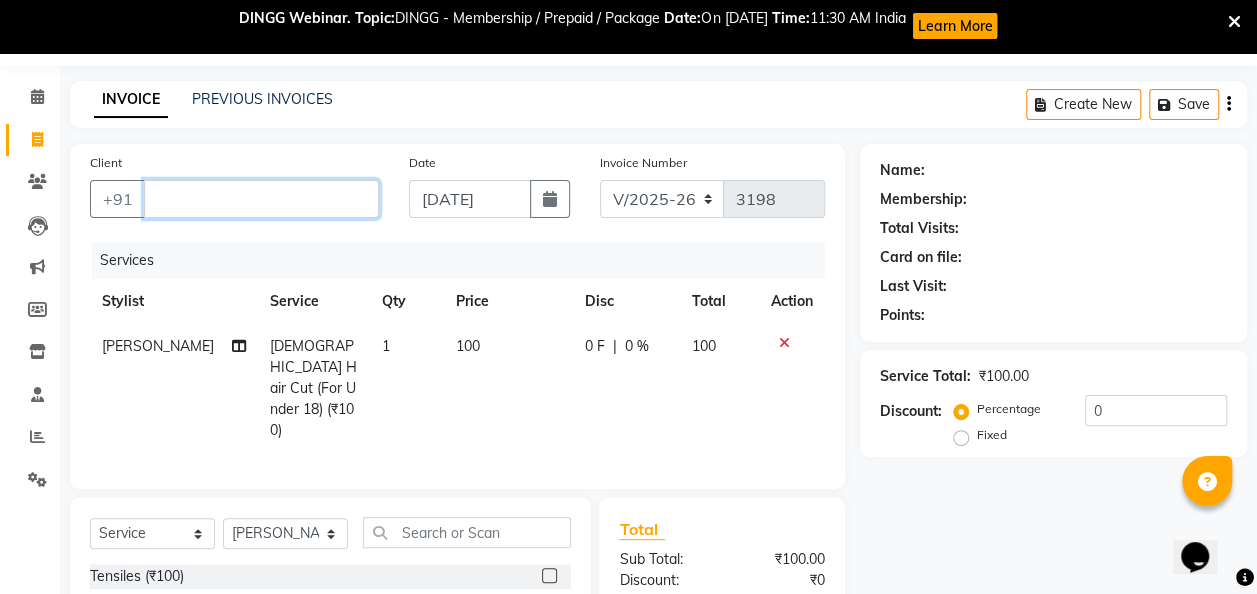click on "Client" at bounding box center [261, 199] 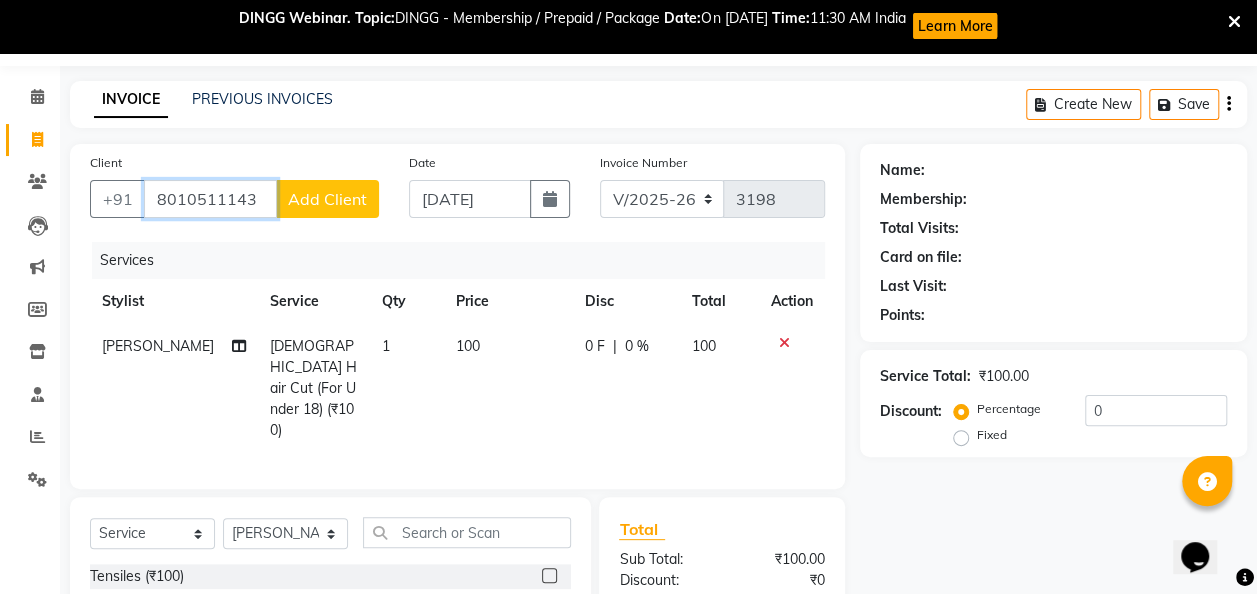 type on "8010511143" 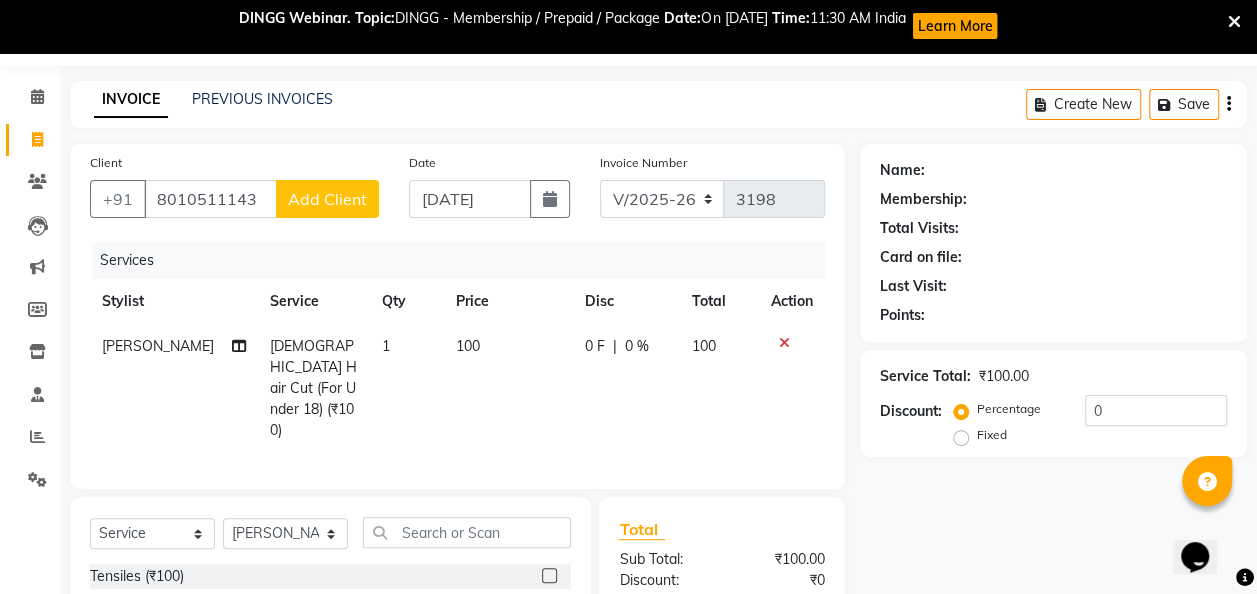 click on "Add Client" 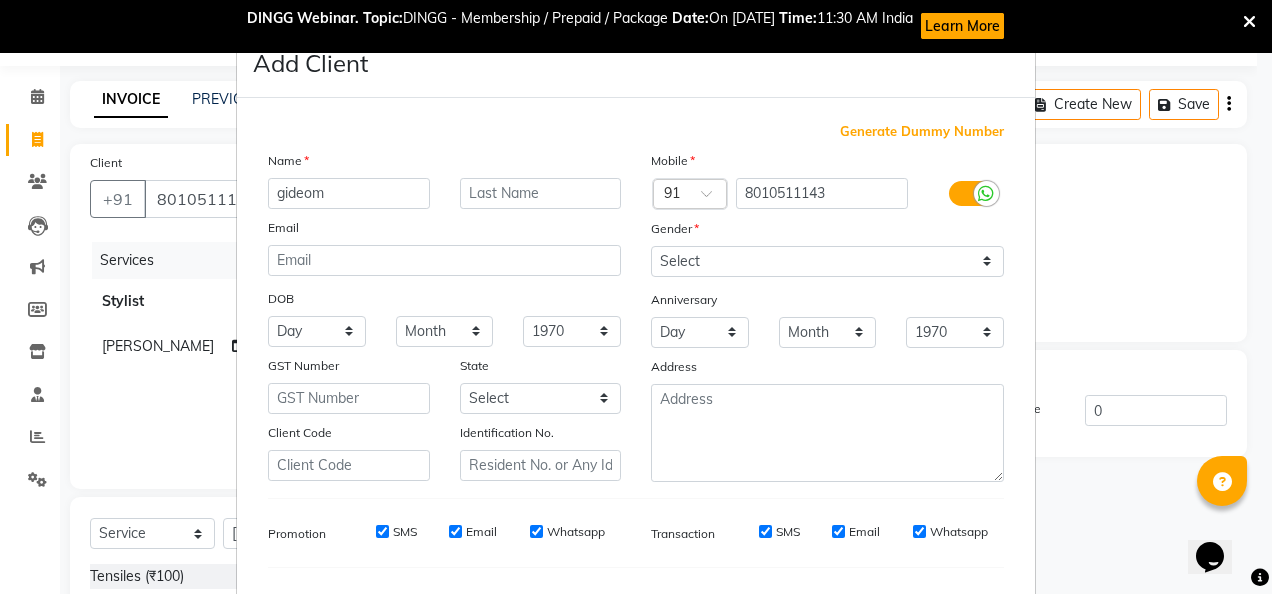 type on "gideom" 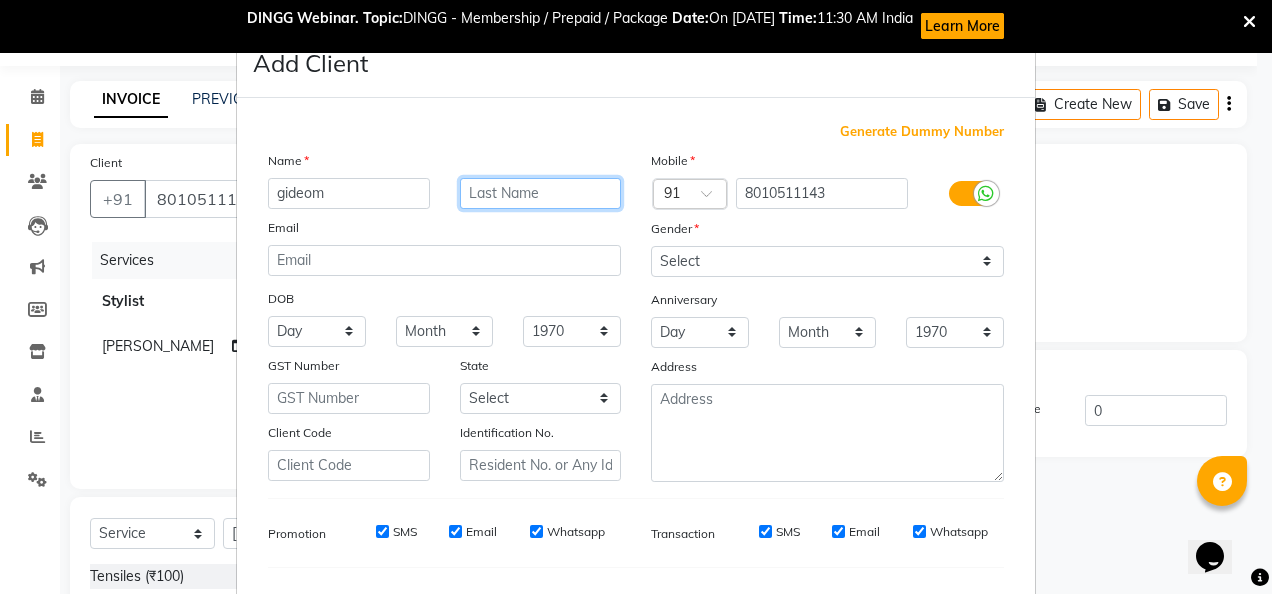 click at bounding box center (541, 193) 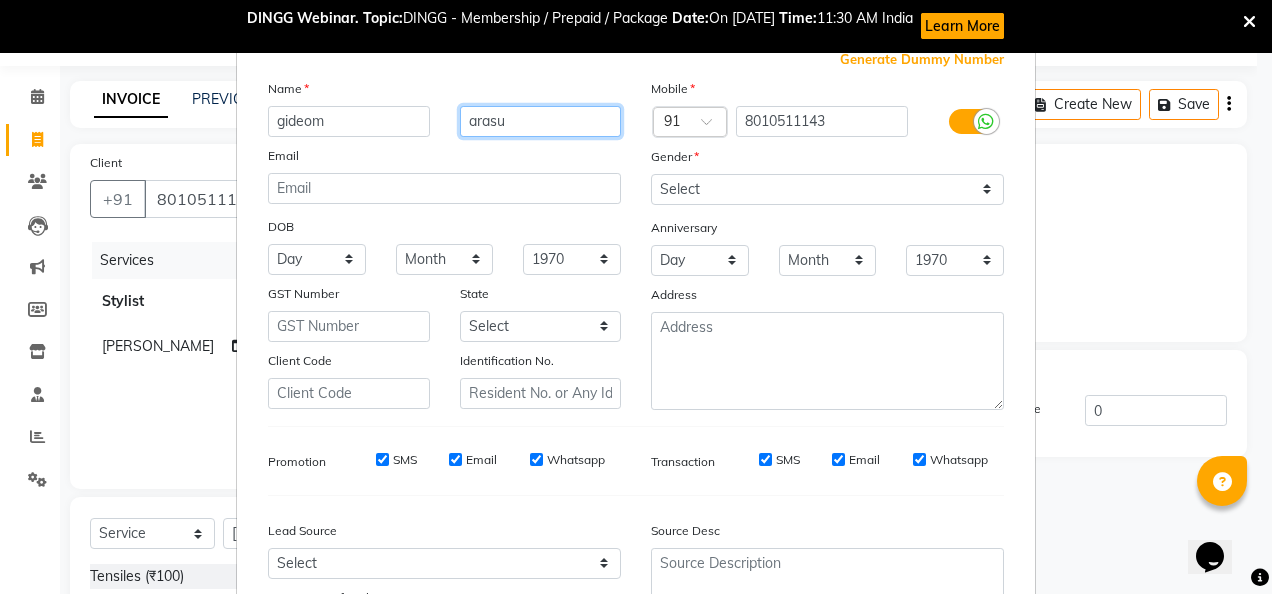 scroll, scrollTop: 76, scrollLeft: 0, axis: vertical 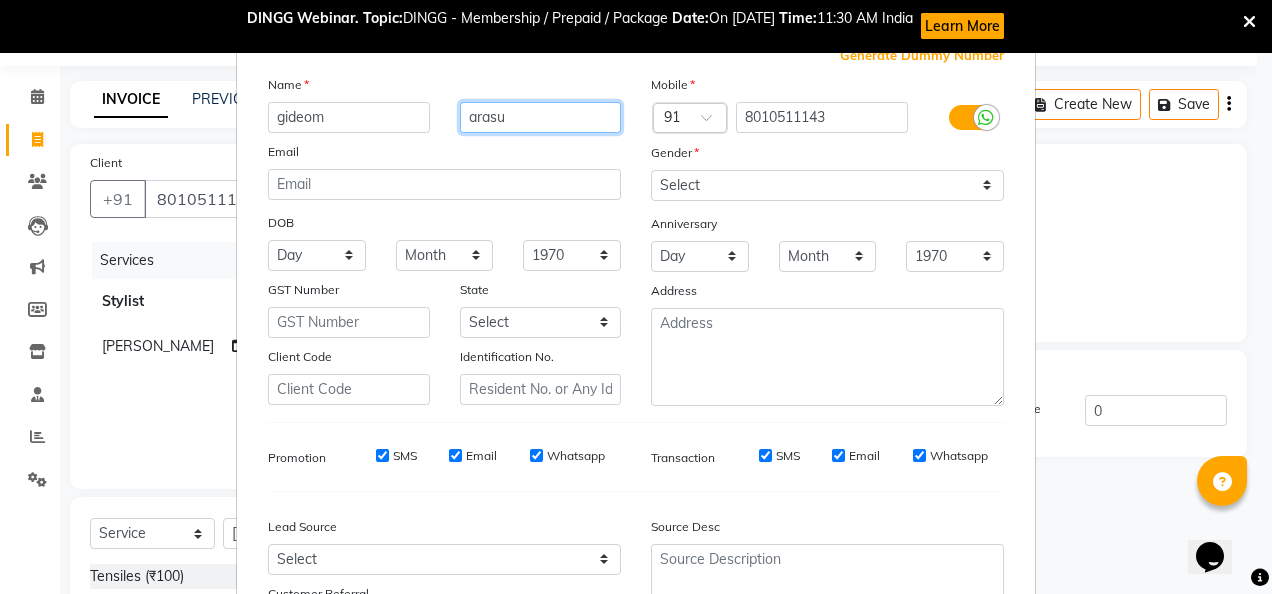 type on "arasu" 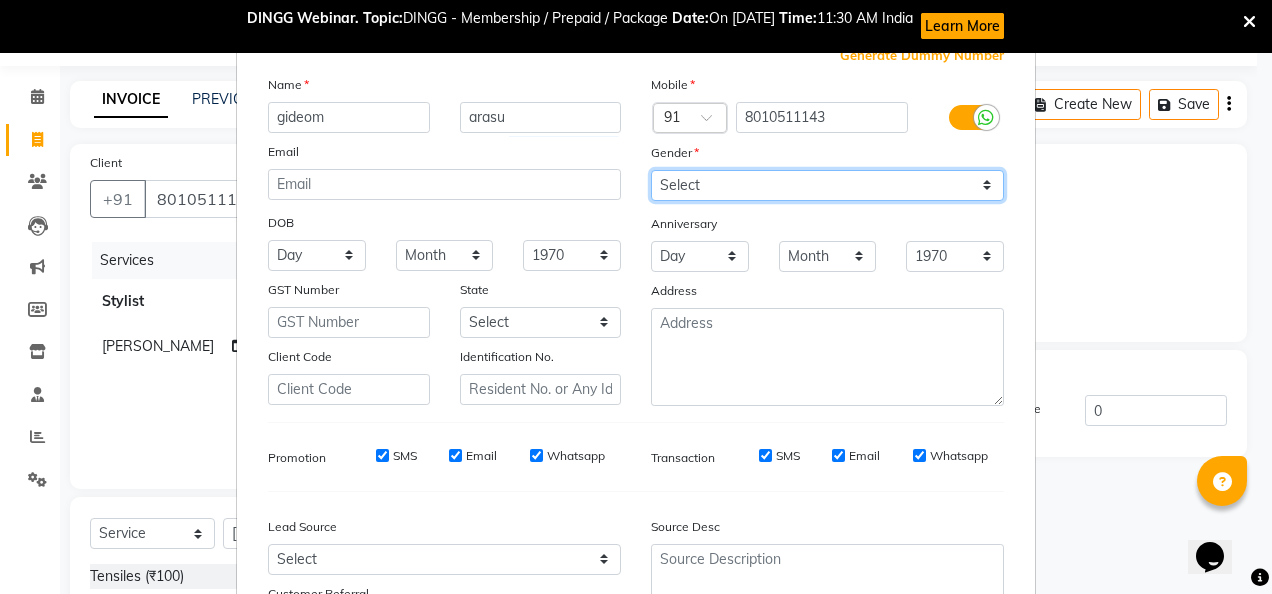 click on "Select [DEMOGRAPHIC_DATA] [DEMOGRAPHIC_DATA] Other Prefer Not To Say" at bounding box center (827, 185) 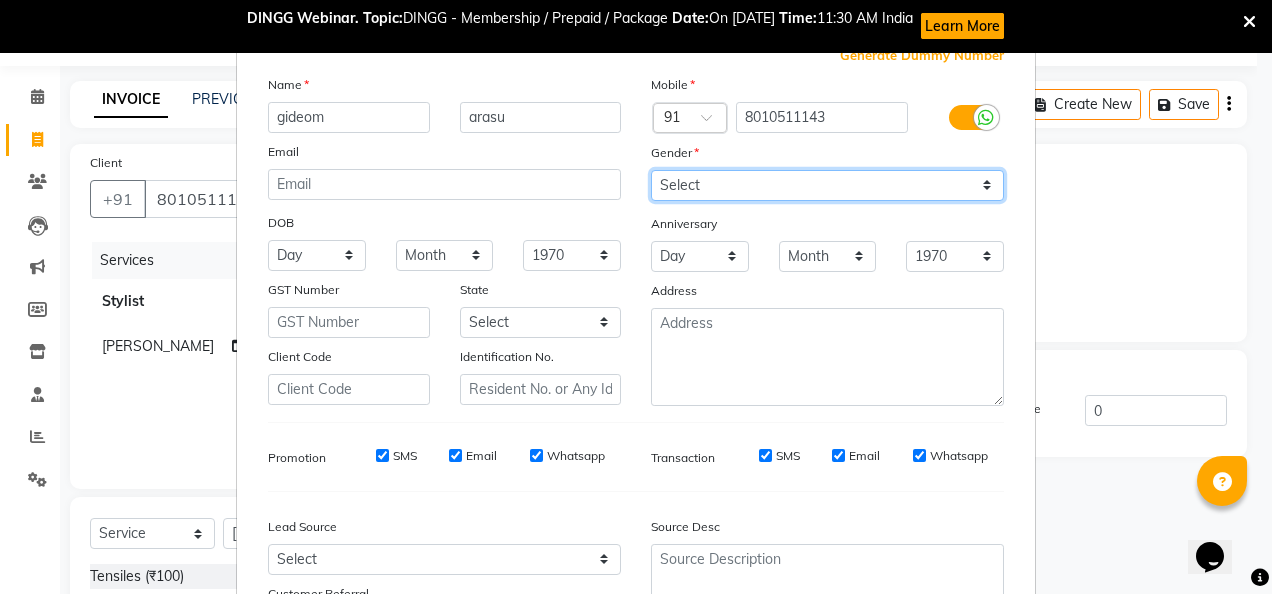 select on "[DEMOGRAPHIC_DATA]" 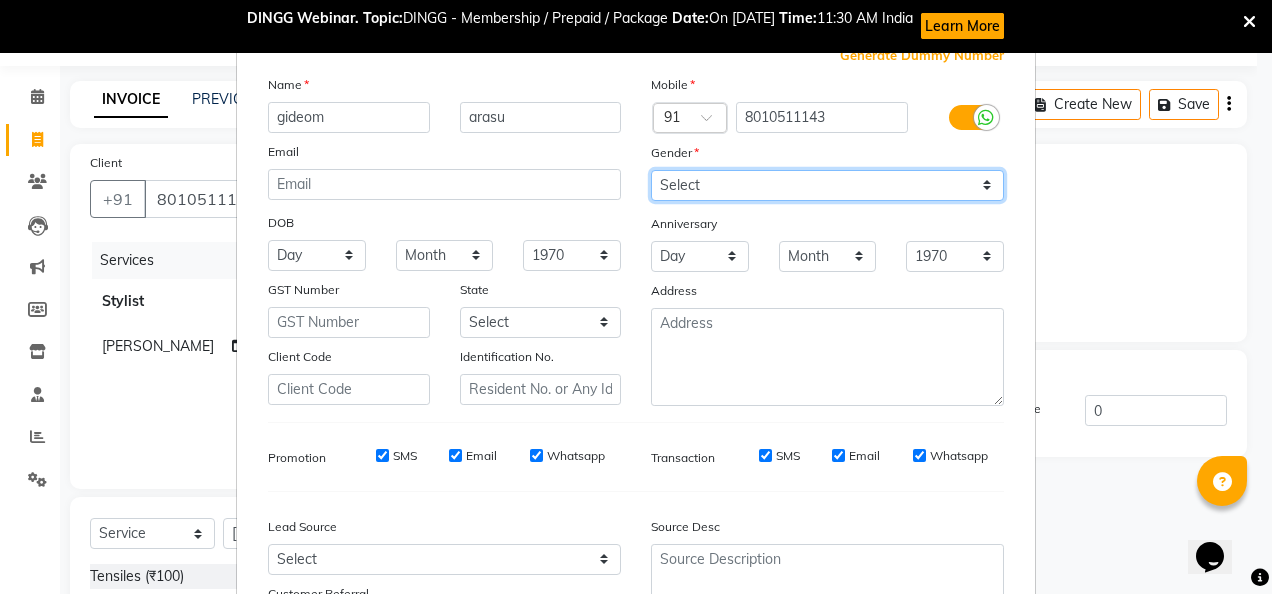 click on "Select [DEMOGRAPHIC_DATA] [DEMOGRAPHIC_DATA] Other Prefer Not To Say" at bounding box center [827, 185] 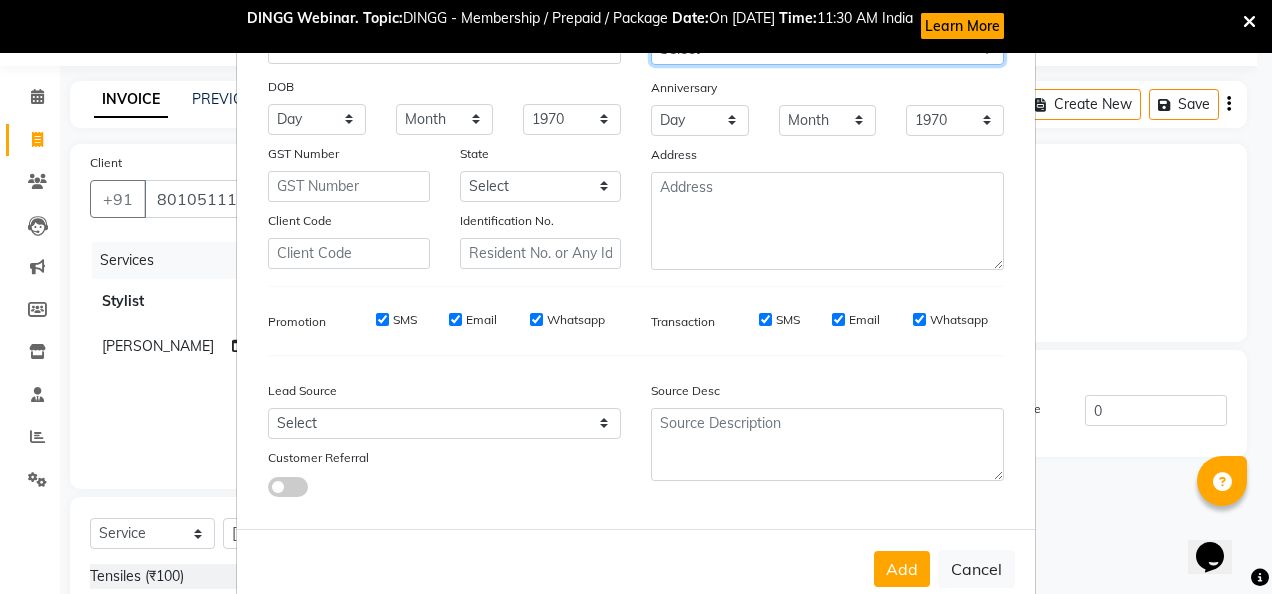 scroll, scrollTop: 251, scrollLeft: 0, axis: vertical 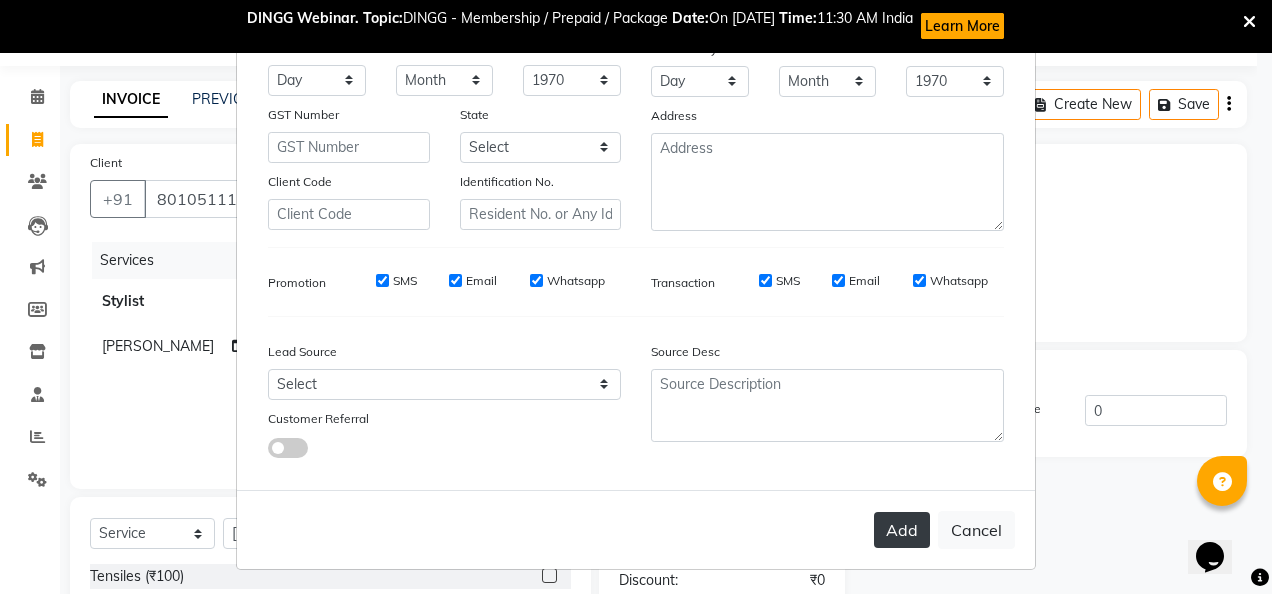 click on "Add" at bounding box center (902, 530) 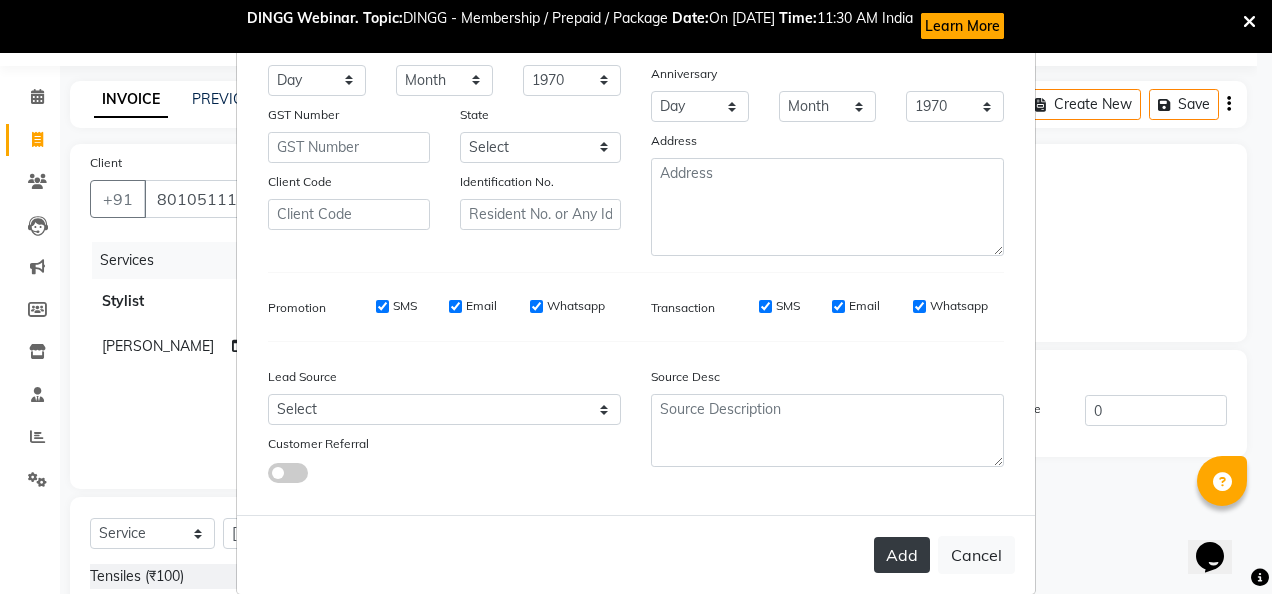 click on "Add" at bounding box center [902, 555] 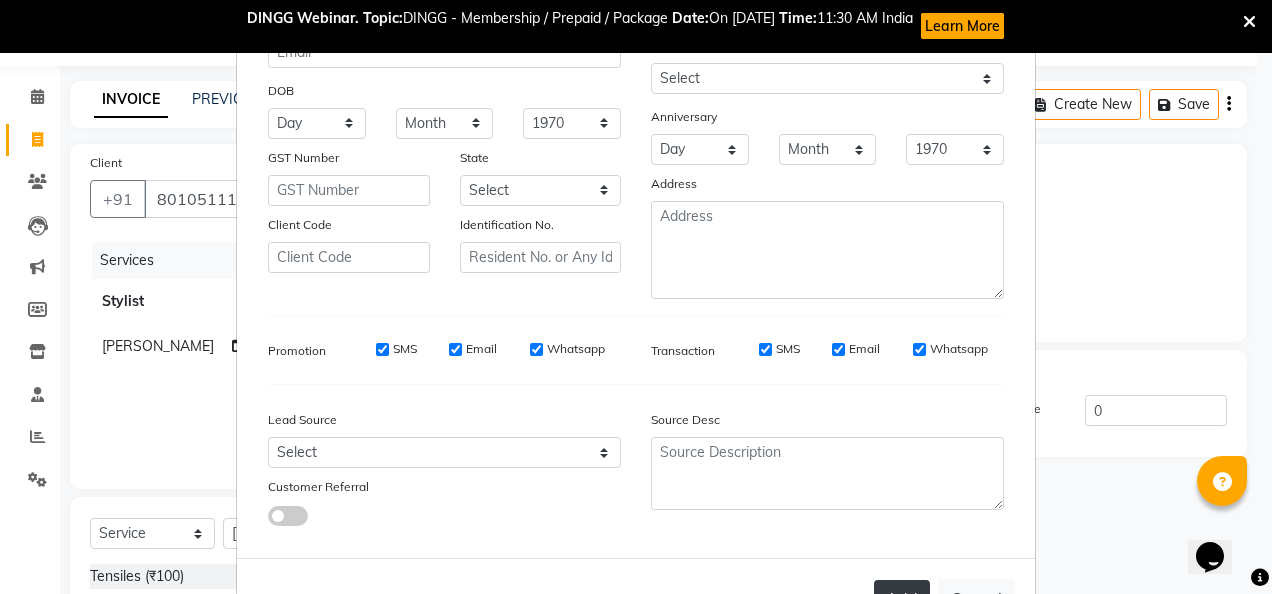 scroll, scrollTop: 277, scrollLeft: 0, axis: vertical 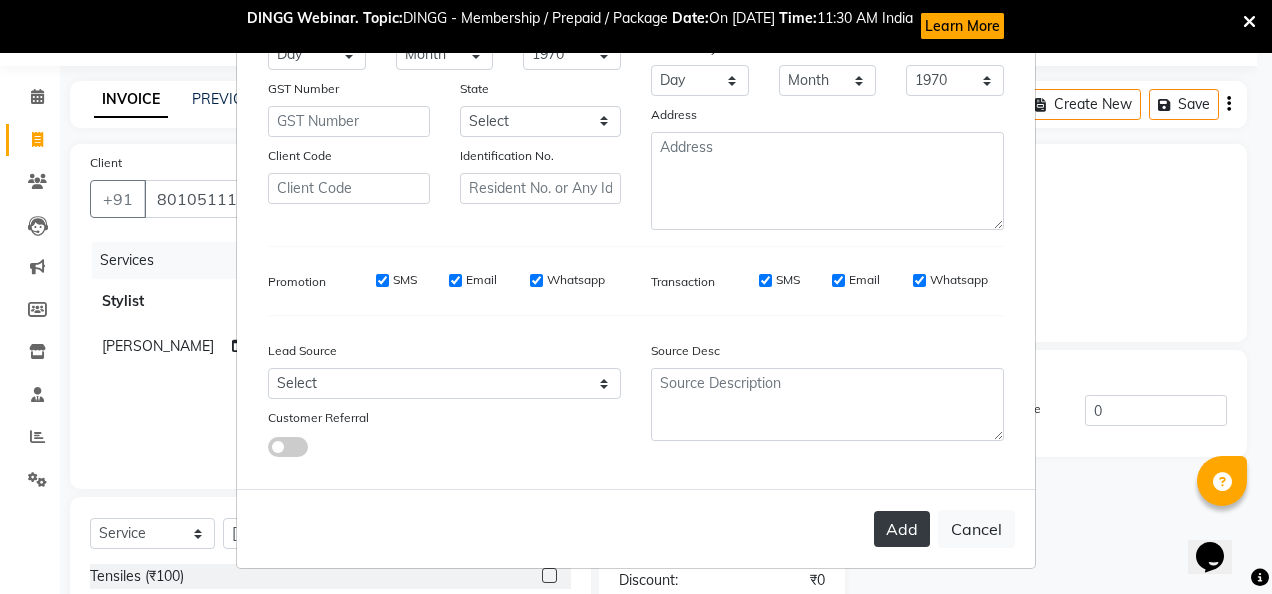 click on "Add" at bounding box center [902, 529] 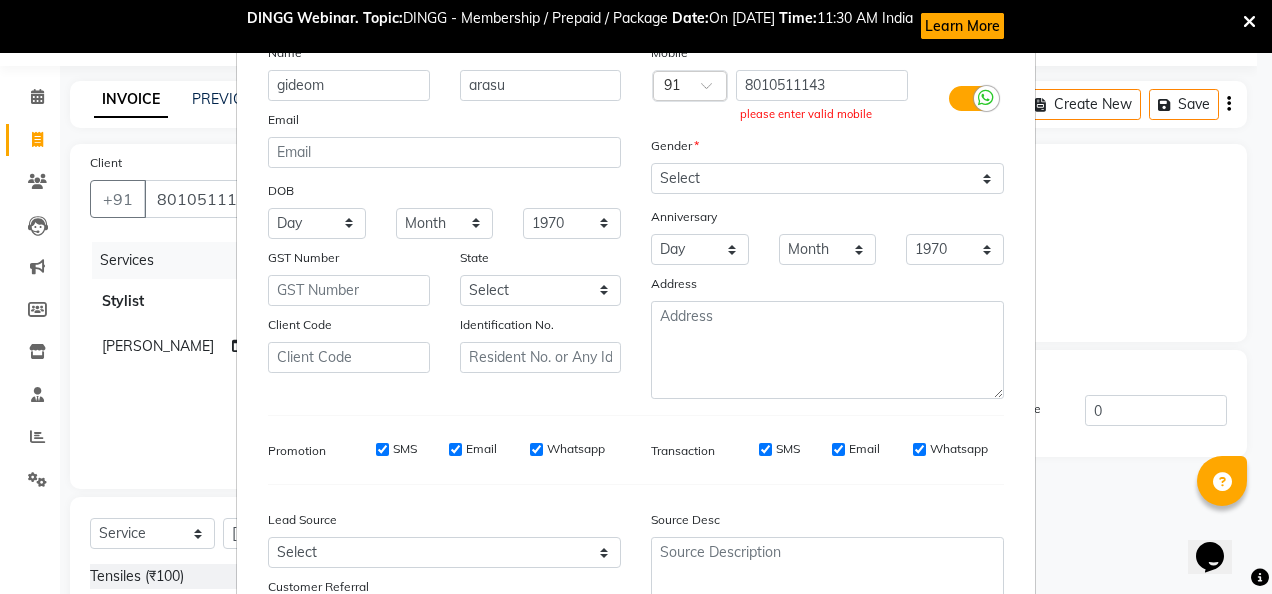 scroll, scrollTop: 0, scrollLeft: 0, axis: both 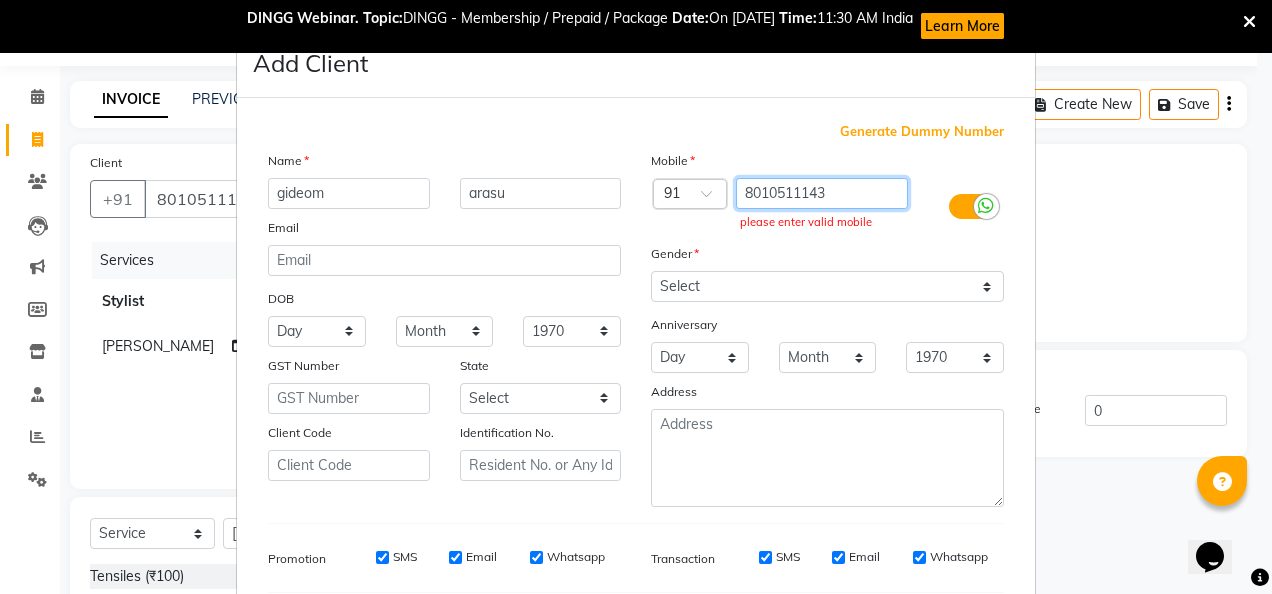 click on "8010511143" at bounding box center [822, 193] 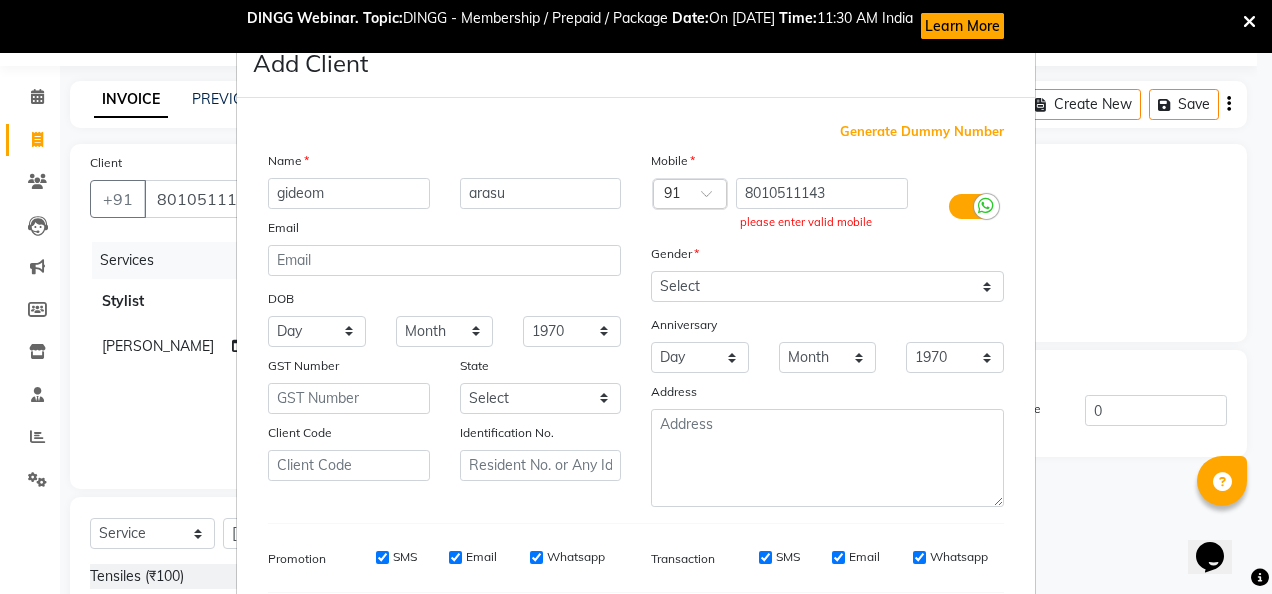 click on "Add Client Generate Dummy Number Name gideom arasu Email DOB Day 01 02 03 04 05 06 07 08 09 10 11 12 13 14 15 16 17 18 19 20 21 22 23 24 25 26 27 28 29 30 31 Month January February March April May June July August September October November [DATE] 1941 1942 1943 1944 1945 1946 1947 1948 1949 1950 1951 1952 1953 1954 1955 1956 1957 1958 1959 1960 1961 1962 1963 1964 1965 1966 1967 1968 1969 1970 1971 1972 1973 1974 1975 1976 1977 1978 1979 1980 1981 1982 1983 1984 1985 1986 1987 1988 1989 1990 1991 1992 1993 1994 1995 1996 1997 1998 1999 2000 2001 2002 2003 2004 2005 2006 2007 2008 2009 2010 2011 2012 2013 2014 2015 2016 2017 2018 2019 2020 2021 2022 2023 2024 GST Number State Select [GEOGRAPHIC_DATA] and [GEOGRAPHIC_DATA] [GEOGRAPHIC_DATA] [GEOGRAPHIC_DATA] [GEOGRAPHIC_DATA] [GEOGRAPHIC_DATA] [GEOGRAPHIC_DATA] [GEOGRAPHIC_DATA] [GEOGRAPHIC_DATA] and [GEOGRAPHIC_DATA] [GEOGRAPHIC_DATA] and [GEOGRAPHIC_DATA] [GEOGRAPHIC_DATA] [GEOGRAPHIC_DATA] [GEOGRAPHIC_DATA] [GEOGRAPHIC_DATA] [GEOGRAPHIC_DATA] [GEOGRAPHIC_DATA] [GEOGRAPHIC_DATA] [GEOGRAPHIC_DATA] [GEOGRAPHIC_DATA] [GEOGRAPHIC_DATA] [GEOGRAPHIC_DATA] [GEOGRAPHIC_DATA] [GEOGRAPHIC_DATA] [GEOGRAPHIC_DATA] [GEOGRAPHIC_DATA] [GEOGRAPHIC_DATA] [GEOGRAPHIC_DATA] [GEOGRAPHIC_DATA] [GEOGRAPHIC_DATA] ×" at bounding box center [636, 297] 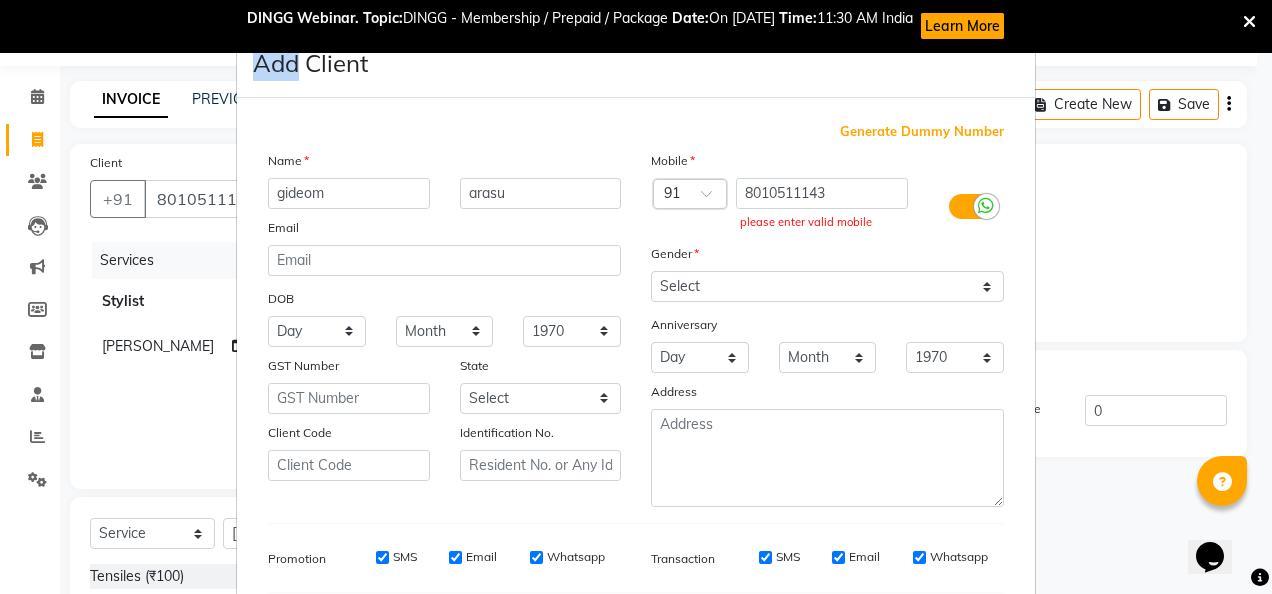 drag, startPoint x: 775, startPoint y: 184, endPoint x: 191, endPoint y: 174, distance: 584.08563 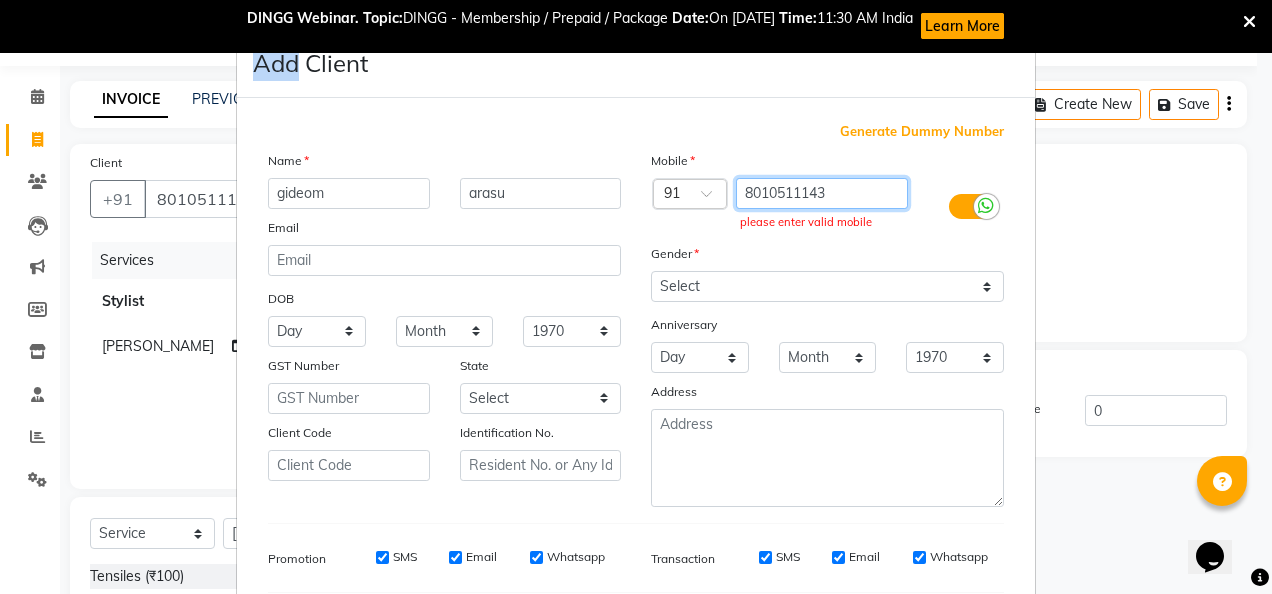 click on "8010511143" at bounding box center [822, 193] 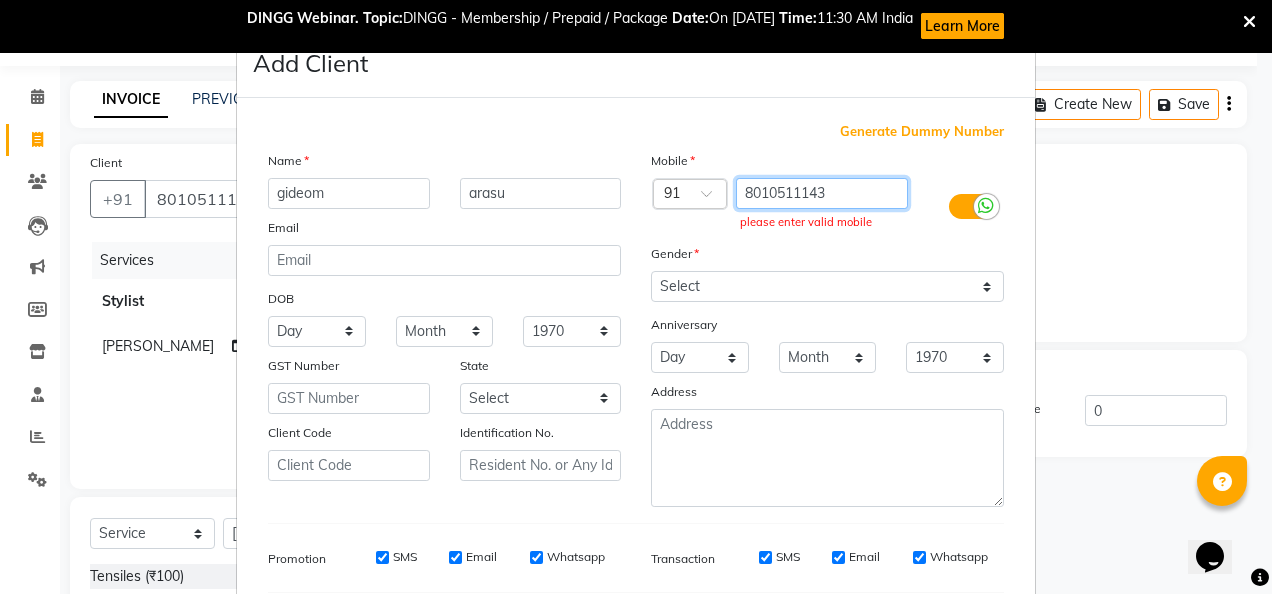 drag, startPoint x: 191, startPoint y: 171, endPoint x: 785, endPoint y: 188, distance: 594.2432 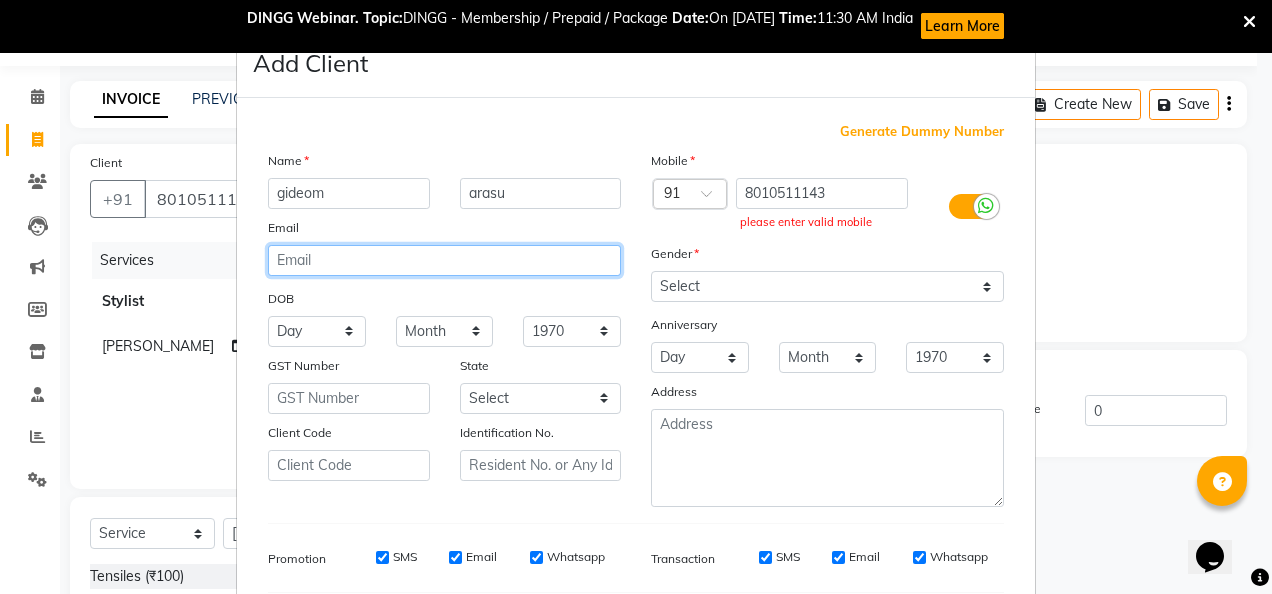 click at bounding box center [444, 260] 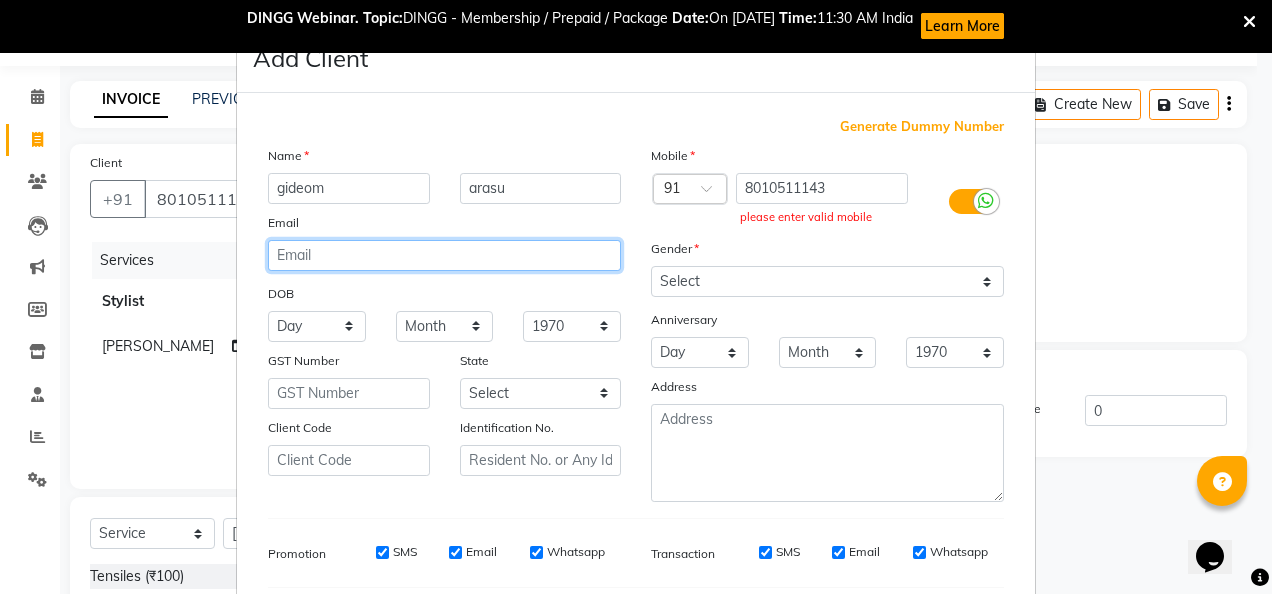 type on "c" 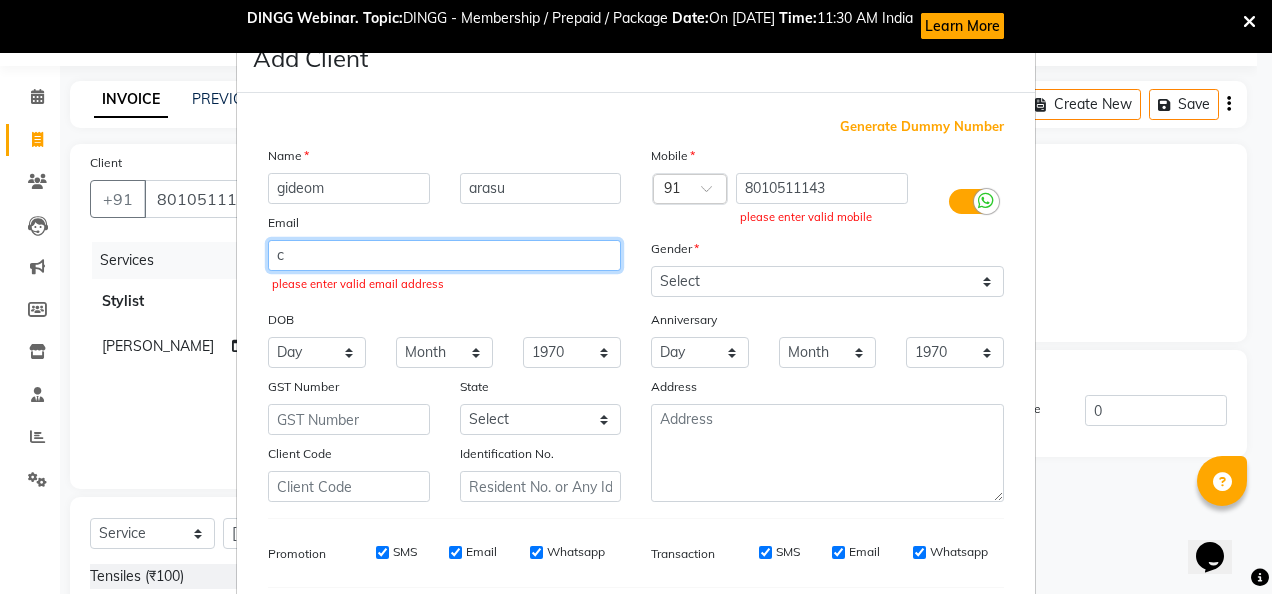 click on "c" at bounding box center (444, 255) 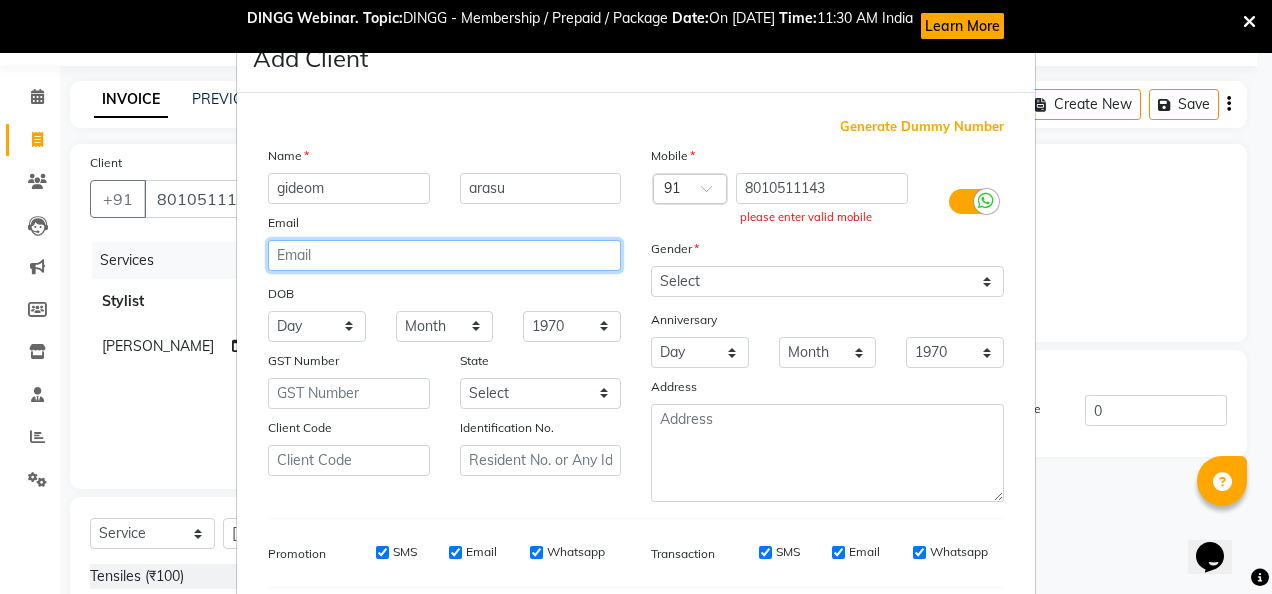 click at bounding box center (444, 255) 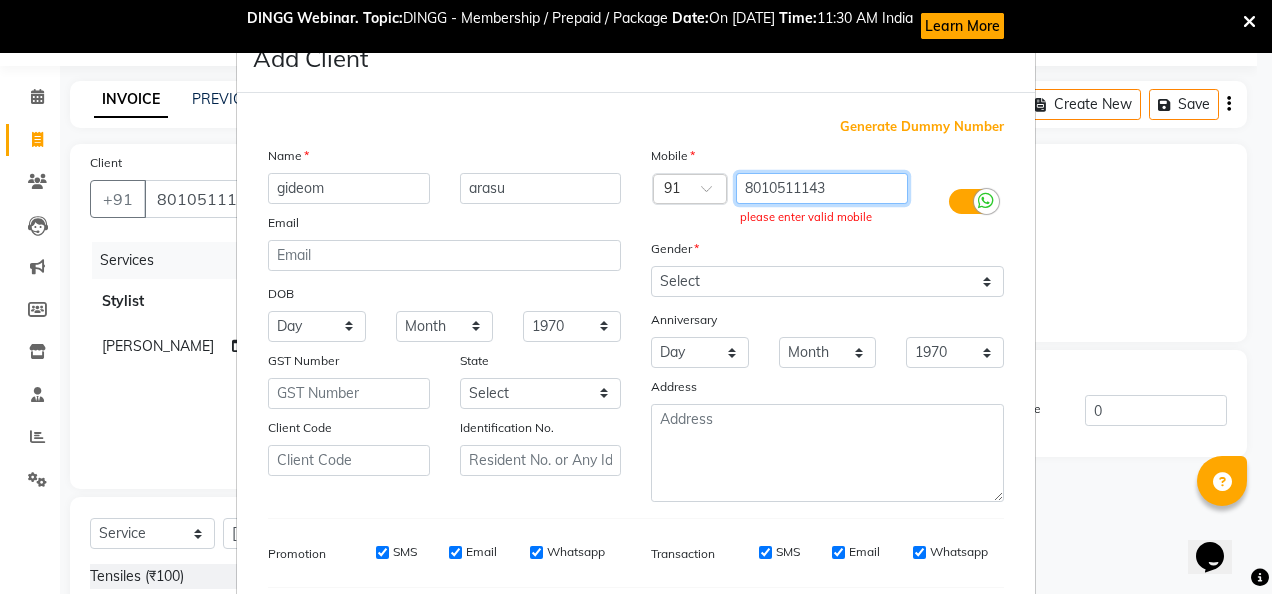 click on "8010511143" at bounding box center (822, 188) 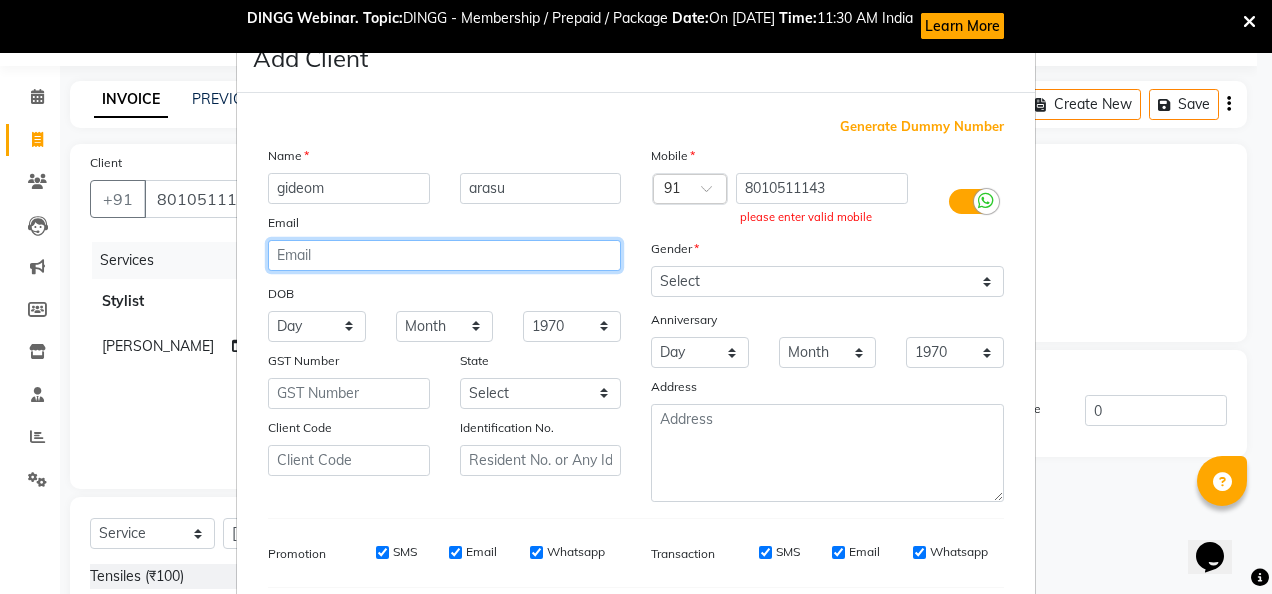 click at bounding box center [444, 255] 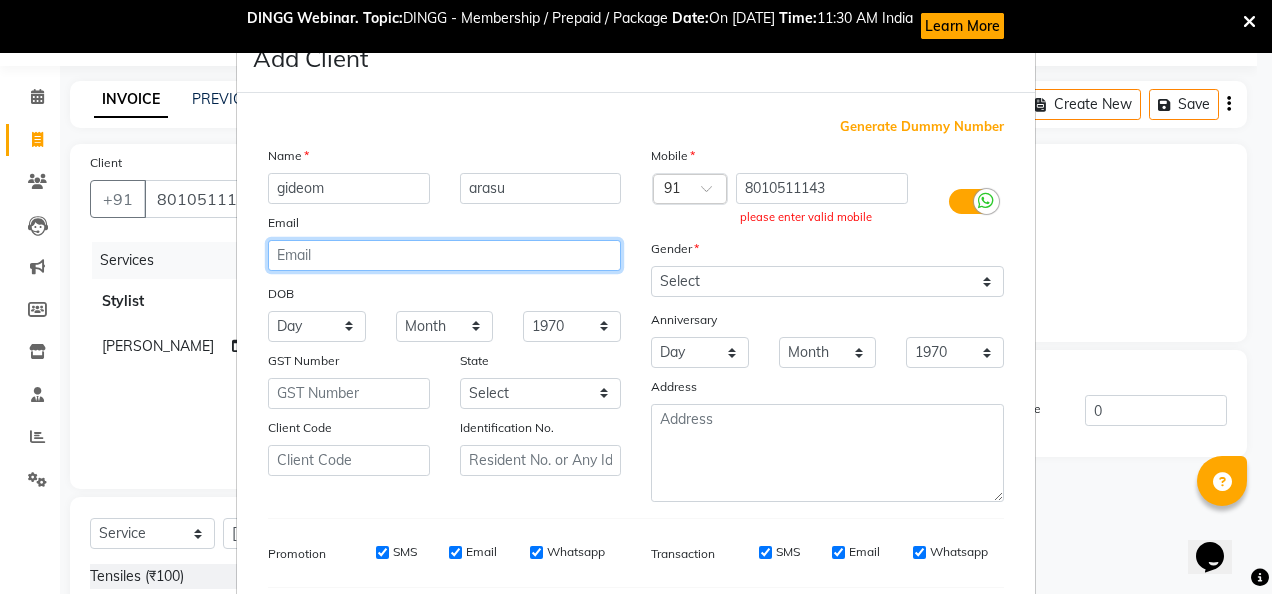 drag, startPoint x: 806, startPoint y: 192, endPoint x: 409, endPoint y: 250, distance: 401.21442 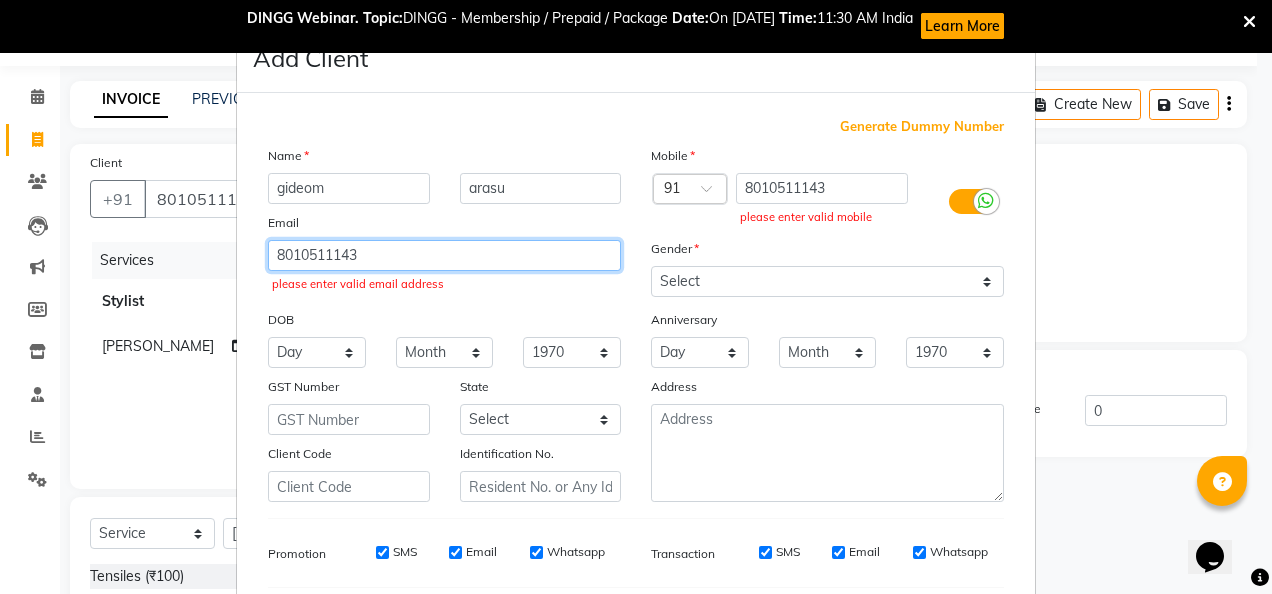 type on "8010511143" 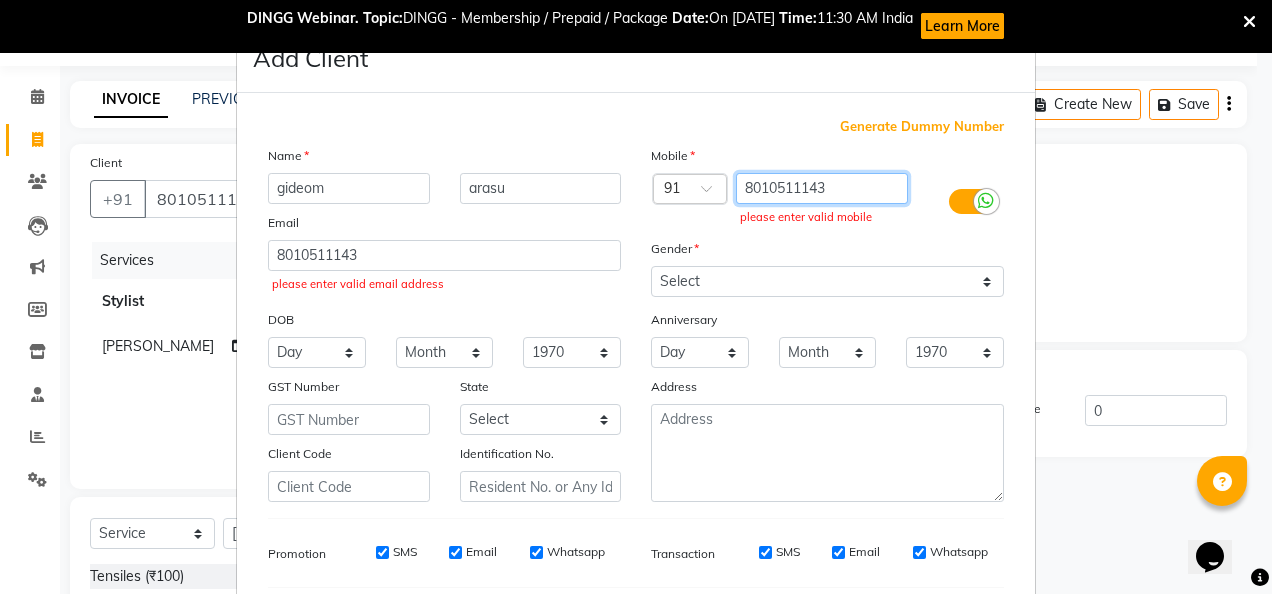 click on "8010511143" at bounding box center (822, 188) 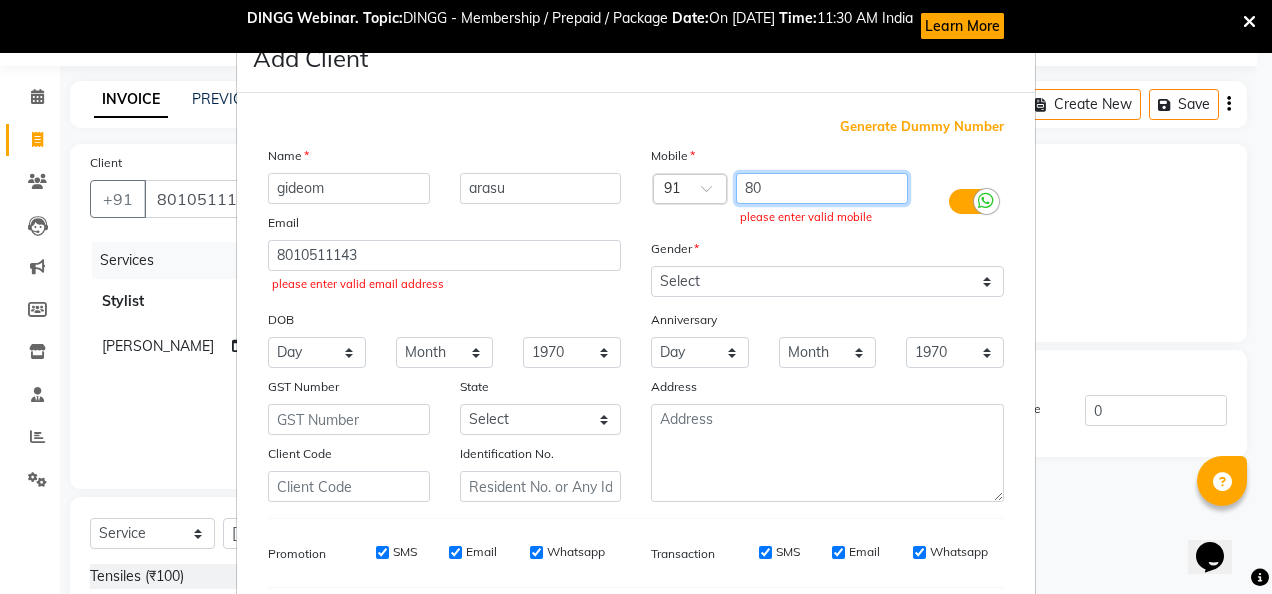 type on "8" 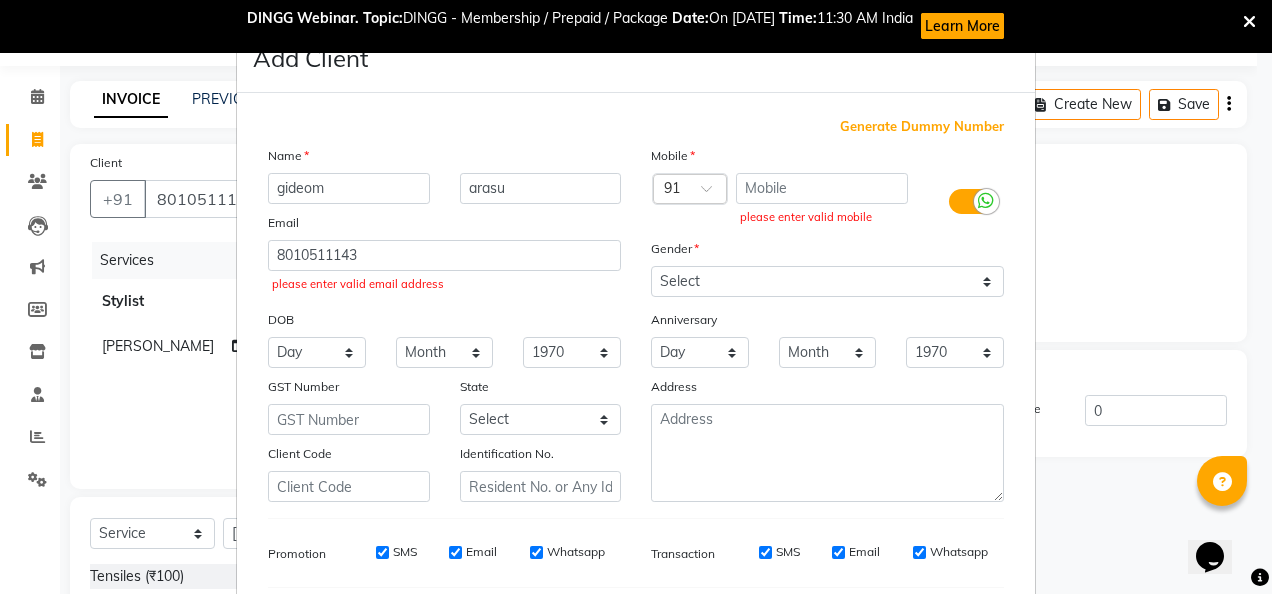 click on "Address" at bounding box center (827, 390) 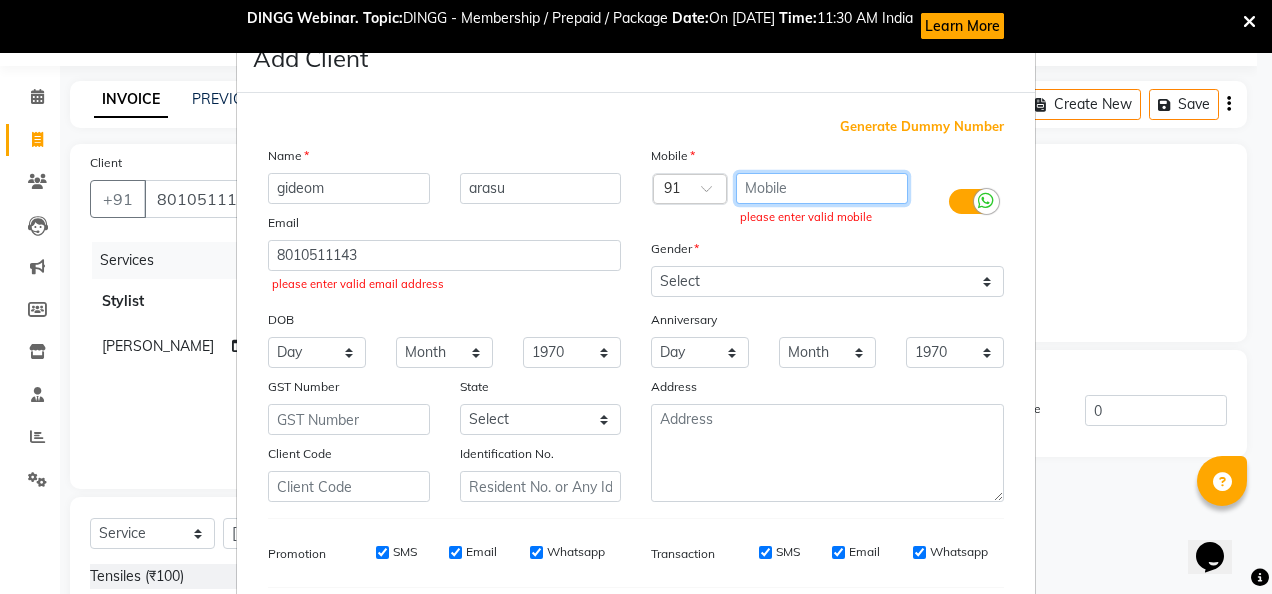 click at bounding box center (822, 188) 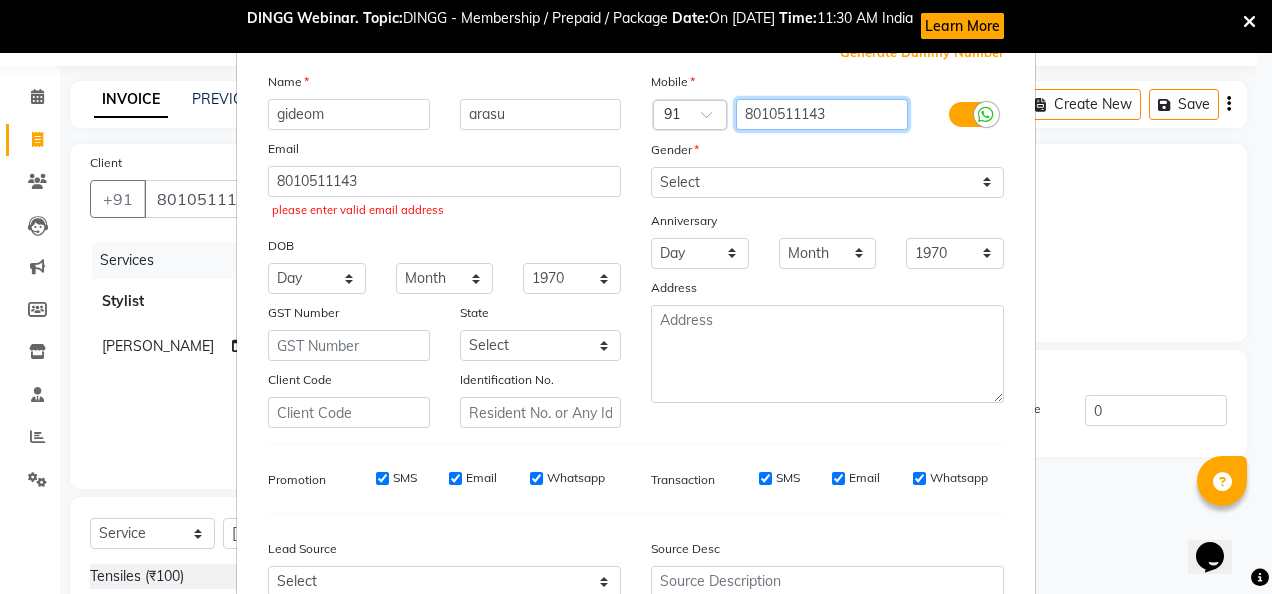 scroll, scrollTop: 85, scrollLeft: 0, axis: vertical 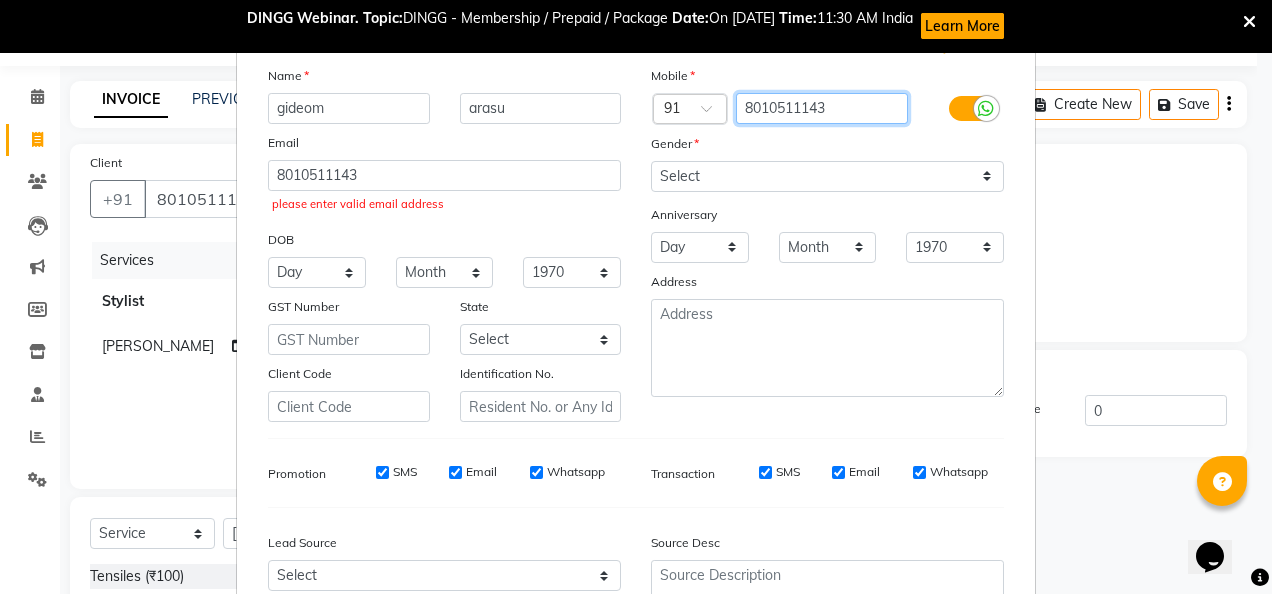 type on "8010511143" 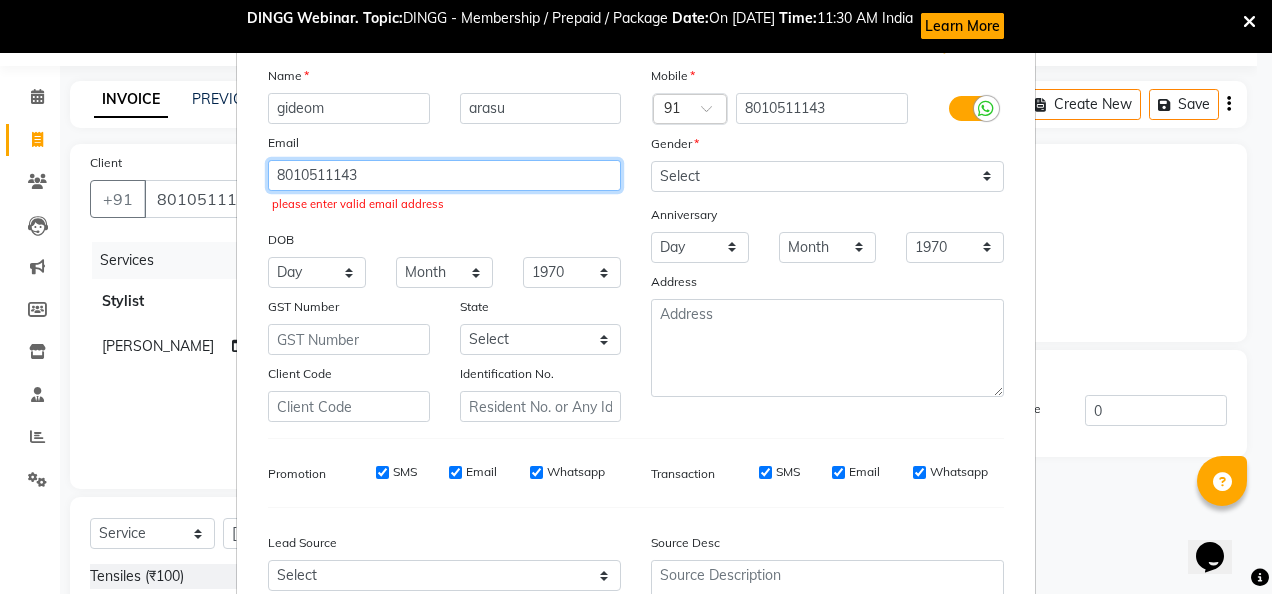 click on "8010511143" at bounding box center [444, 175] 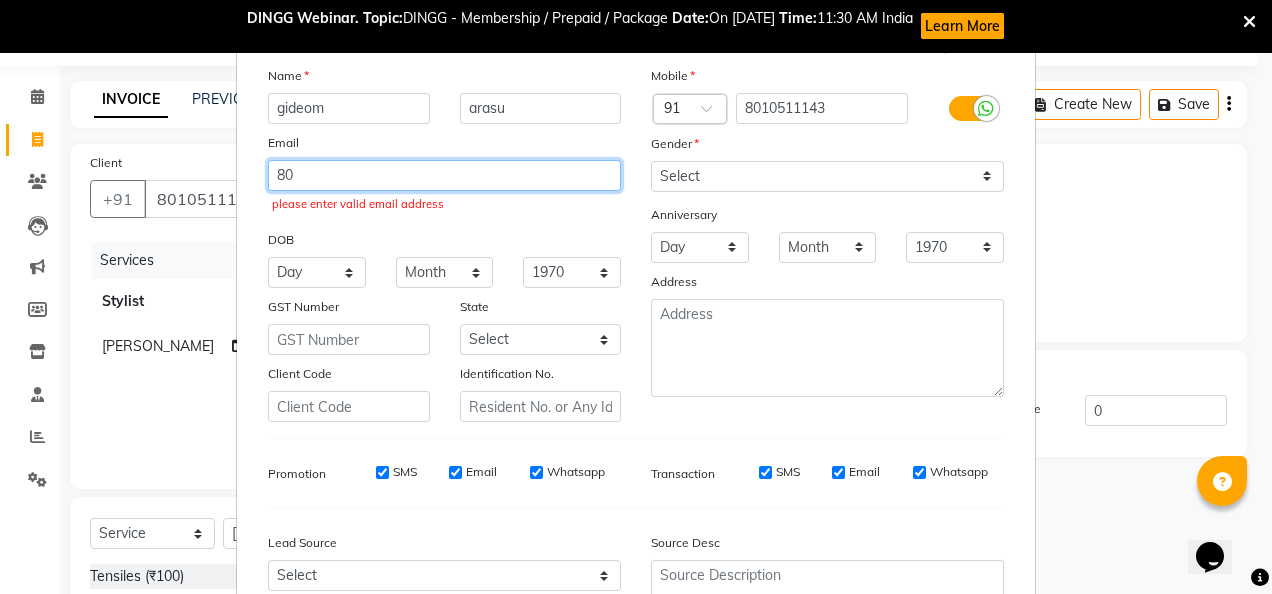 type on "8" 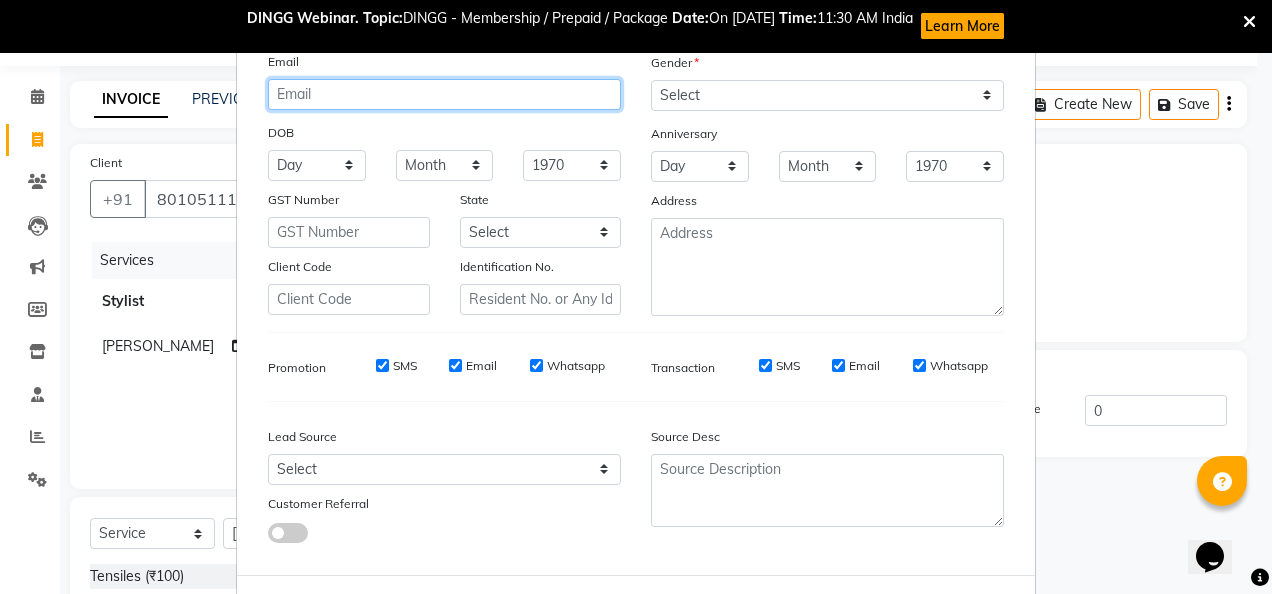 scroll, scrollTop: 251, scrollLeft: 0, axis: vertical 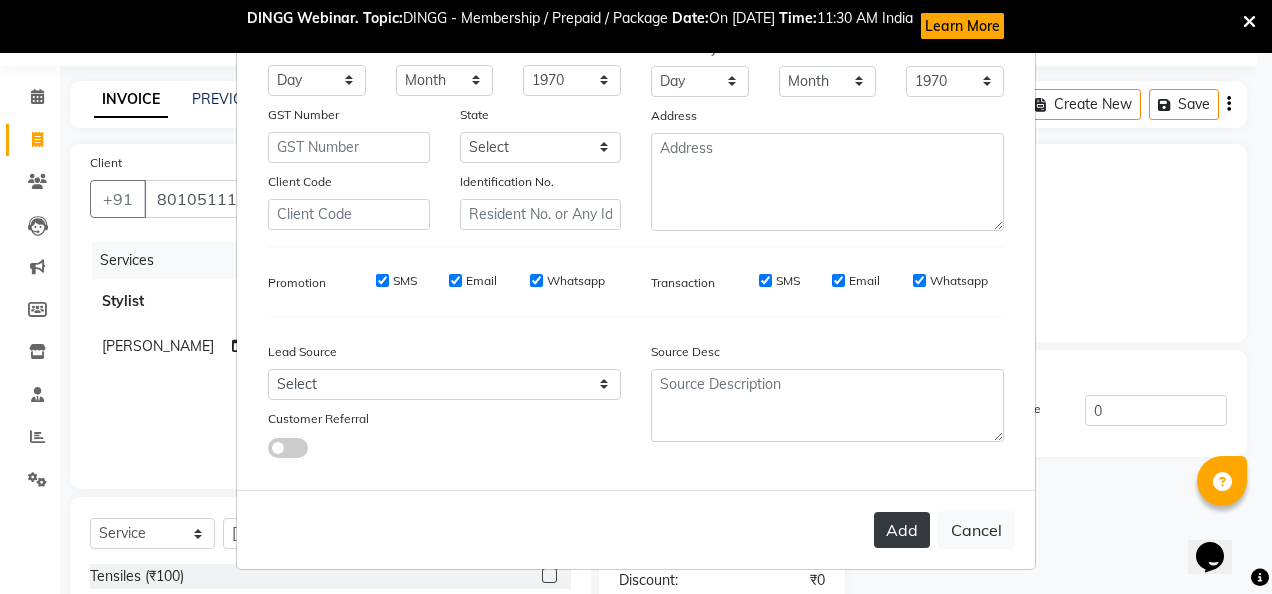 type 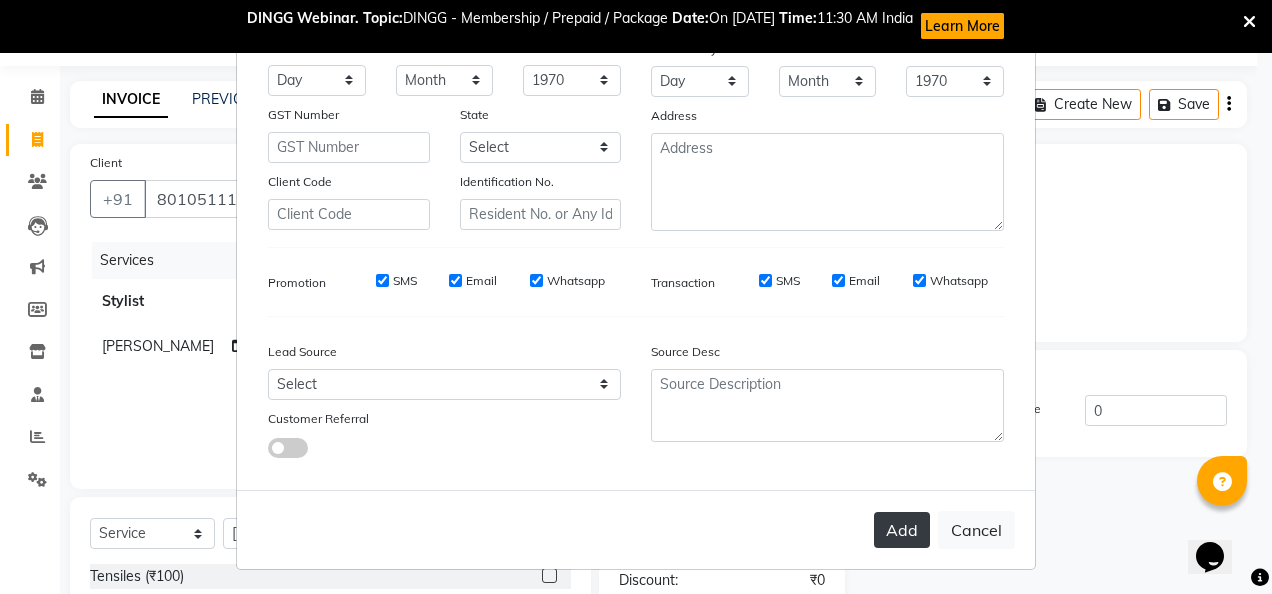 click on "Add" at bounding box center [902, 530] 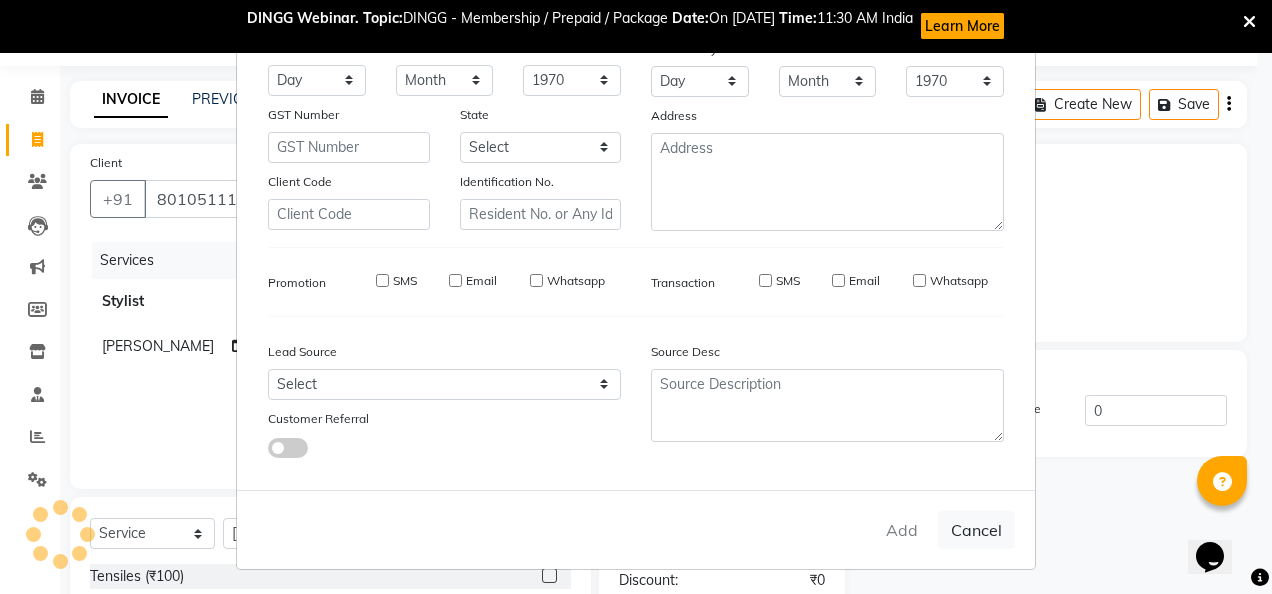 type on "8010511143" 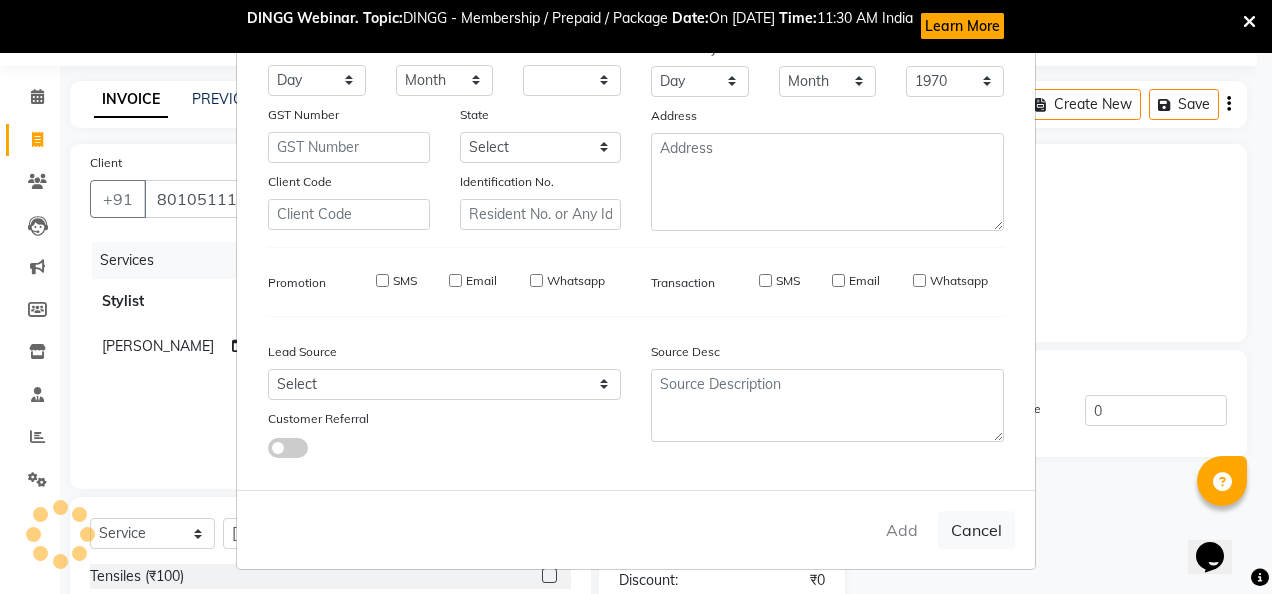 select 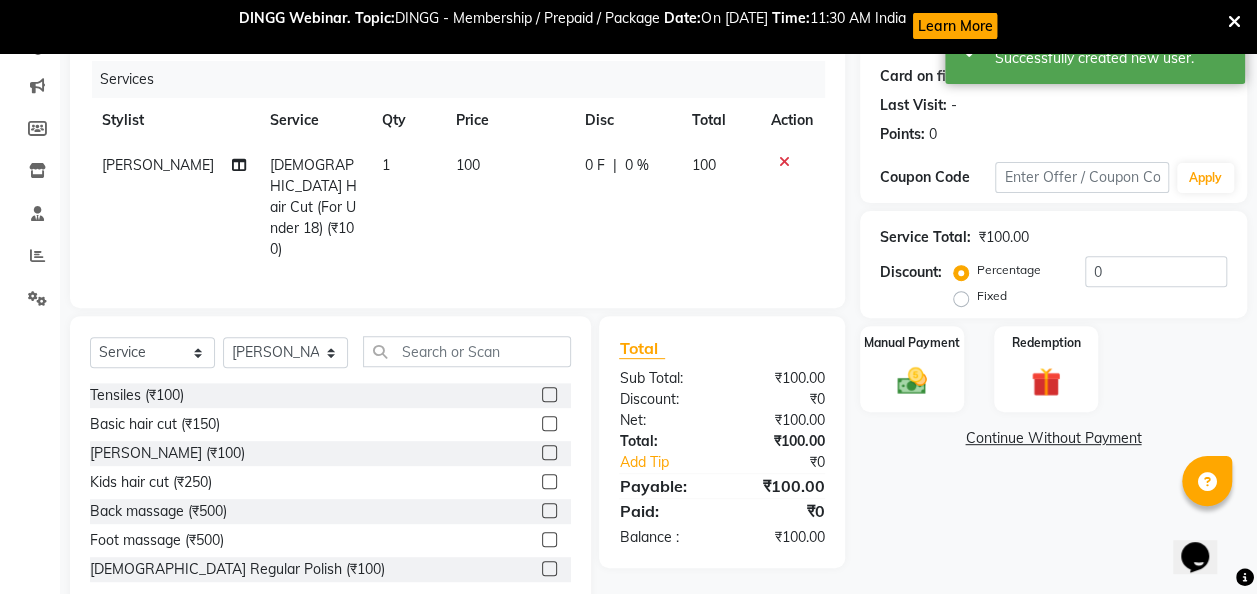 scroll, scrollTop: 260, scrollLeft: 0, axis: vertical 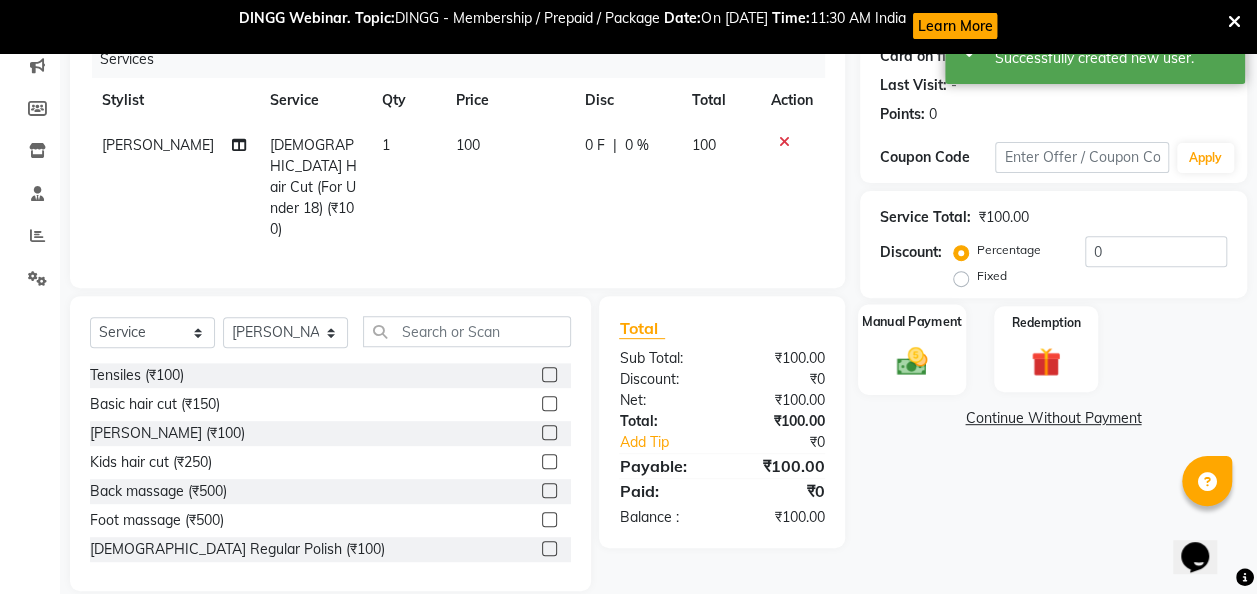 click on "Manual Payment" 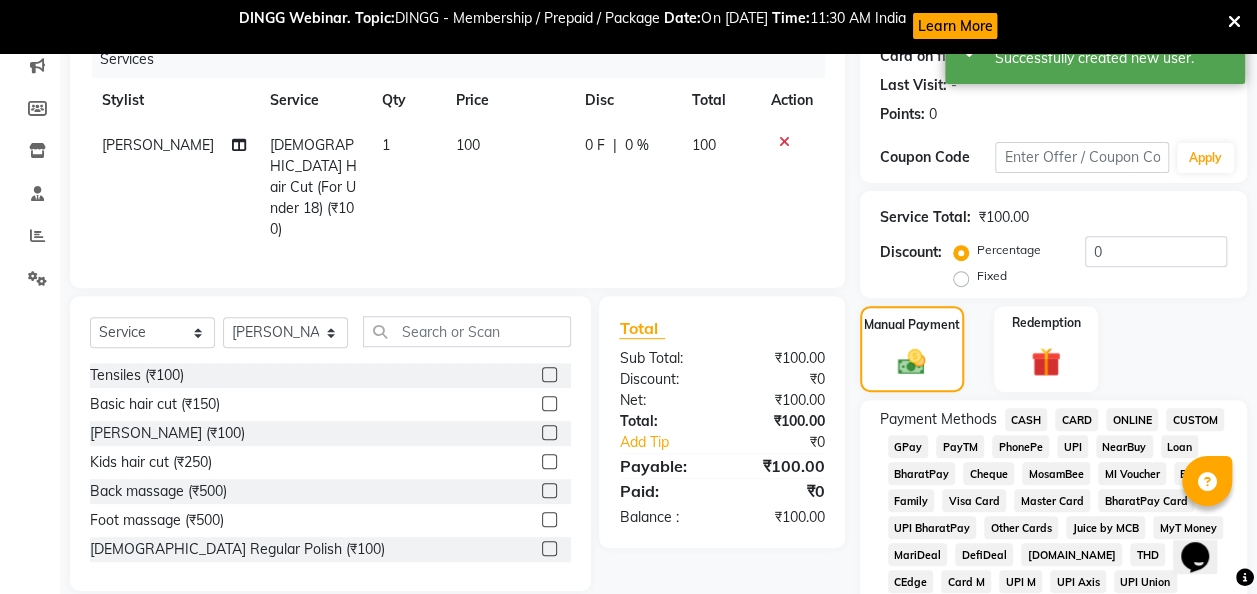 click on "GPay" 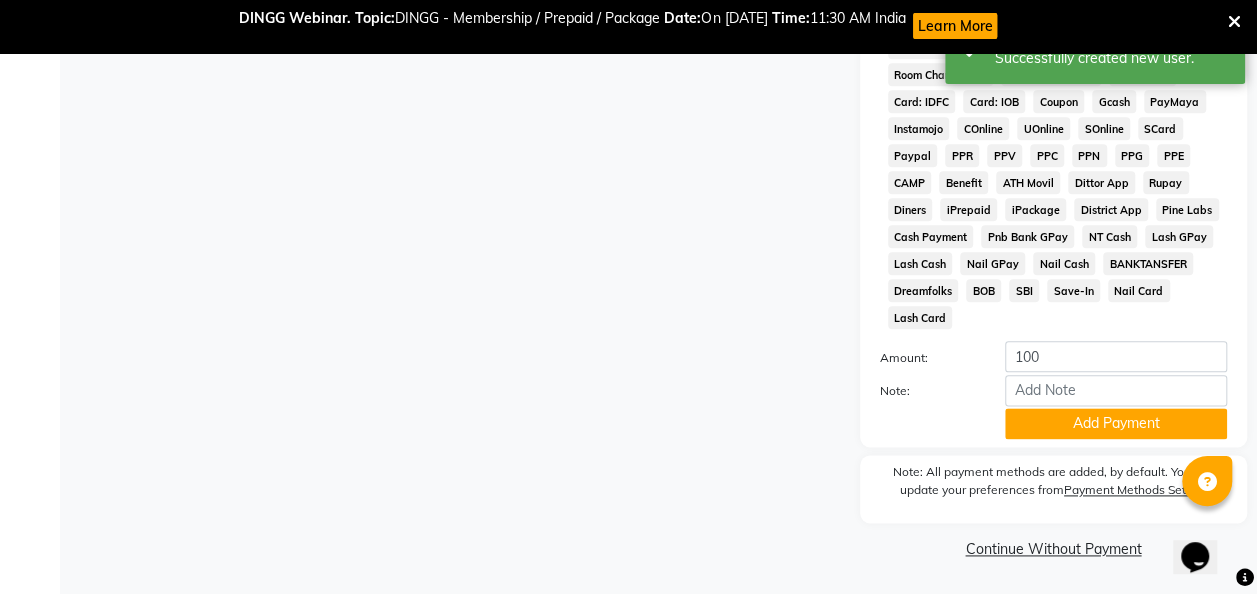 scroll, scrollTop: 1043, scrollLeft: 0, axis: vertical 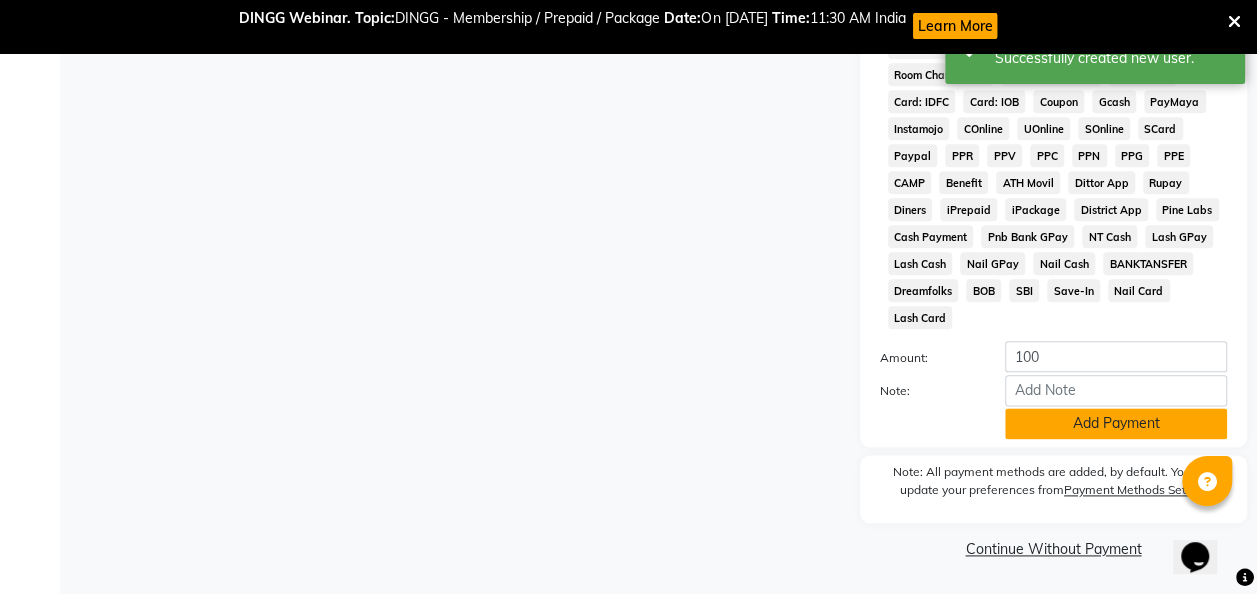 click on "Add Payment" 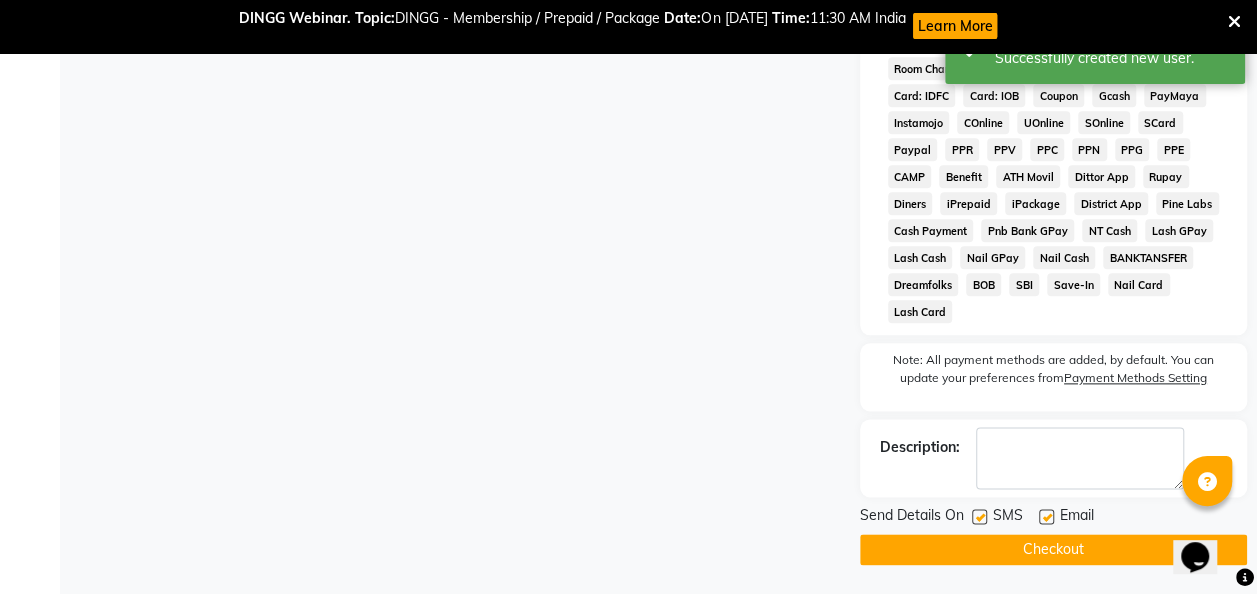 click 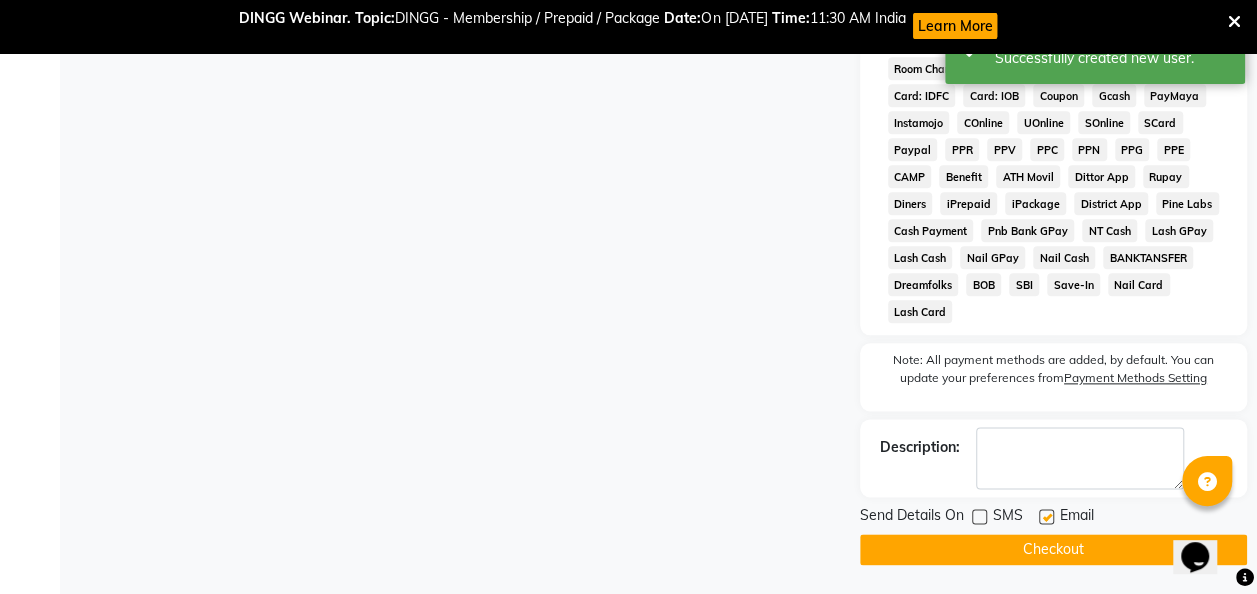 click on "Checkout" 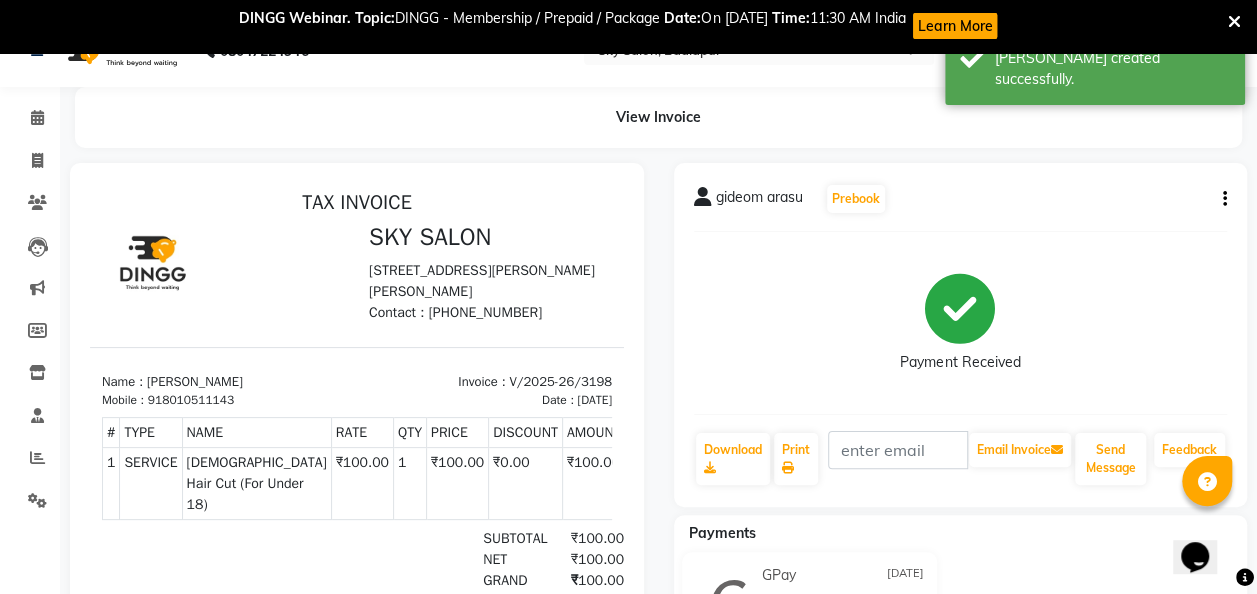 scroll, scrollTop: 0, scrollLeft: 0, axis: both 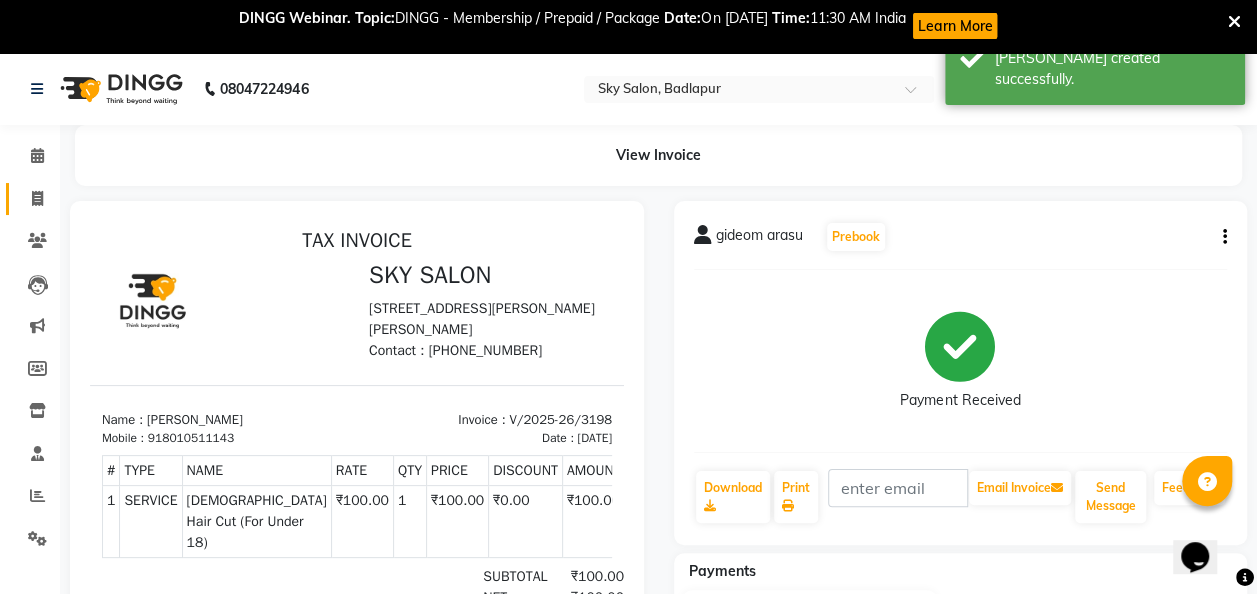 click 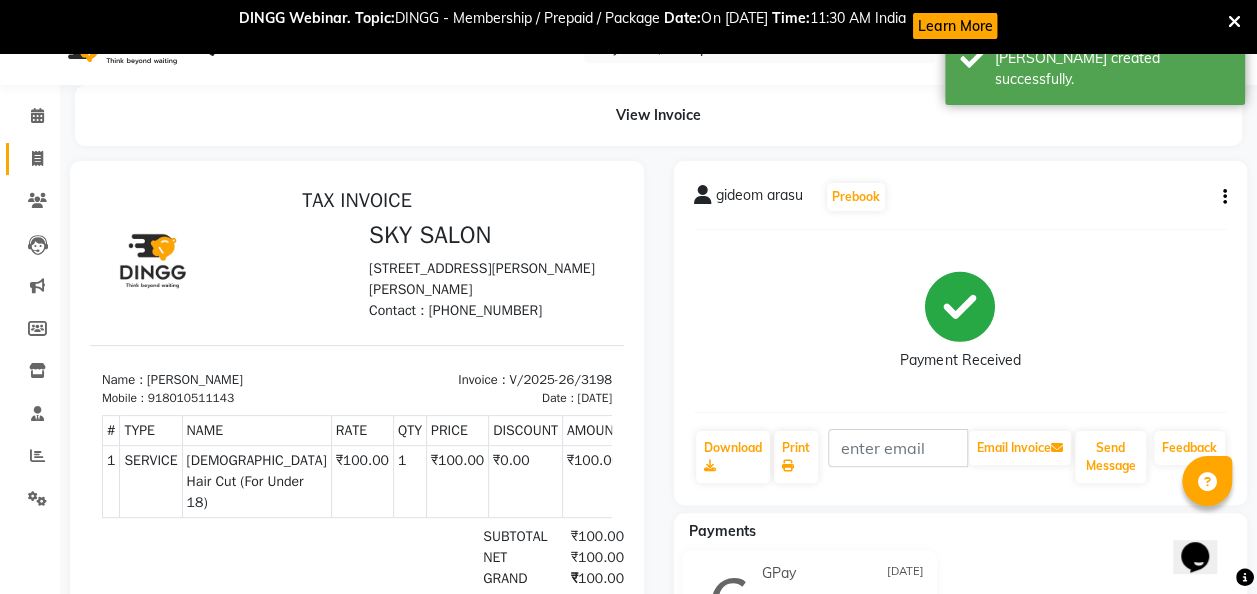 select on "service" 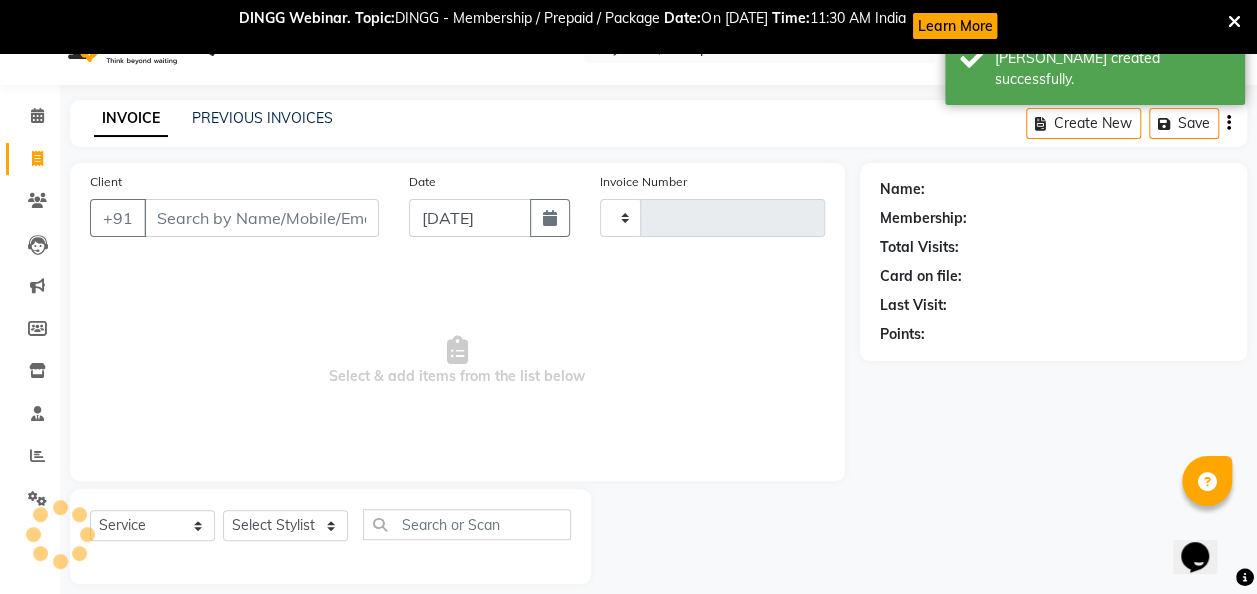 type on "3199" 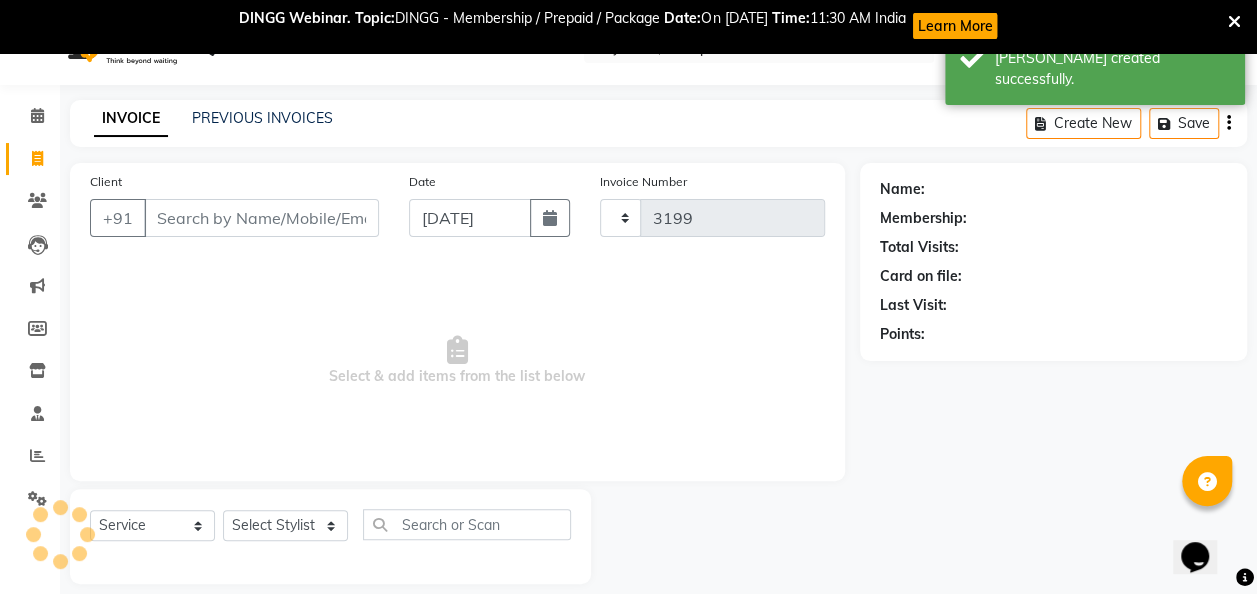 select on "6927" 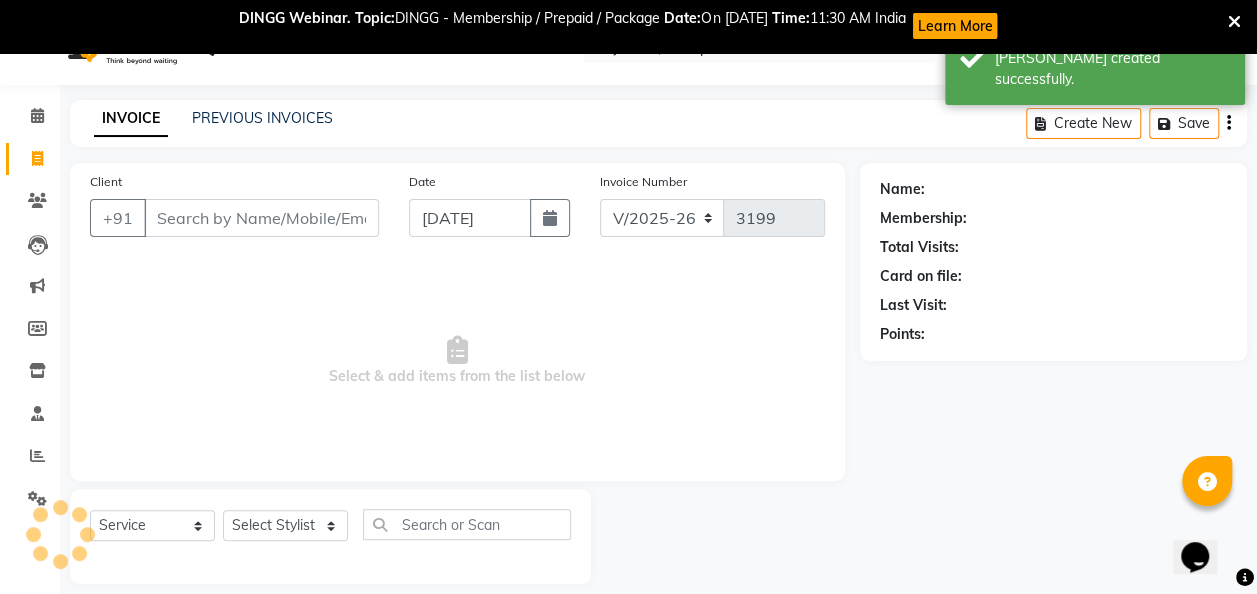 scroll, scrollTop: 59, scrollLeft: 0, axis: vertical 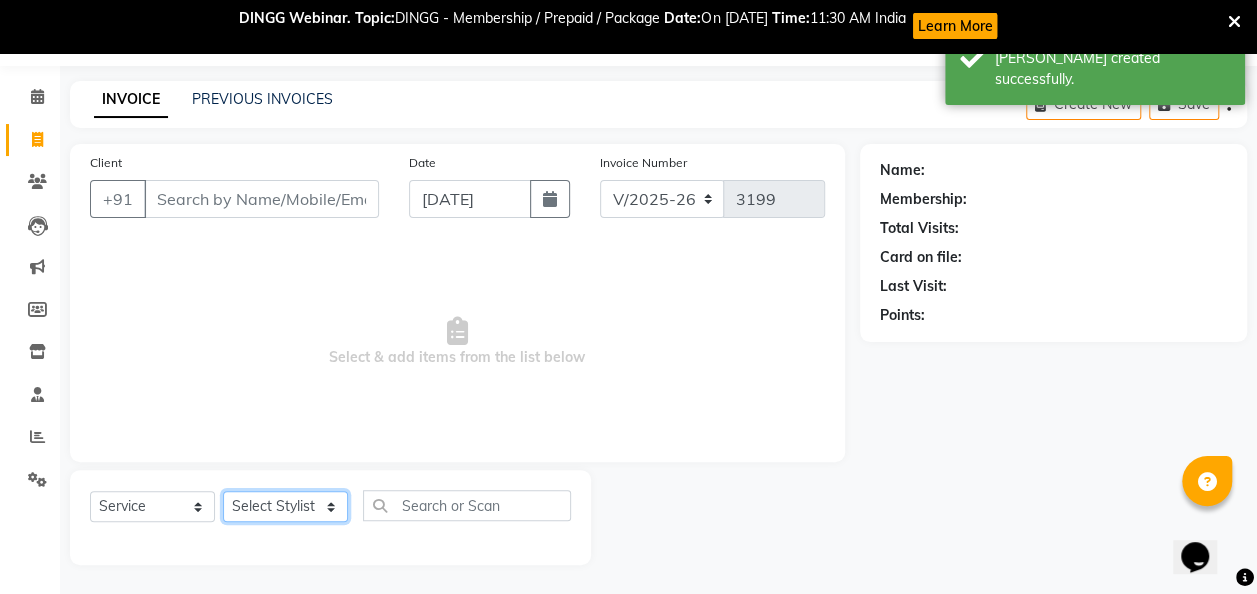 click on "Select Stylist [PERSON_NAME] [PERSON_NAME] mam  [PERSON_NAME] [PERSON_NAME] [PERSON_NAME] [PERSON_NAME] pooja  [PERSON_NAME] sir SACHIN [PERSON_NAME] [PERSON_NAME] [PERSON_NAME] [PERSON_NAME]" 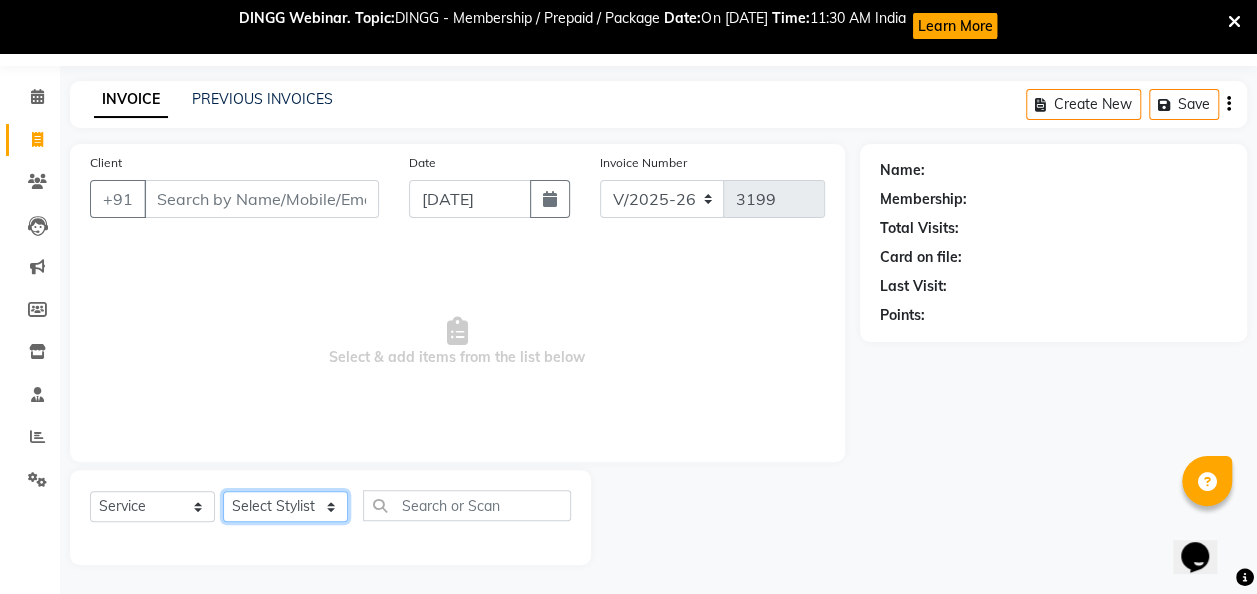 select on "81050" 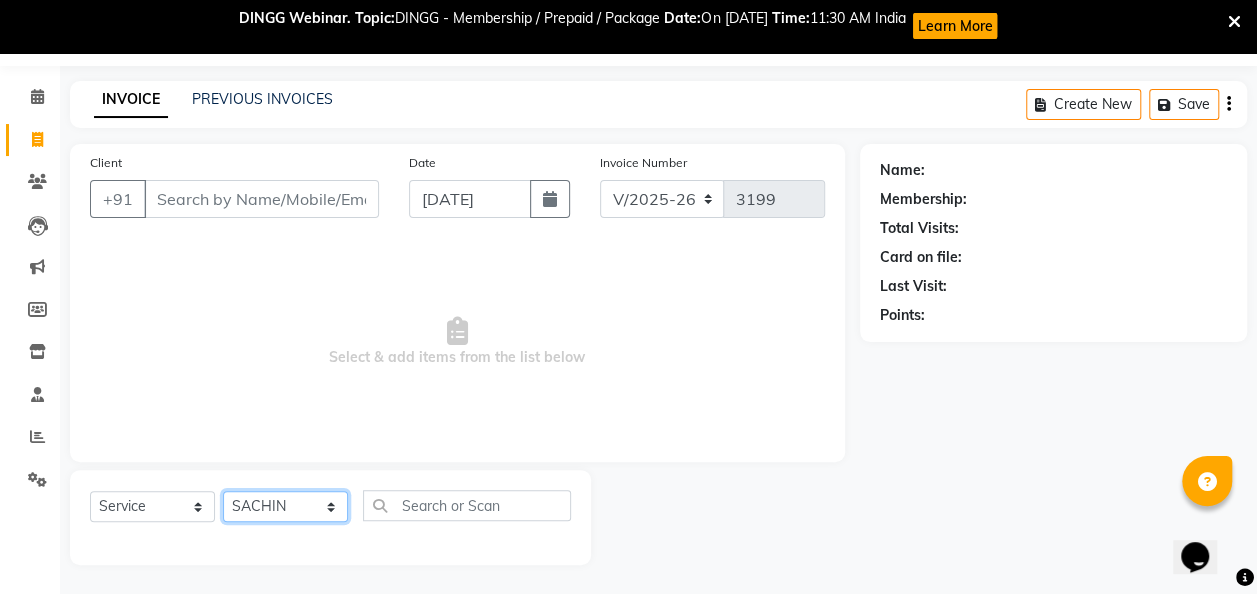 click on "Select Stylist [PERSON_NAME] [PERSON_NAME] mam  [PERSON_NAME] [PERSON_NAME] [PERSON_NAME] [PERSON_NAME] pooja  [PERSON_NAME] sir SACHIN [PERSON_NAME] [PERSON_NAME] [PERSON_NAME] [PERSON_NAME]" 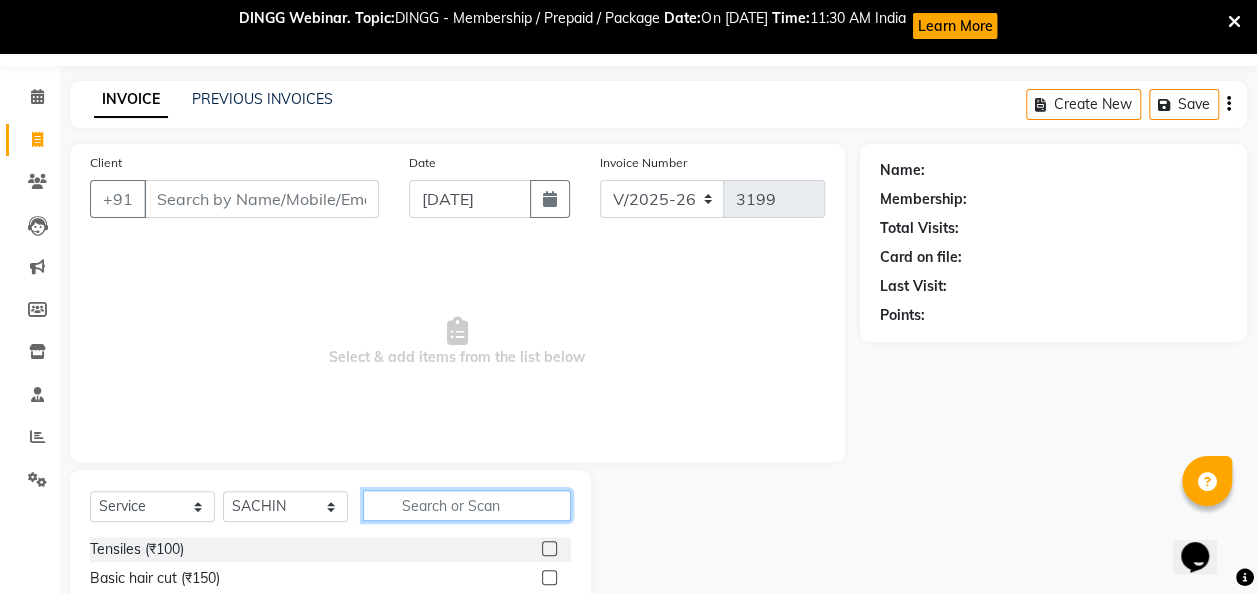 click 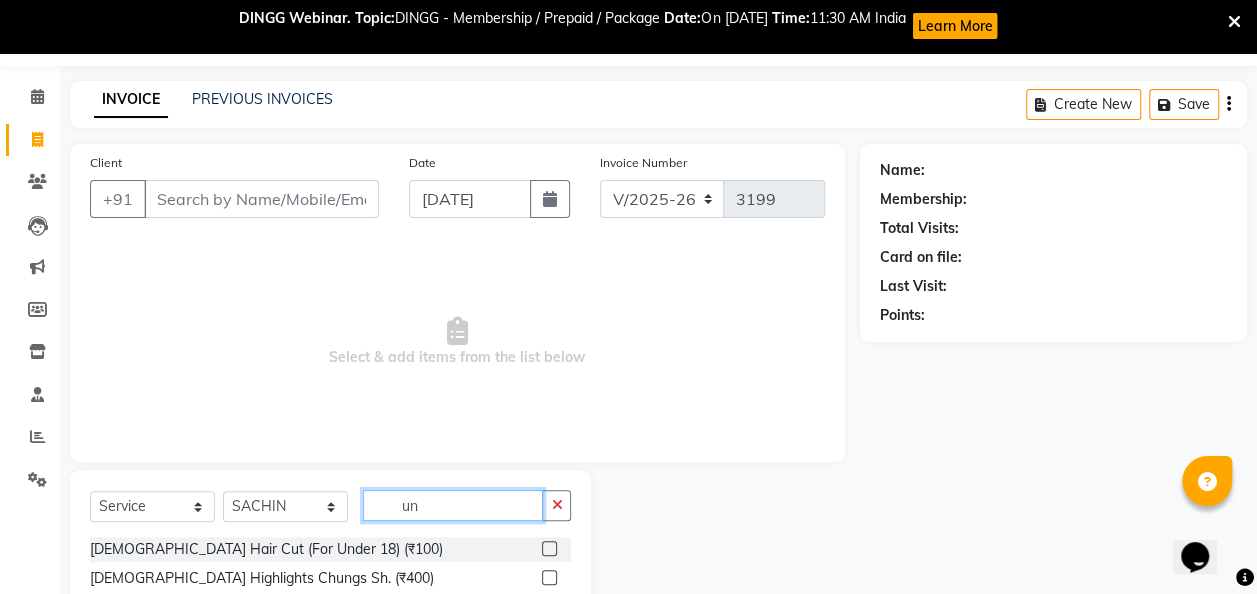 type on "un" 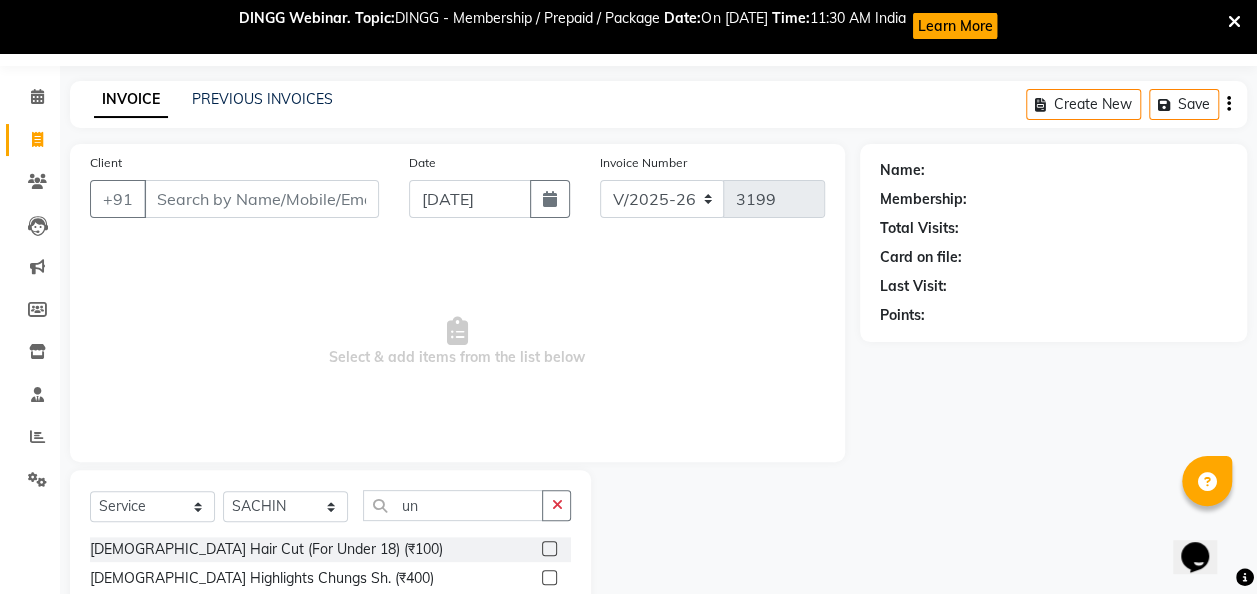 click 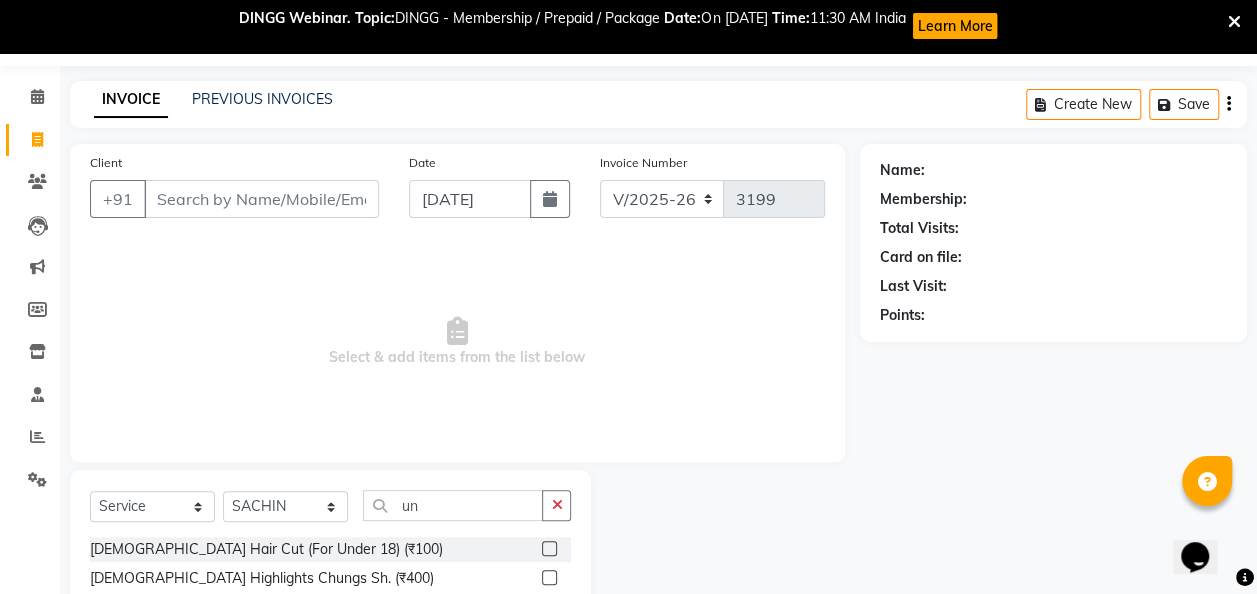click at bounding box center (548, 549) 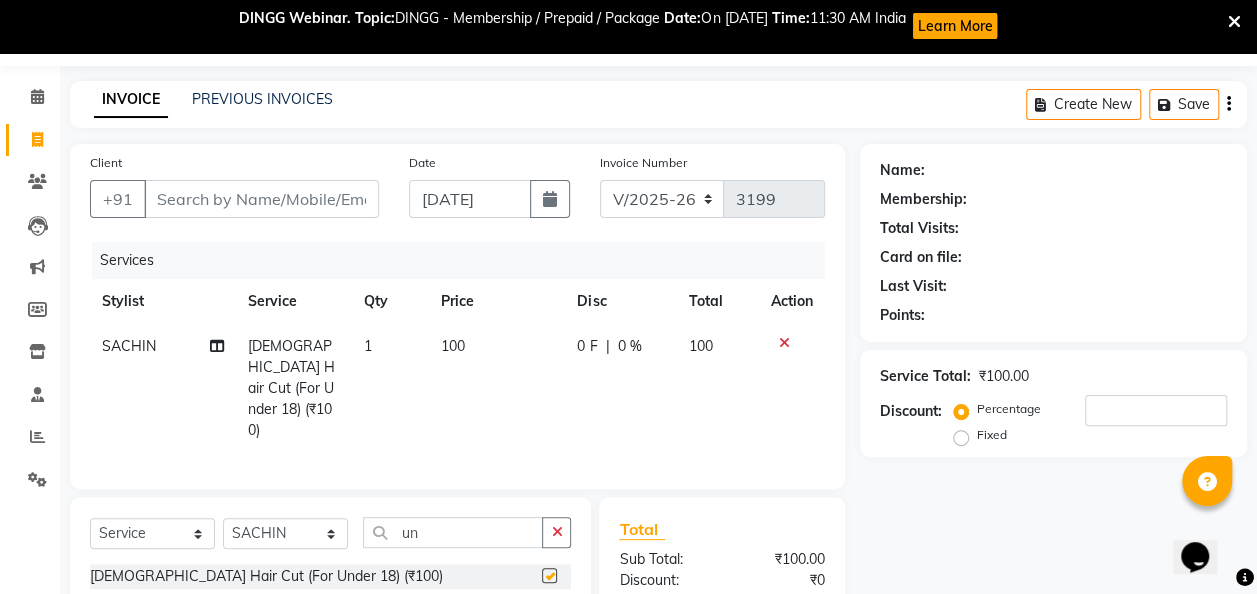 checkbox on "false" 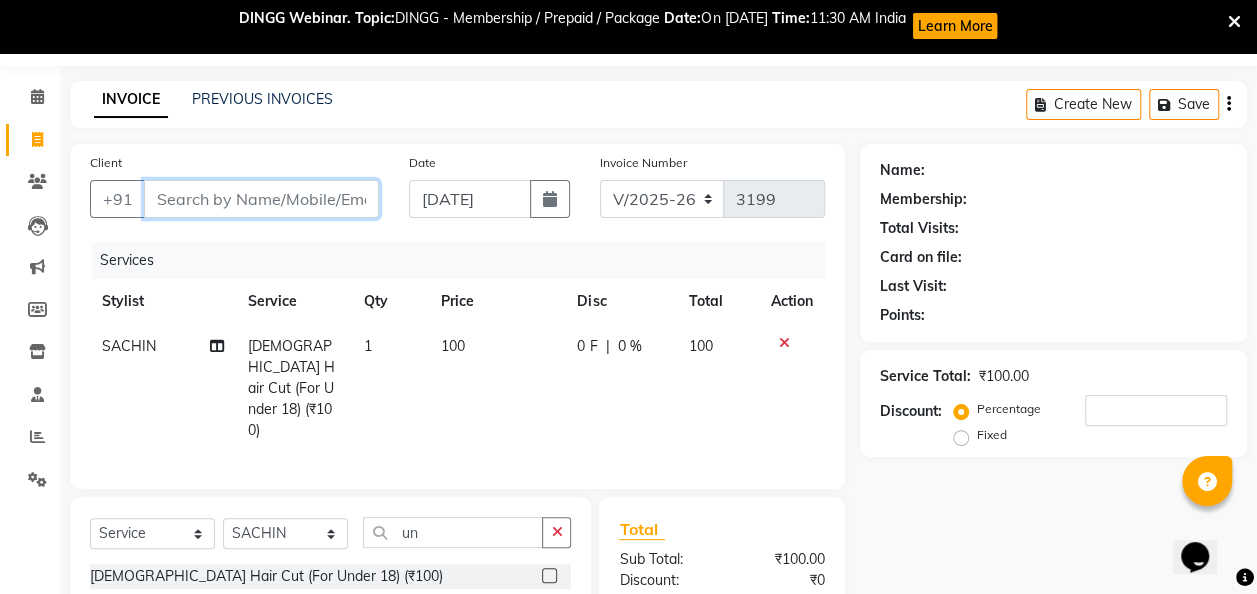 click on "Client" at bounding box center (261, 199) 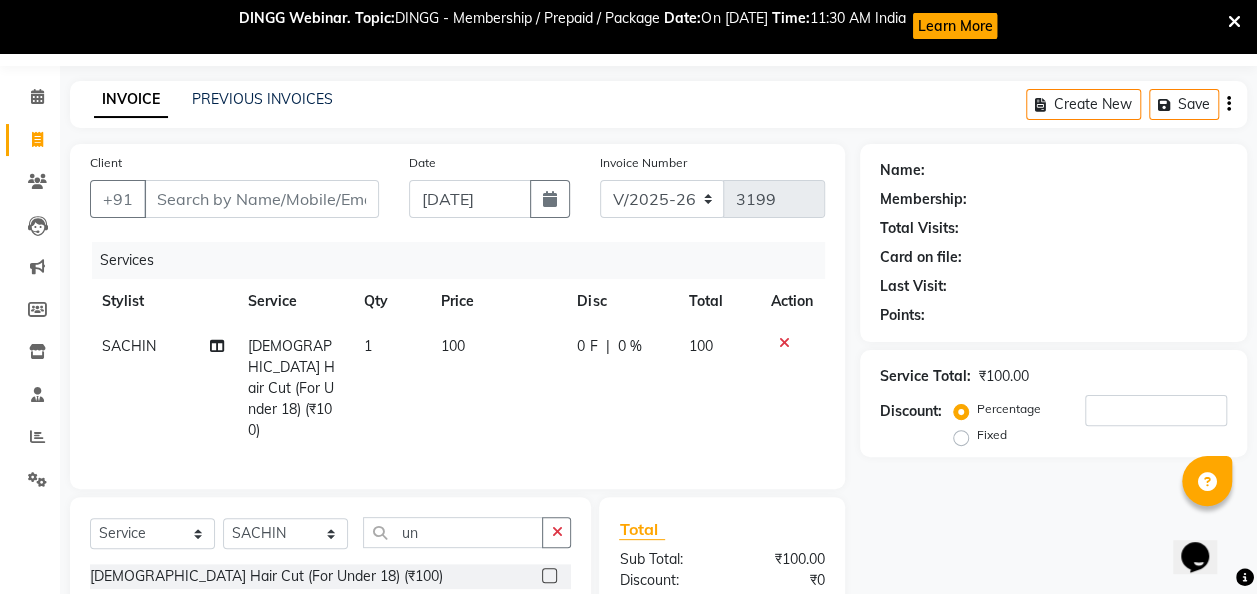 click on "08047224946 Select Location × Sky Salon, Badlapur Default Panel My Panel English ENGLISH Español العربية मराठी हिंदी ગુજરાતી தமிழ் 中文 Notifications nothing to show Divya mam  Manage Profile Change Password Sign out  Version:3.15.4  ☀ SKY SALON, Badlapur  Calendar  Invoice  Clients  Leads   Marketing  Members  Inventory  Staff  Reports  Settings Completed InProgress Upcoming Dropped Tentative Check-In Confirm Bookings Generate Report Segments Page Builder INVOICE PREVIOUS INVOICES Create New   Save  Client +91 Date [DATE] Invoice Number V/2025 V/[PHONE_NUMBER] Services Stylist Service Qty Price Disc Total Action SACHIN [DEMOGRAPHIC_DATA] Hair Cut (For Under 18) (₹100) 1 100 0 F | 0 % 100 Select  Service  Product  Membership  Package Voucher Prepaid Gift Card  Select Stylist [PERSON_NAME] [PERSON_NAME] mam  [PERSON_NAME] [PERSON_NAME] [PERSON_NAME] [PERSON_NAME] pooja  [PERSON_NAME] sir SACHIN [PERSON_NAME] [PERSON_NAME] [PERSON_NAME] [PERSON_NAME] un Total Sub Total: ₹100.00 ₹0" at bounding box center (628, 408) 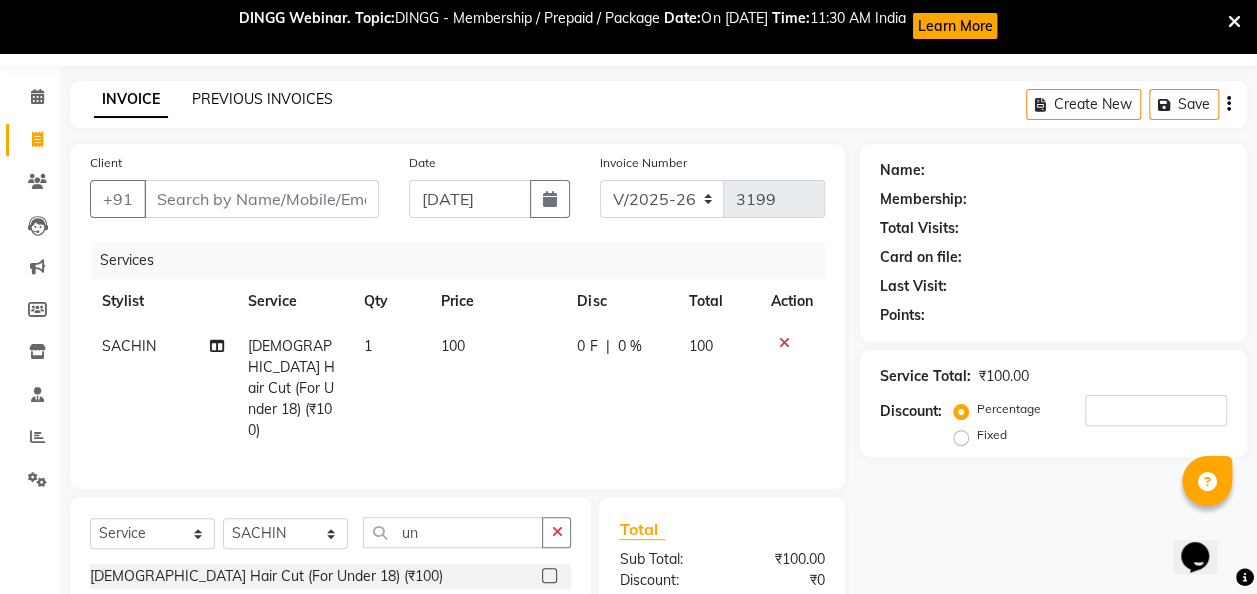 click on "PREVIOUS INVOICES" 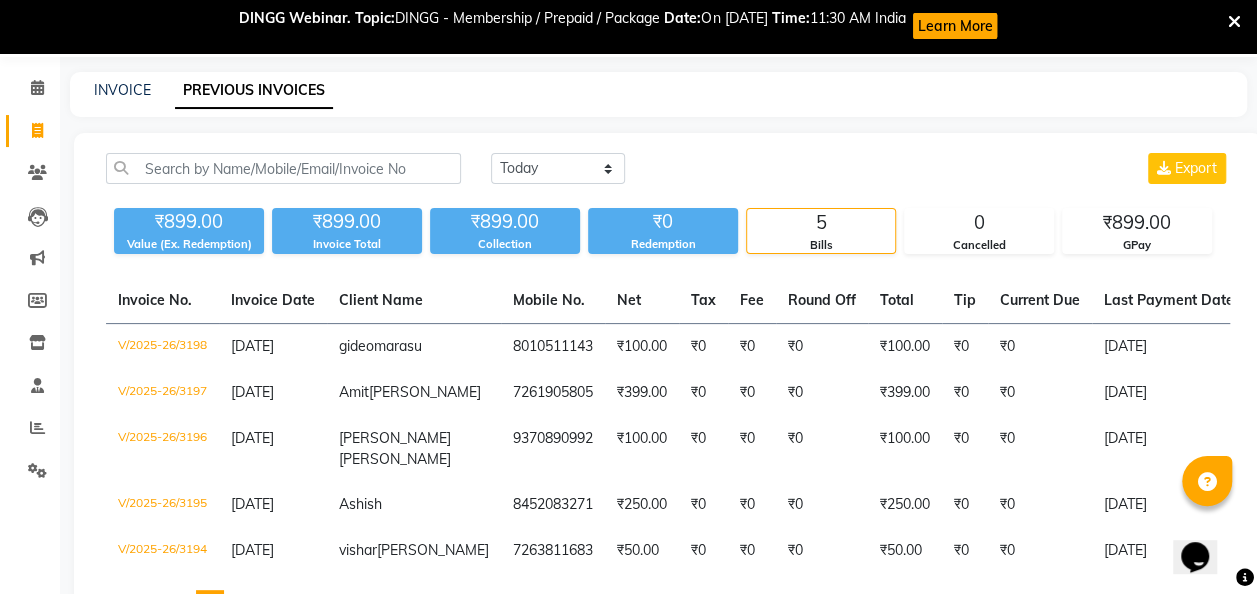 scroll, scrollTop: 61, scrollLeft: 0, axis: vertical 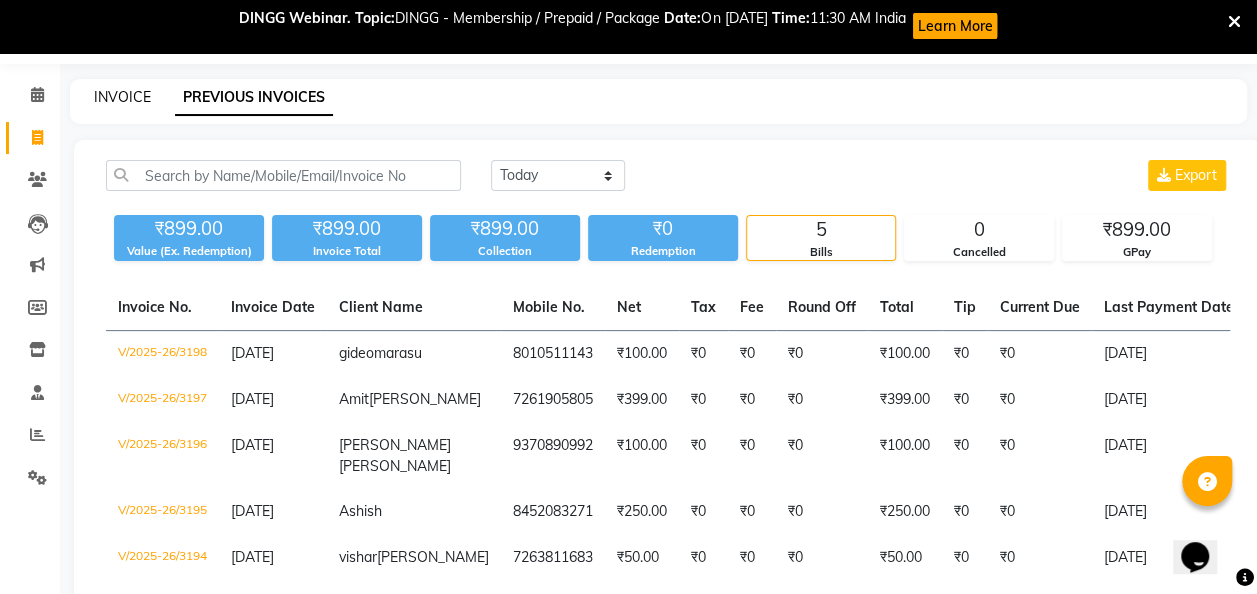 click on "INVOICE" 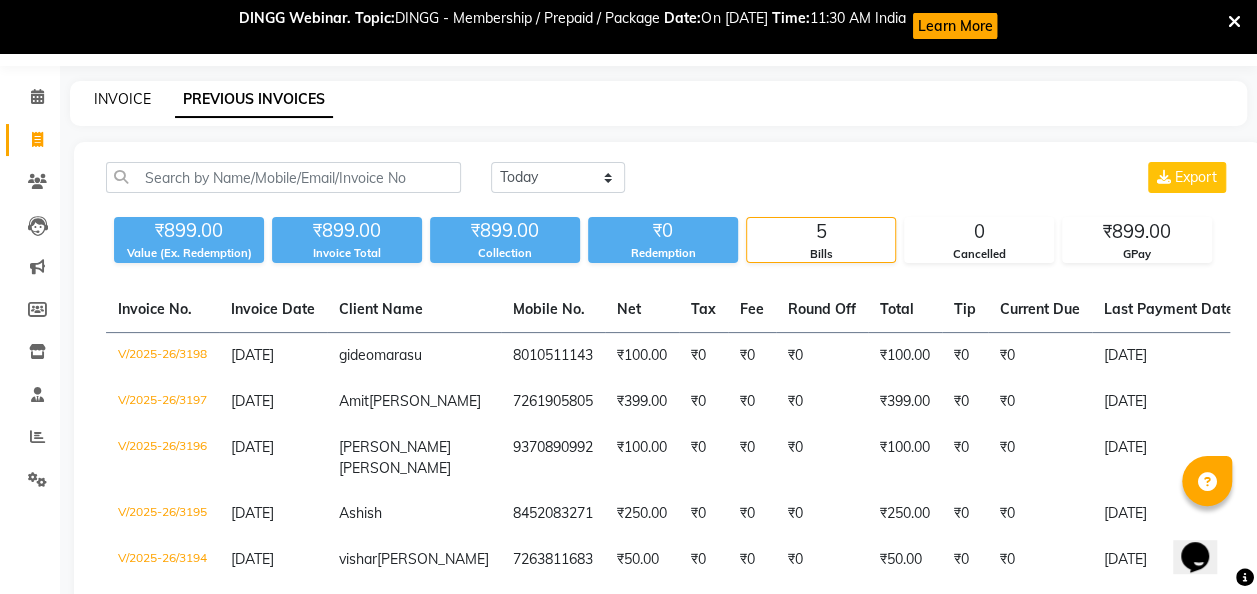 select on "6927" 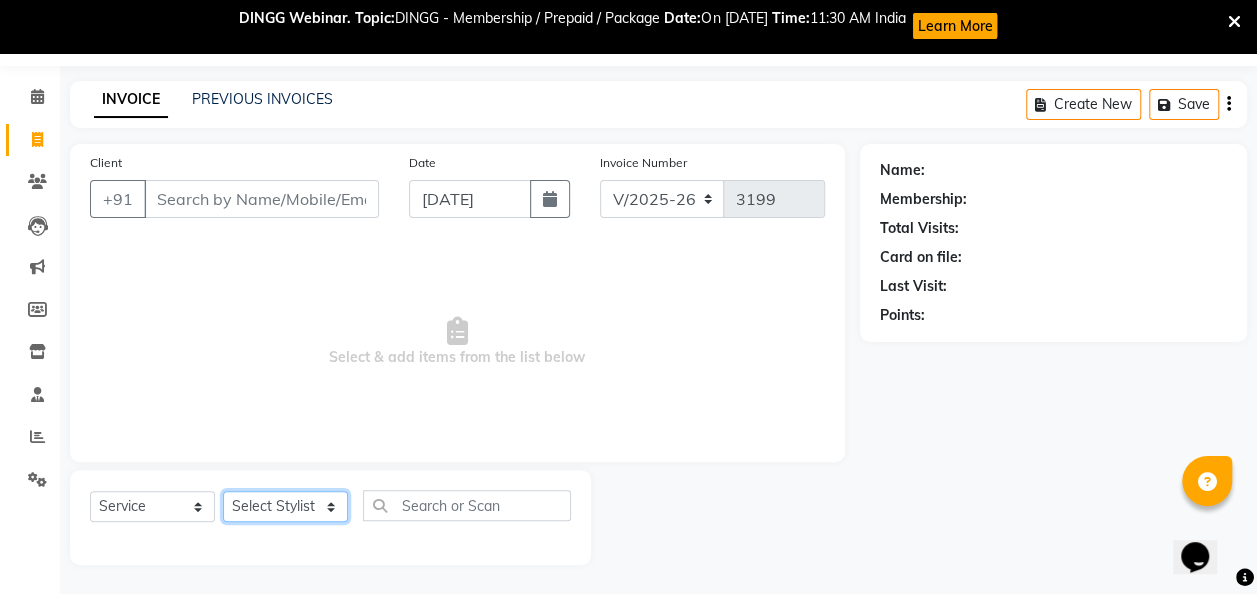 click on "Select Stylist [PERSON_NAME] [PERSON_NAME] mam  [PERSON_NAME] [PERSON_NAME] [PERSON_NAME] [PERSON_NAME] pooja  [PERSON_NAME] sir SACHIN [PERSON_NAME] [PERSON_NAME] [PERSON_NAME] [PERSON_NAME]" 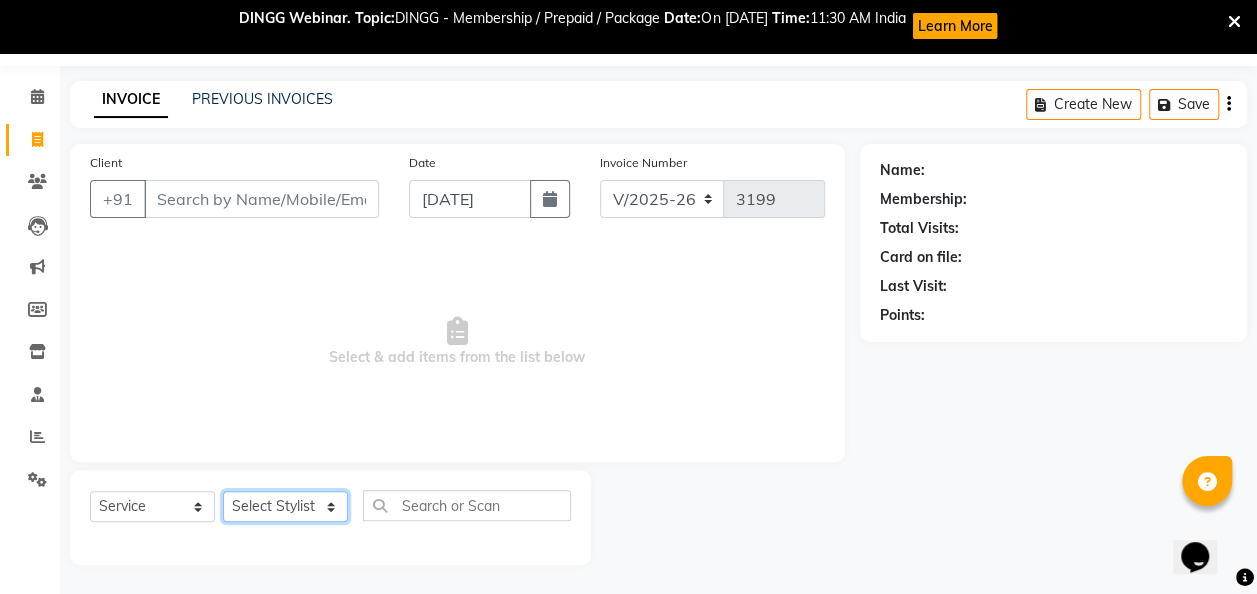 select on "81050" 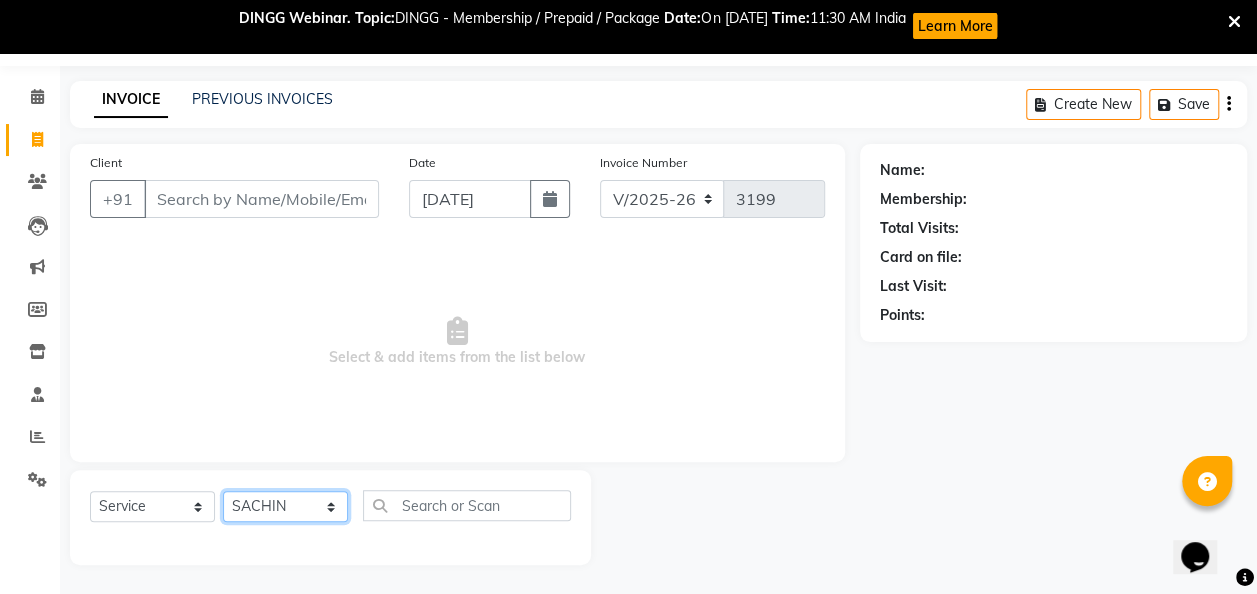 click on "Select Stylist [PERSON_NAME] [PERSON_NAME] mam  [PERSON_NAME] [PERSON_NAME] [PERSON_NAME] [PERSON_NAME] pooja  [PERSON_NAME] sir SACHIN [PERSON_NAME] [PERSON_NAME] [PERSON_NAME] [PERSON_NAME]" 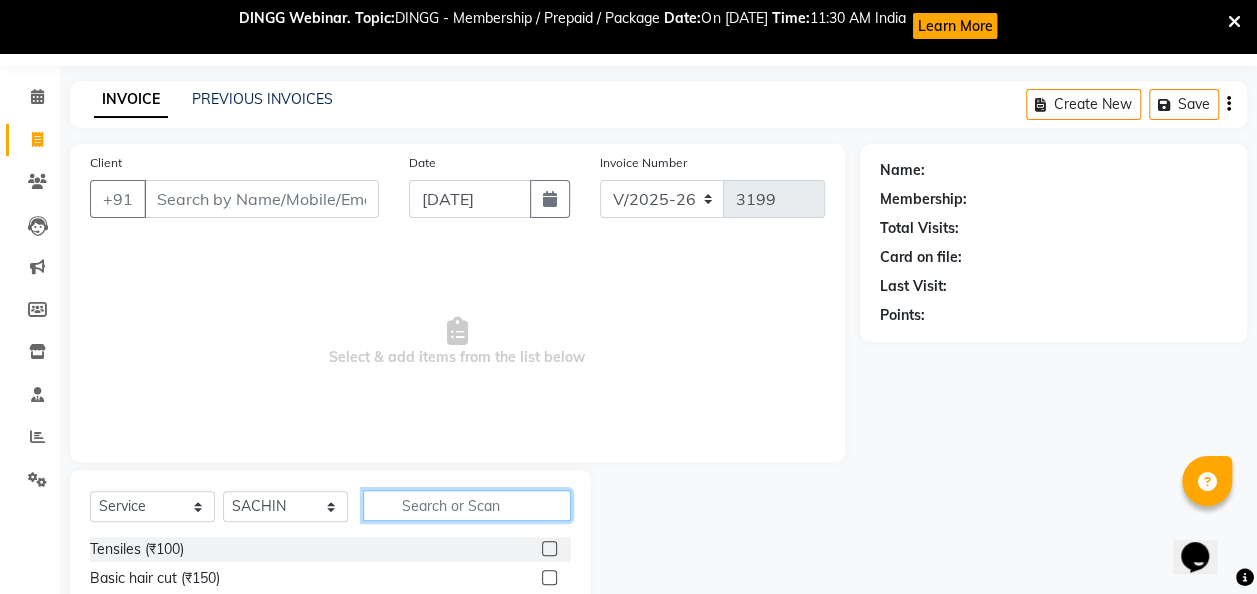 click 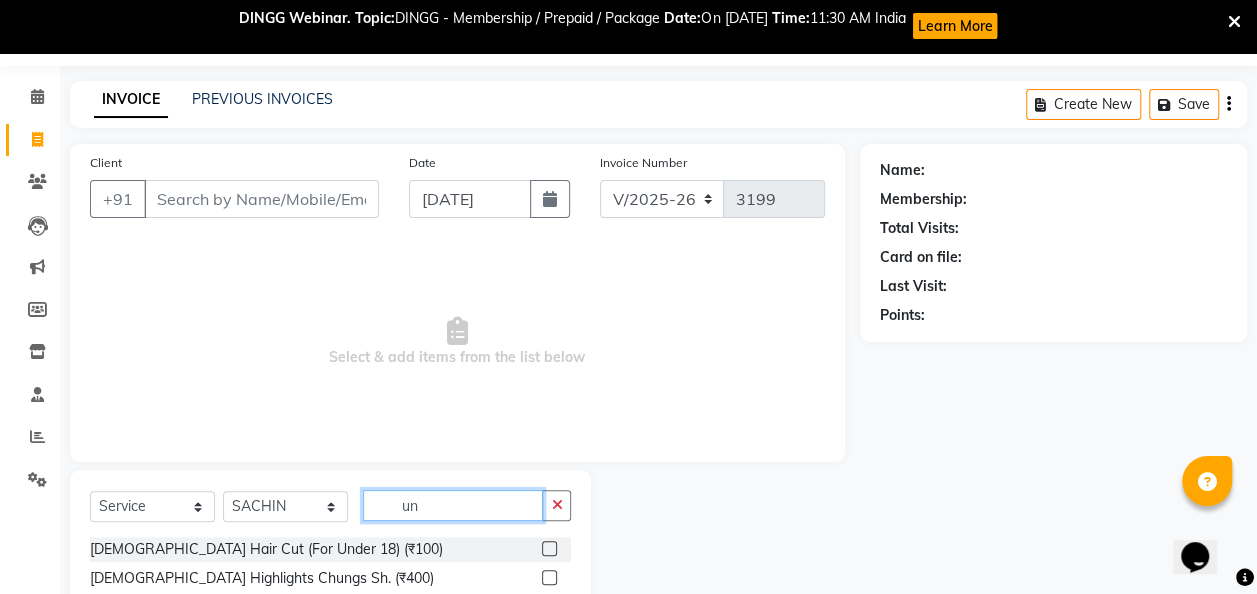 type on "un" 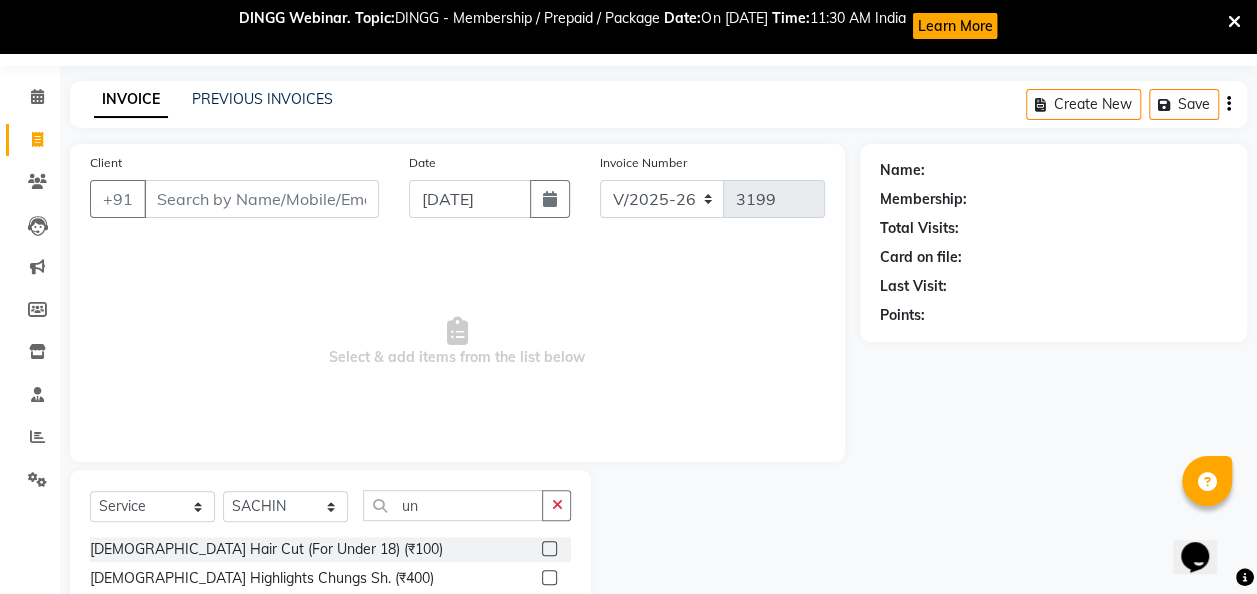 click 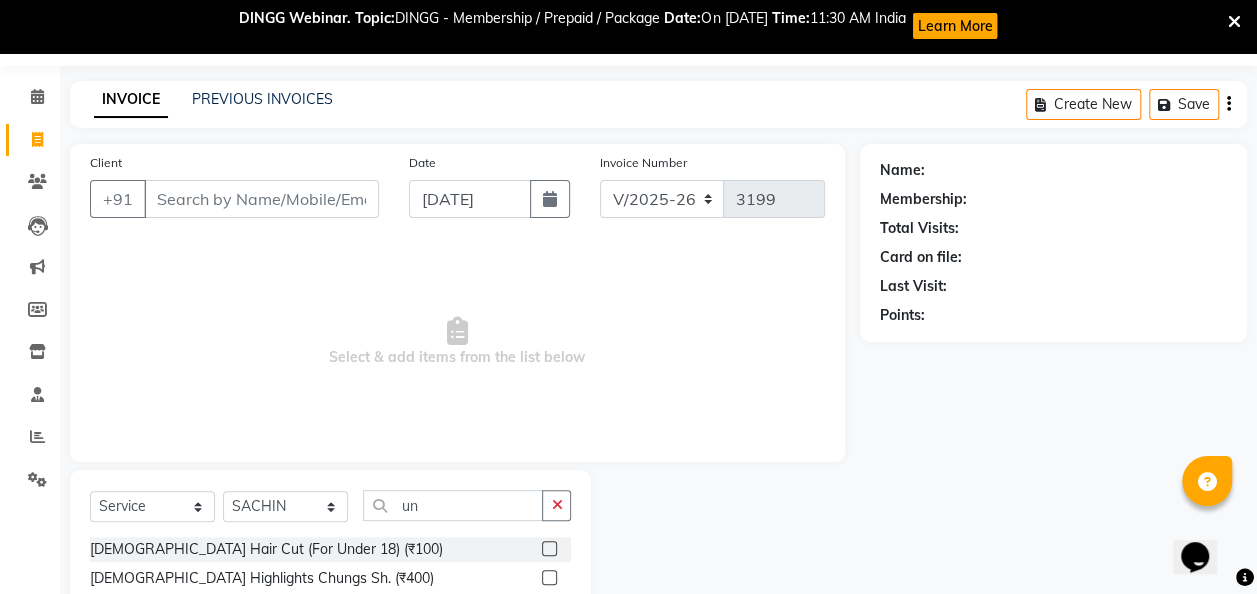 click at bounding box center (548, 549) 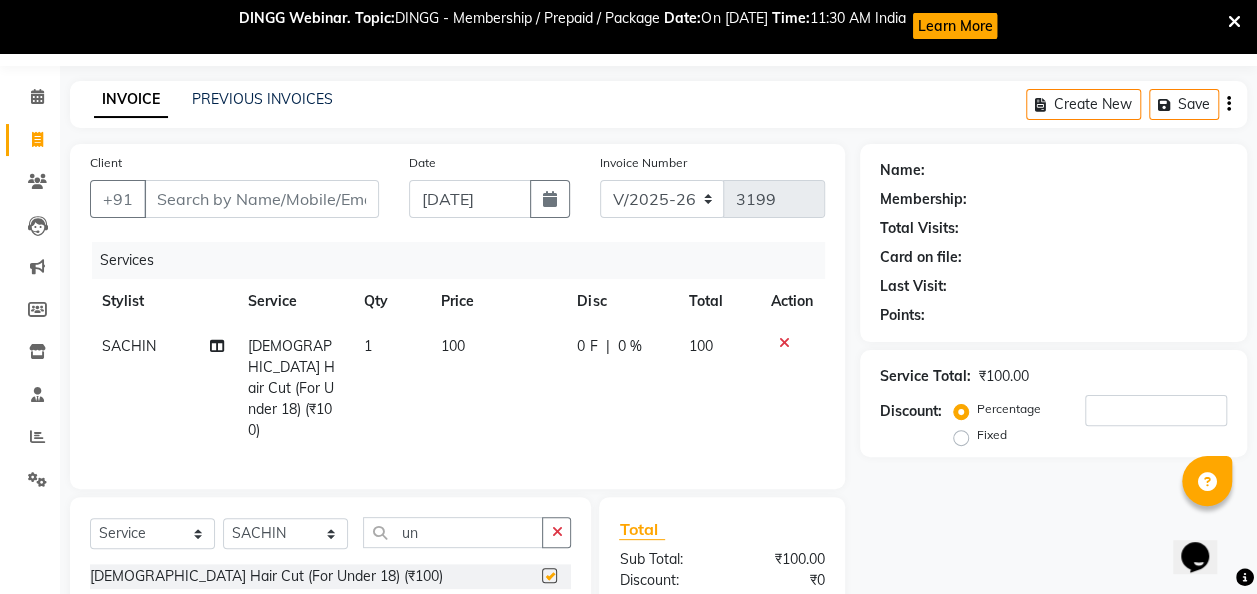 checkbox on "false" 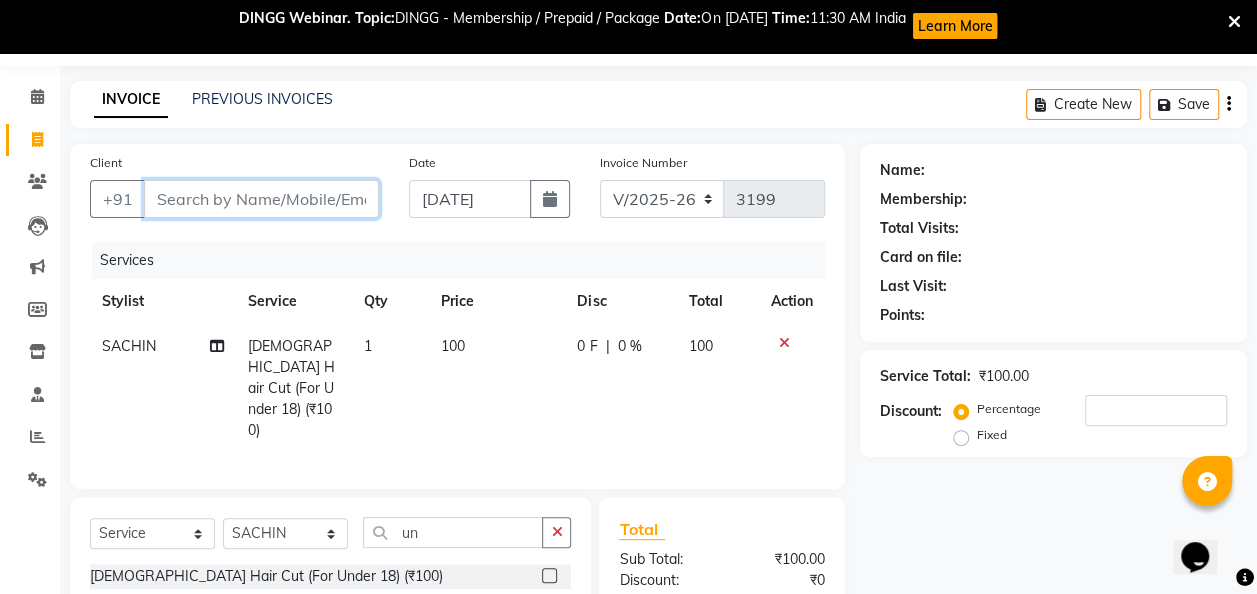 click on "Client" at bounding box center [261, 199] 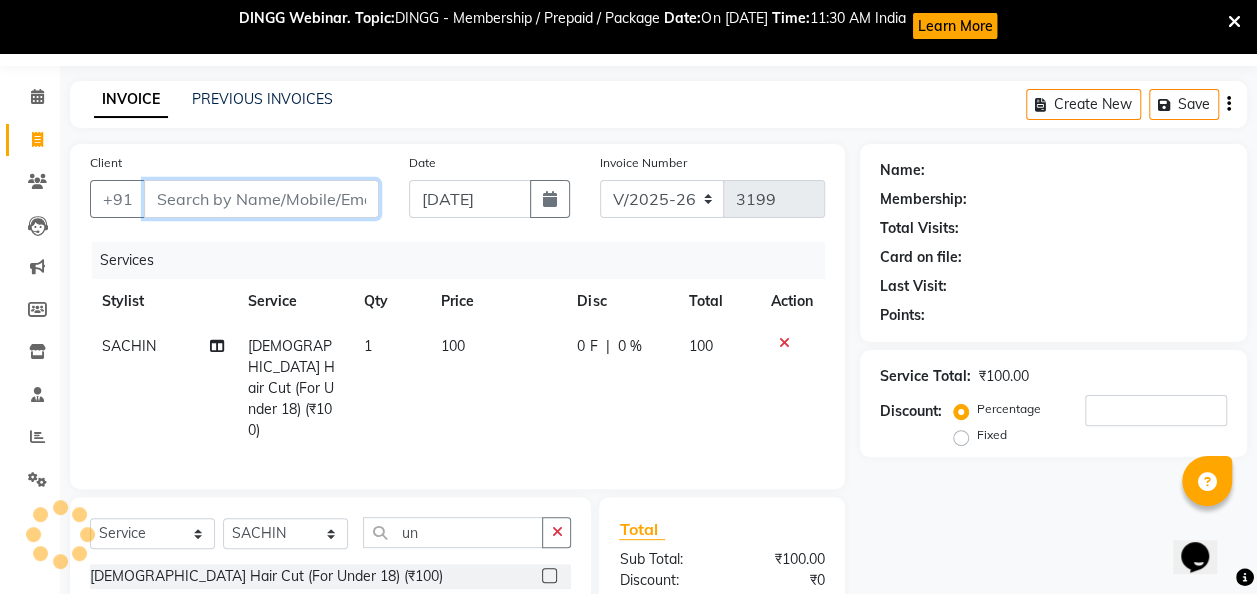 type on "7" 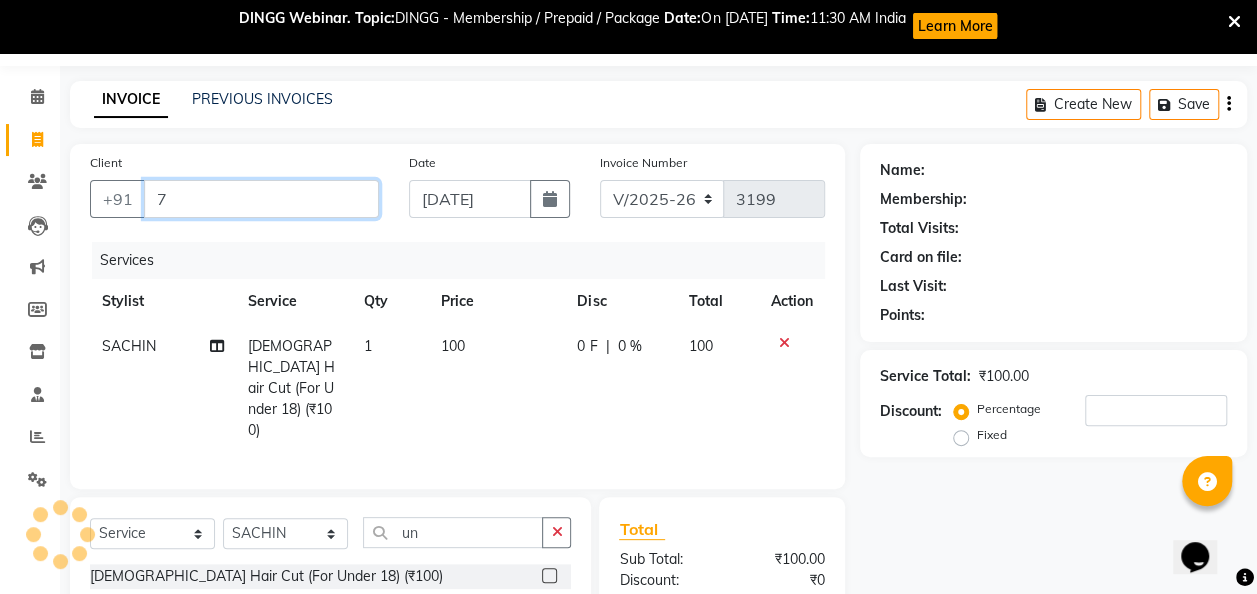 type on "0" 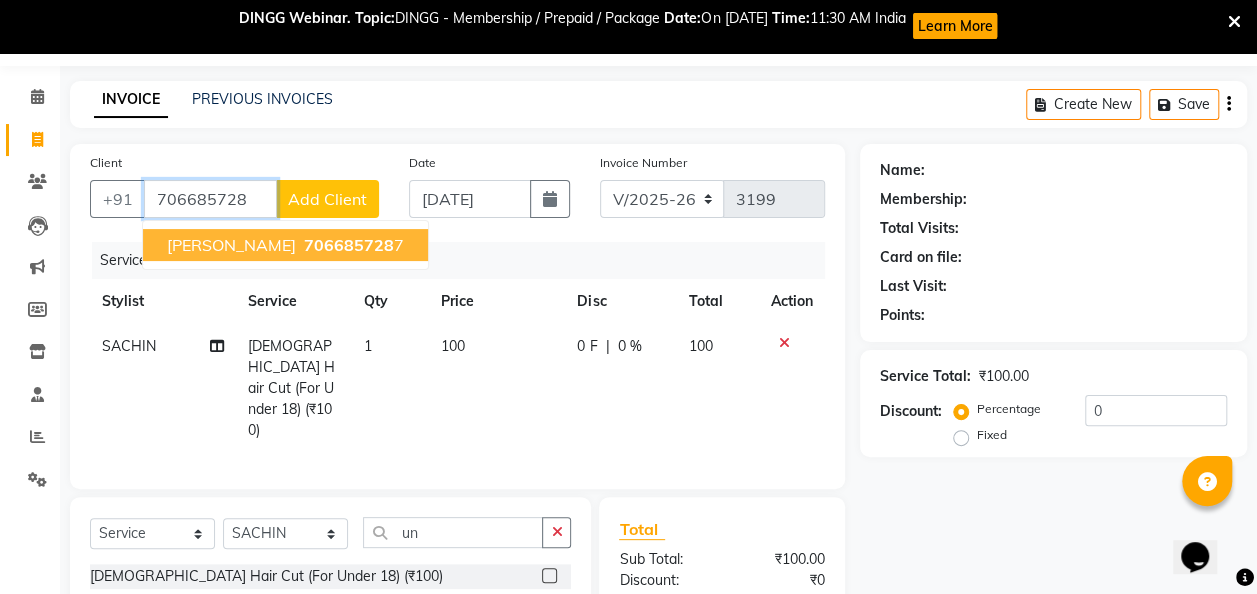 click on "[PERSON_NAME]   706685728 7" at bounding box center (285, 245) 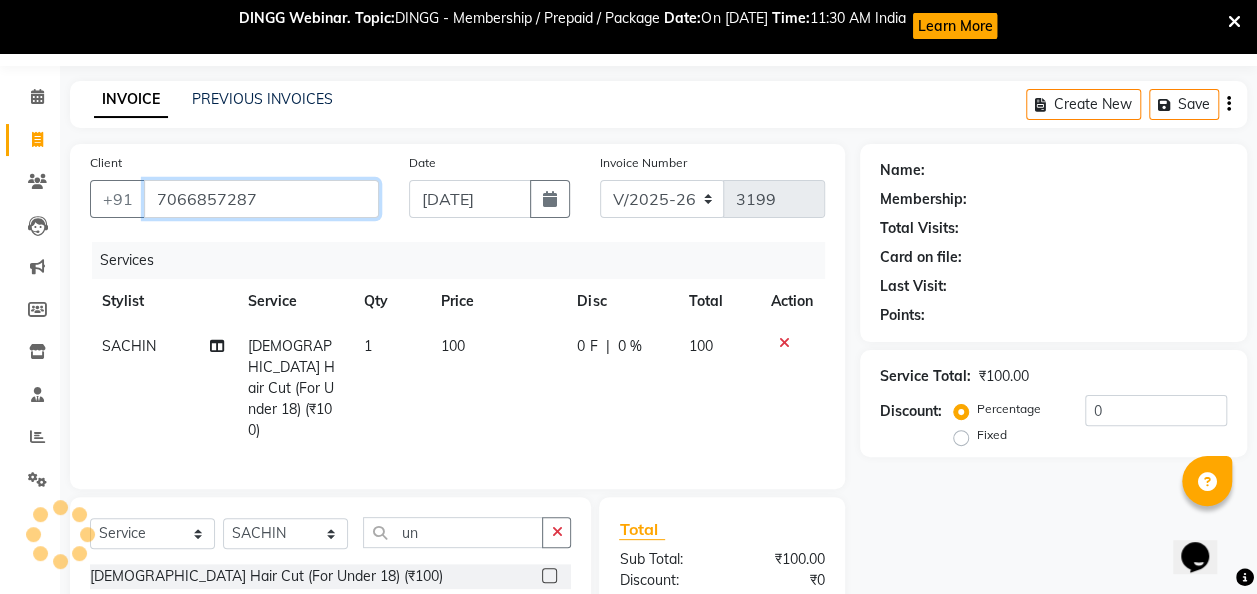 type on "7066857287" 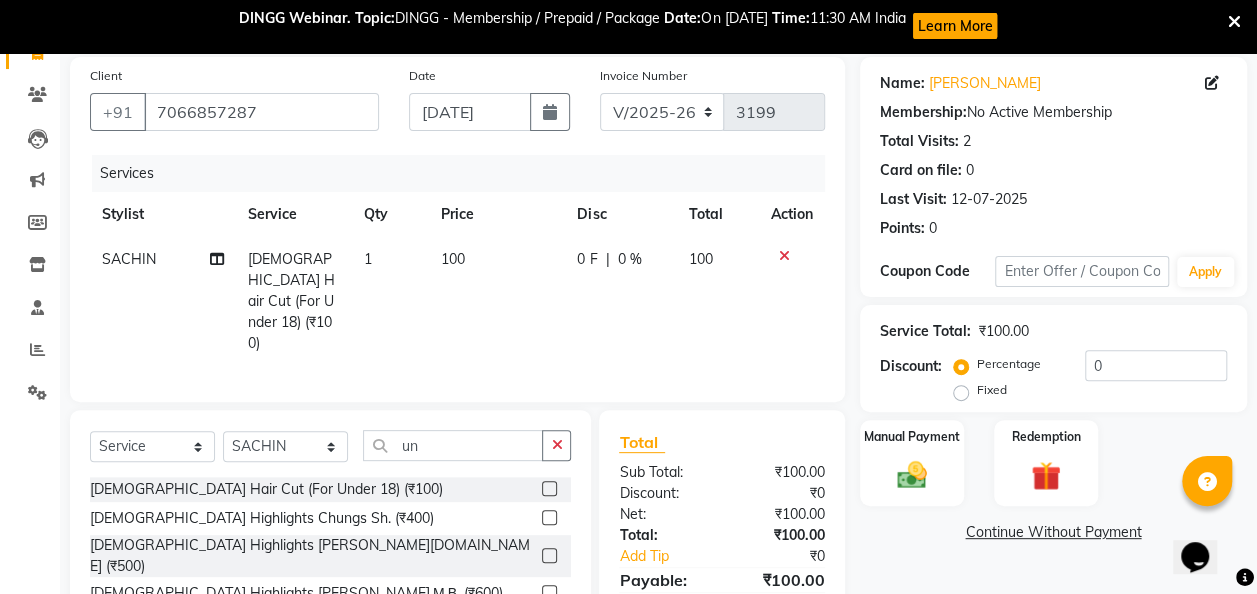 scroll, scrollTop: 222, scrollLeft: 0, axis: vertical 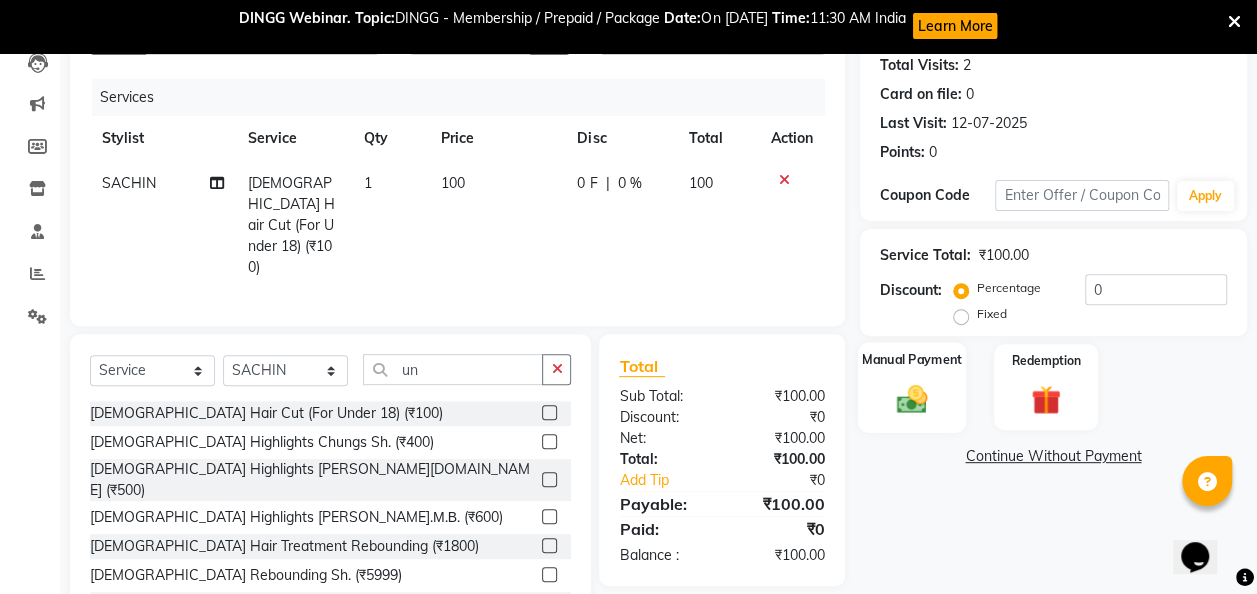click on "Manual Payment" 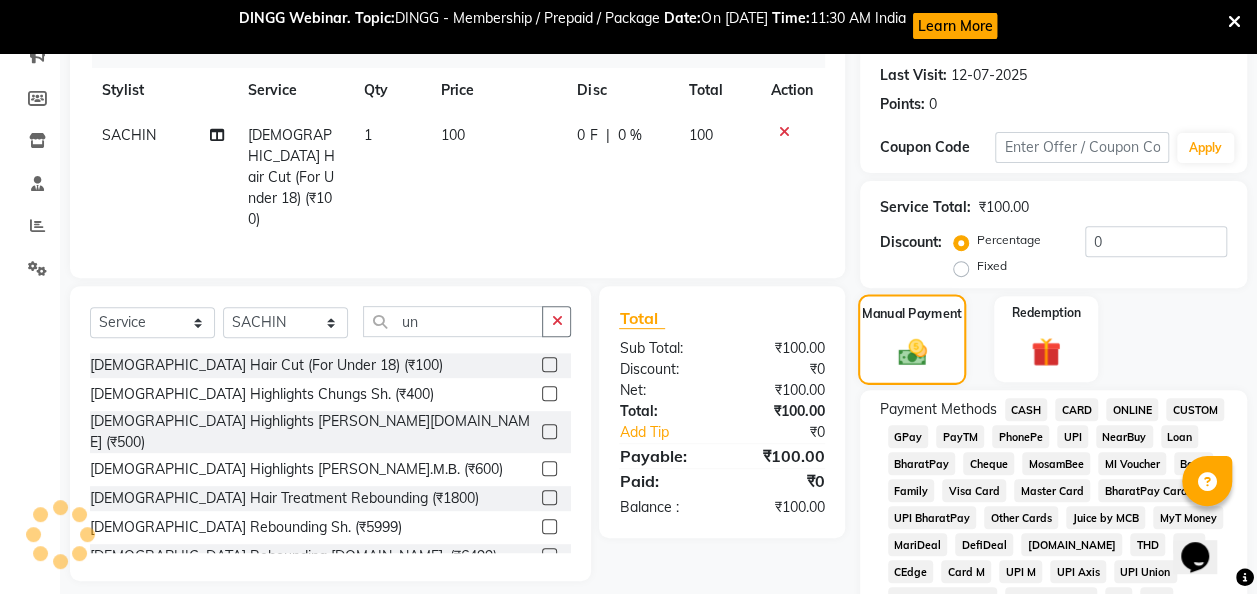 scroll, scrollTop: 279, scrollLeft: 0, axis: vertical 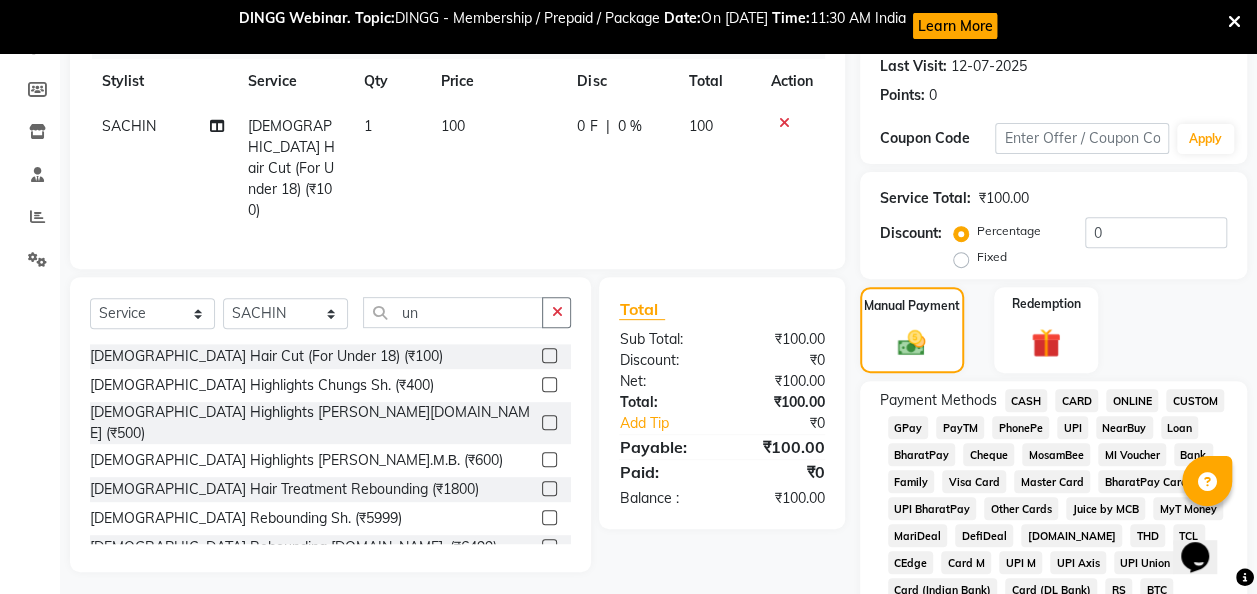 click on "CASH" 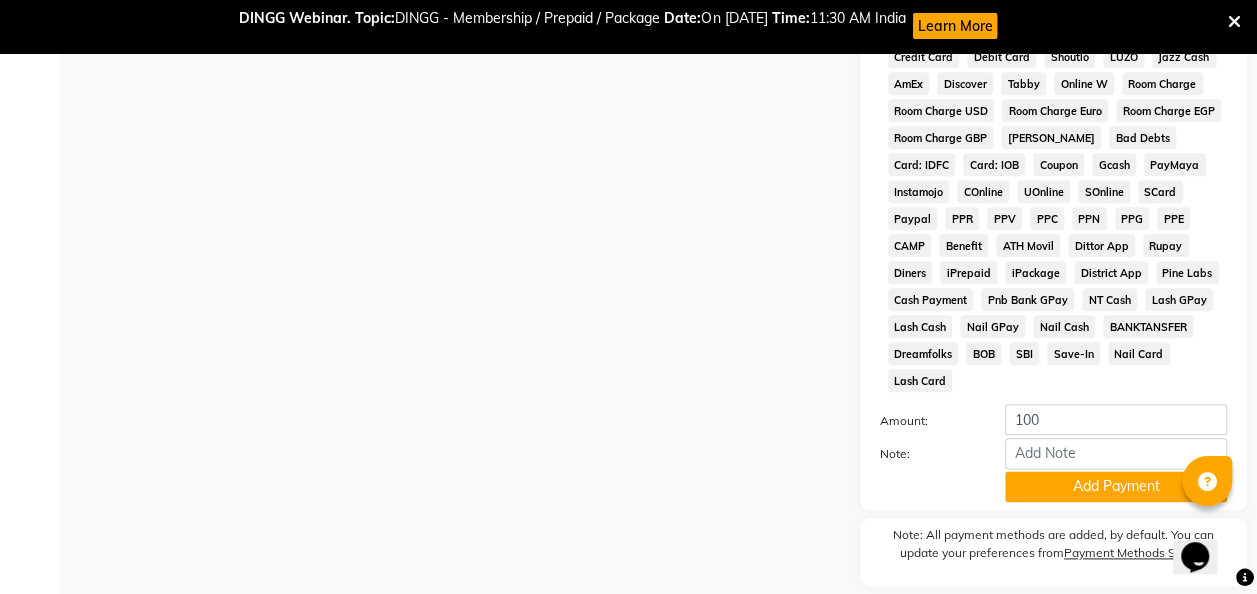 scroll, scrollTop: 1043, scrollLeft: 0, axis: vertical 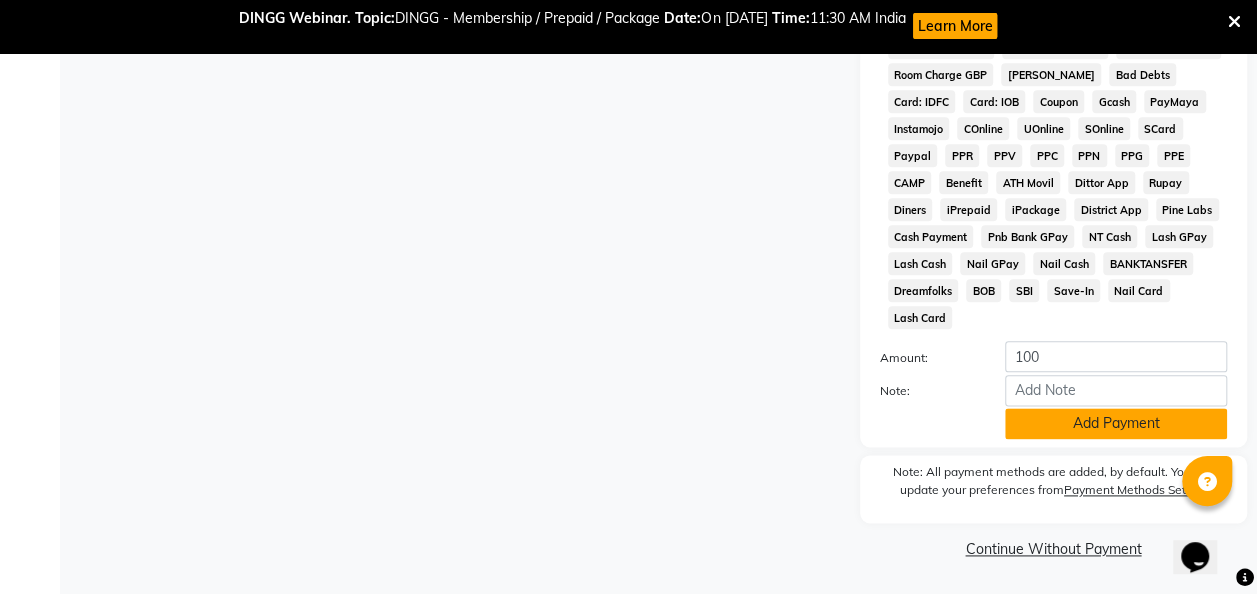 click on "Add Payment" 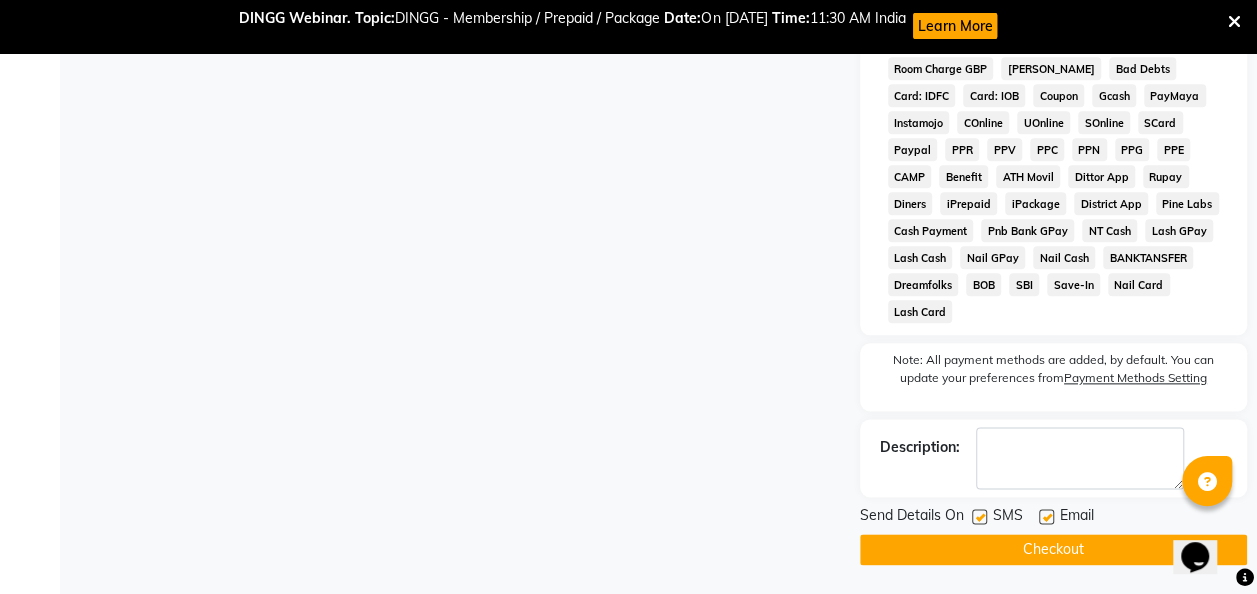 click 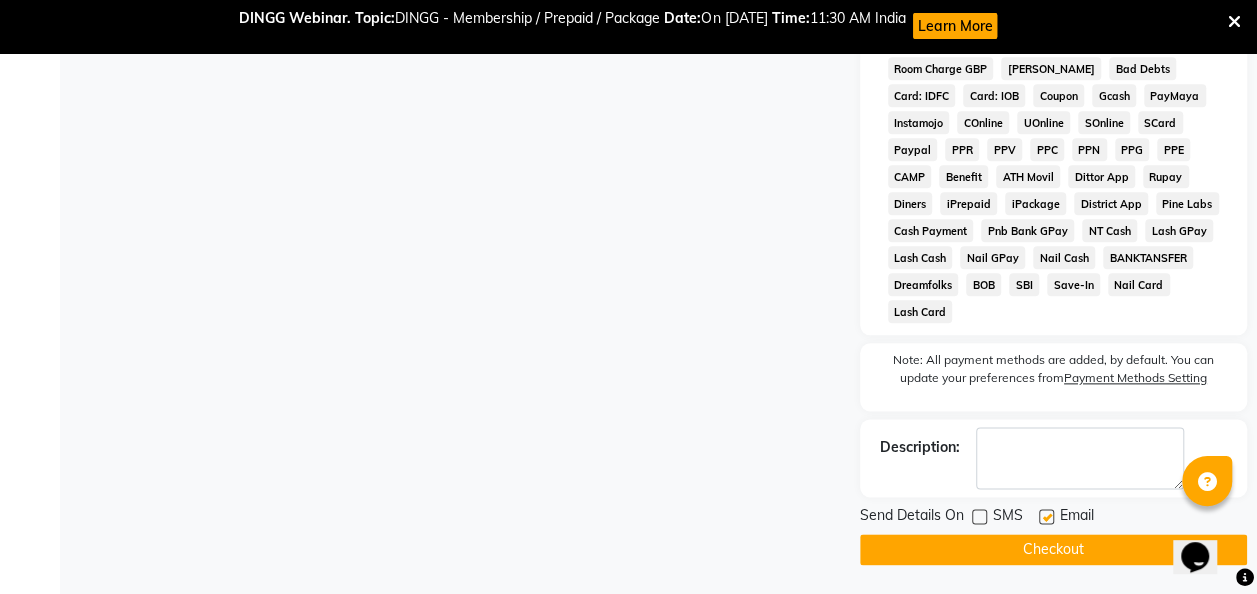 click on "Checkout" 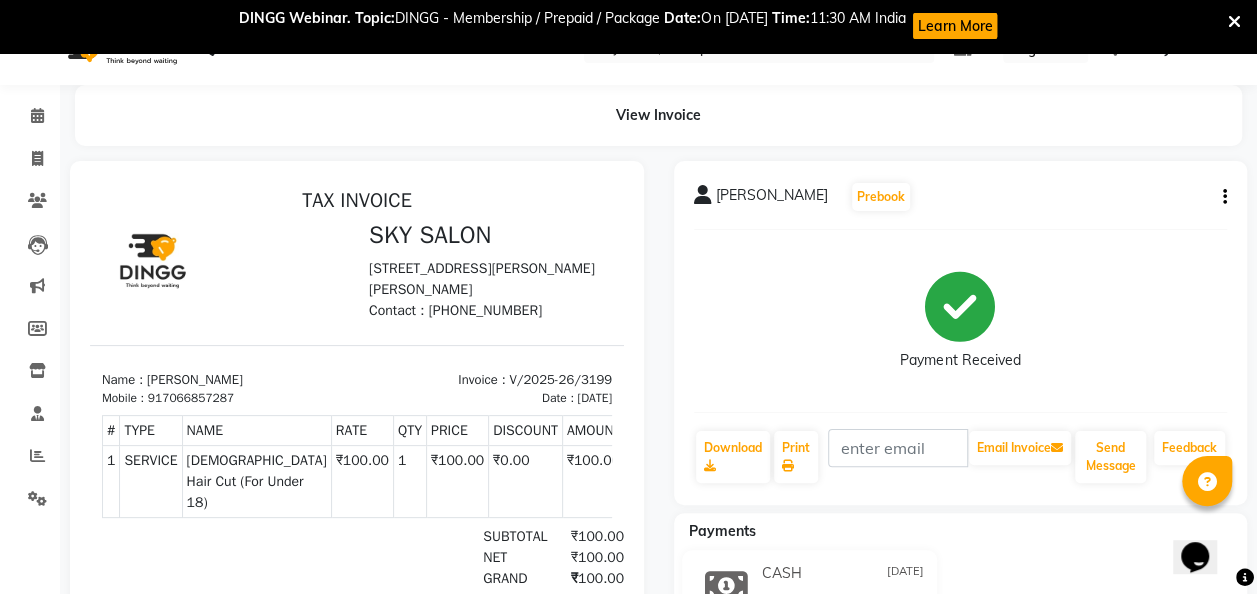 scroll, scrollTop: 0, scrollLeft: 0, axis: both 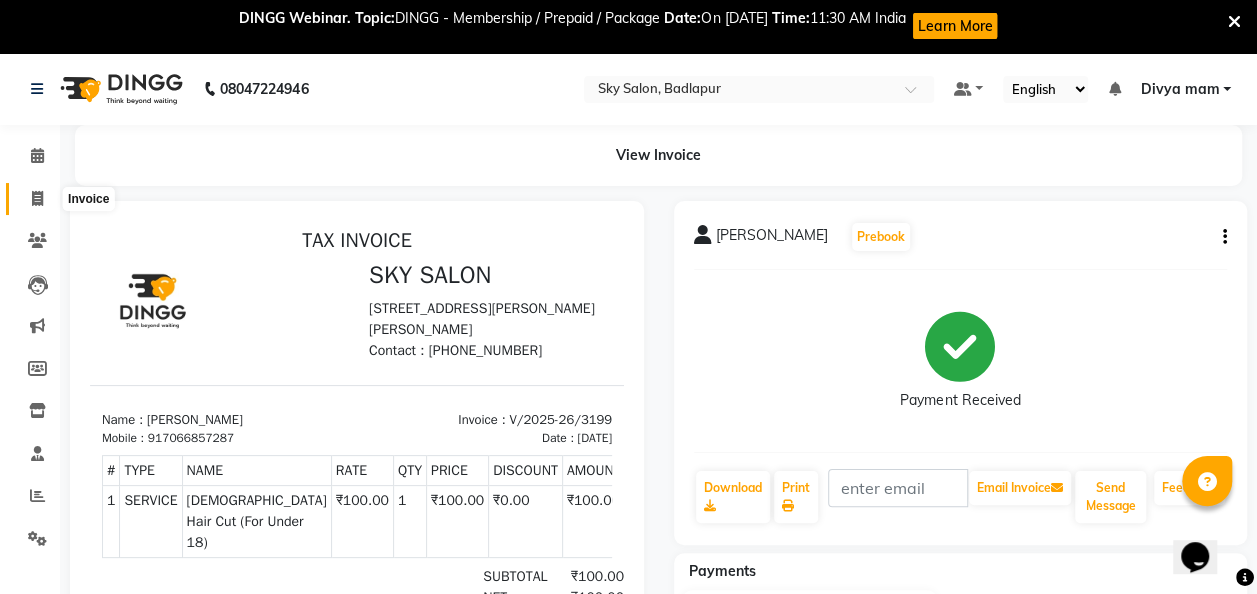 click 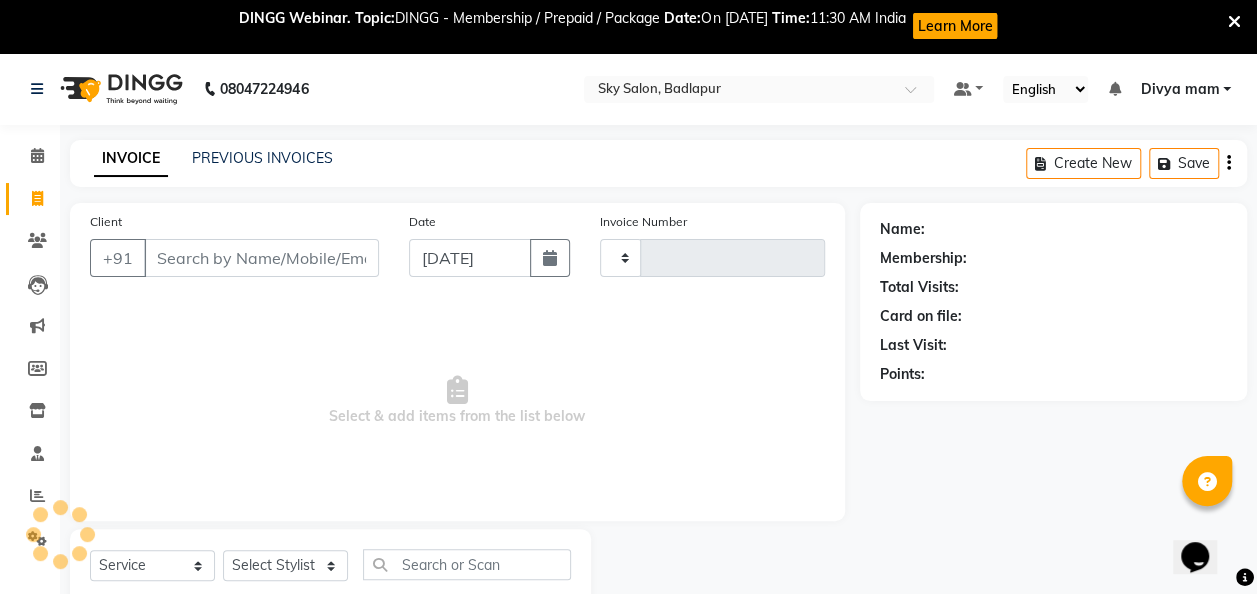scroll, scrollTop: 59, scrollLeft: 0, axis: vertical 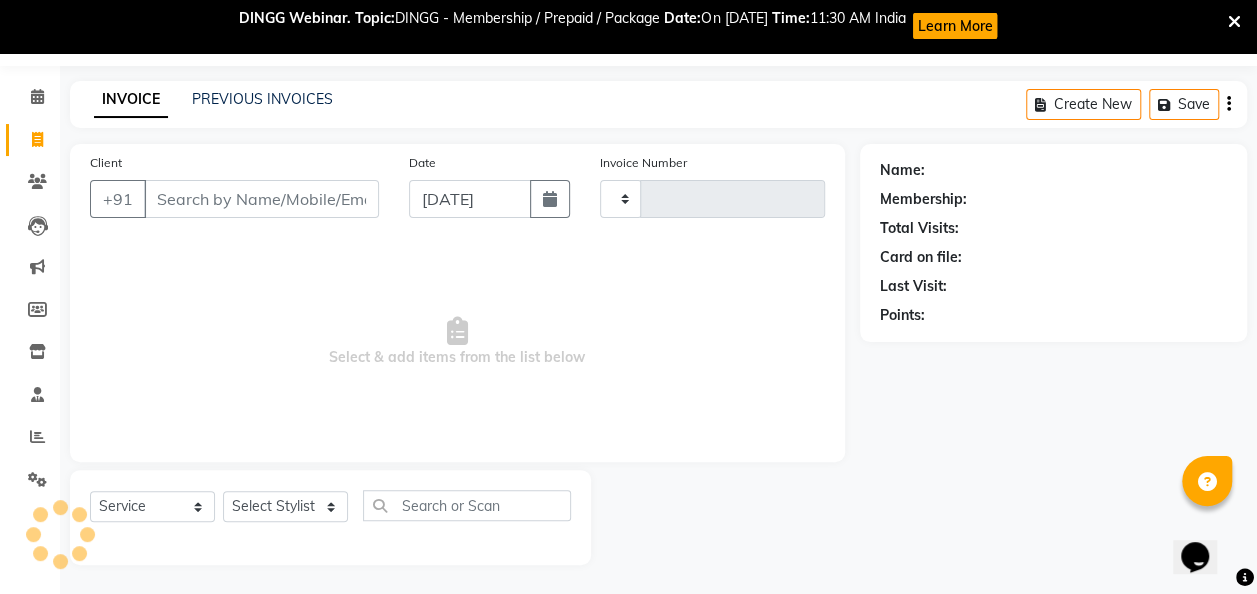 type on "3200" 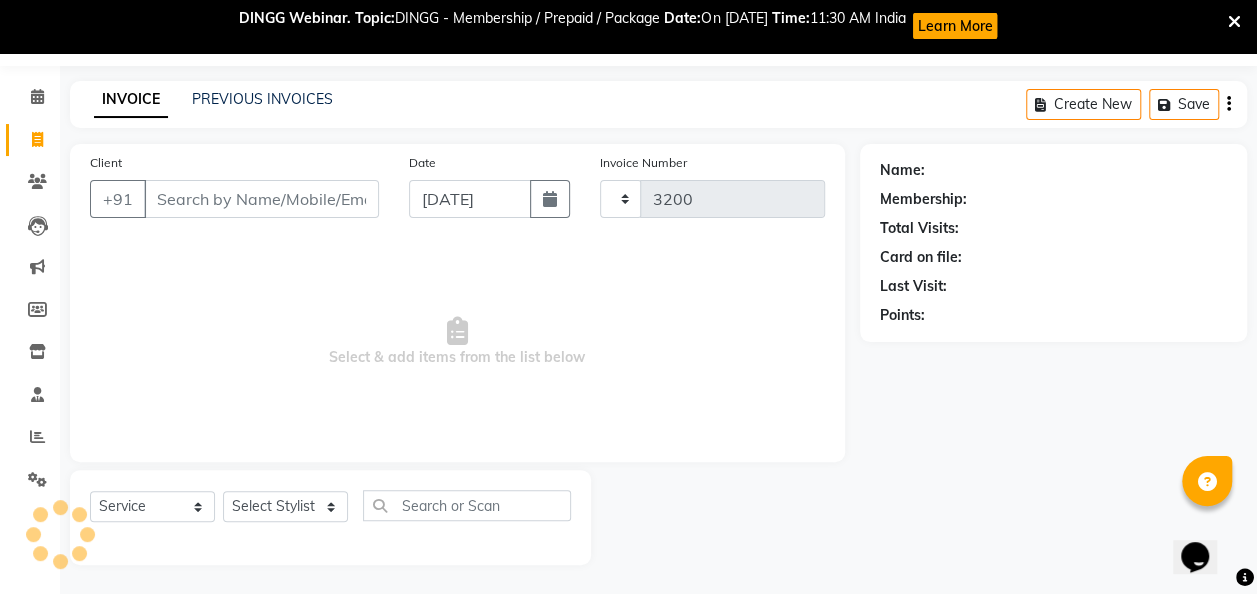 select on "6927" 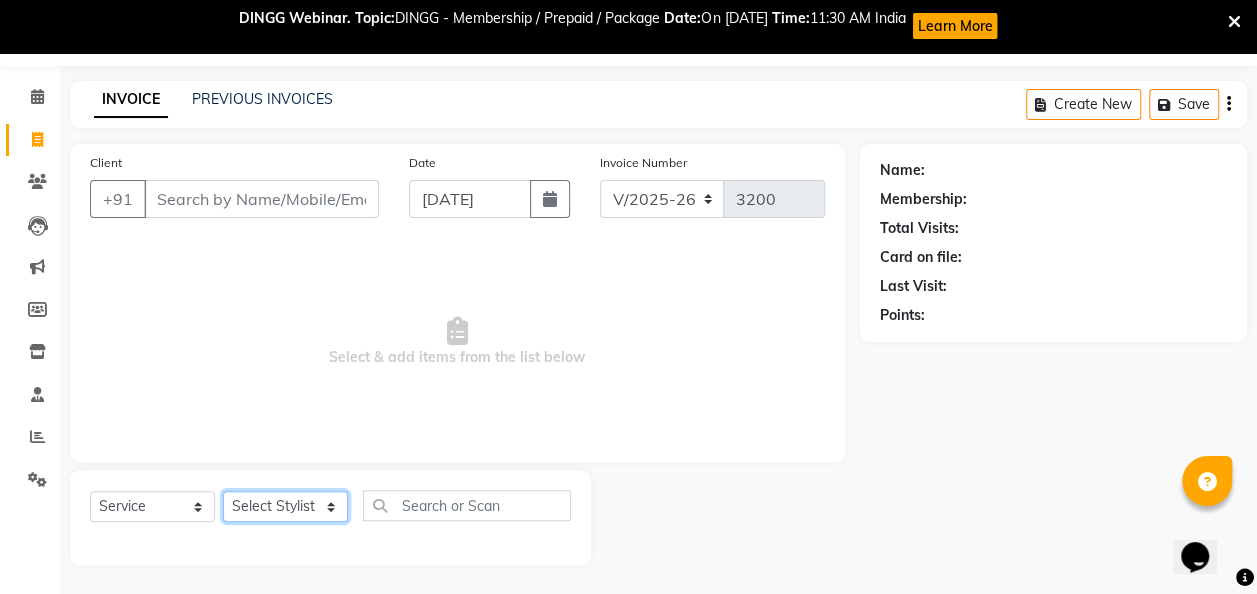 click on "Select Stylist [PERSON_NAME] [PERSON_NAME] mam  [PERSON_NAME] [PERSON_NAME] [PERSON_NAME] [PERSON_NAME] pooja  [PERSON_NAME] sir SACHIN [PERSON_NAME] [PERSON_NAME] [PERSON_NAME] [PERSON_NAME]" 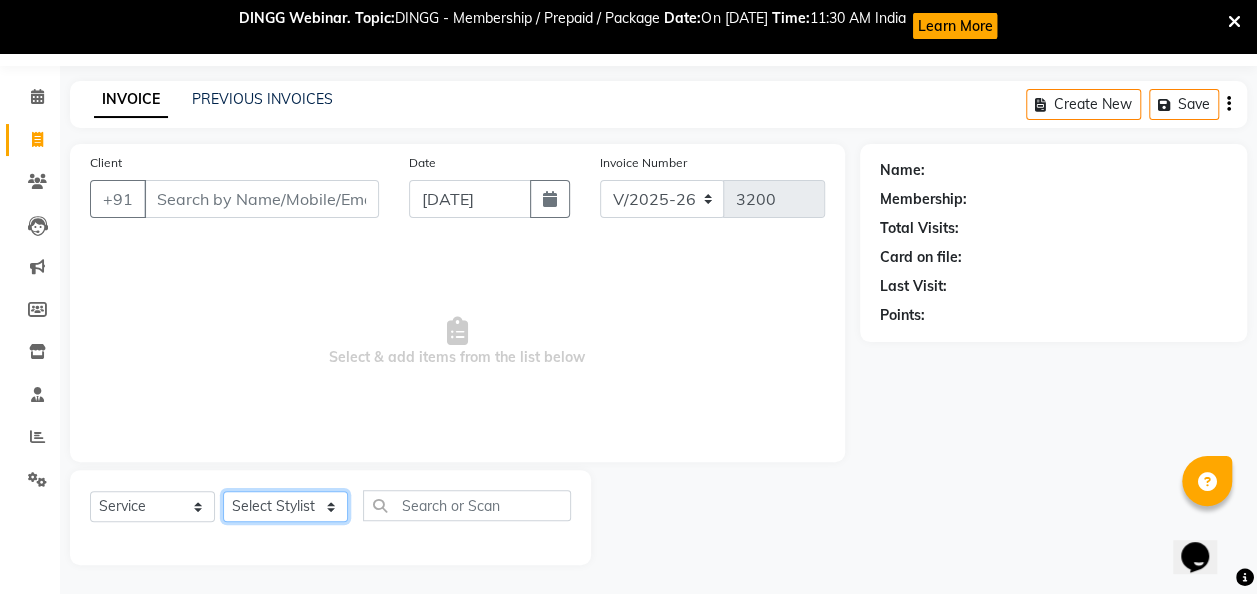 select on "75183" 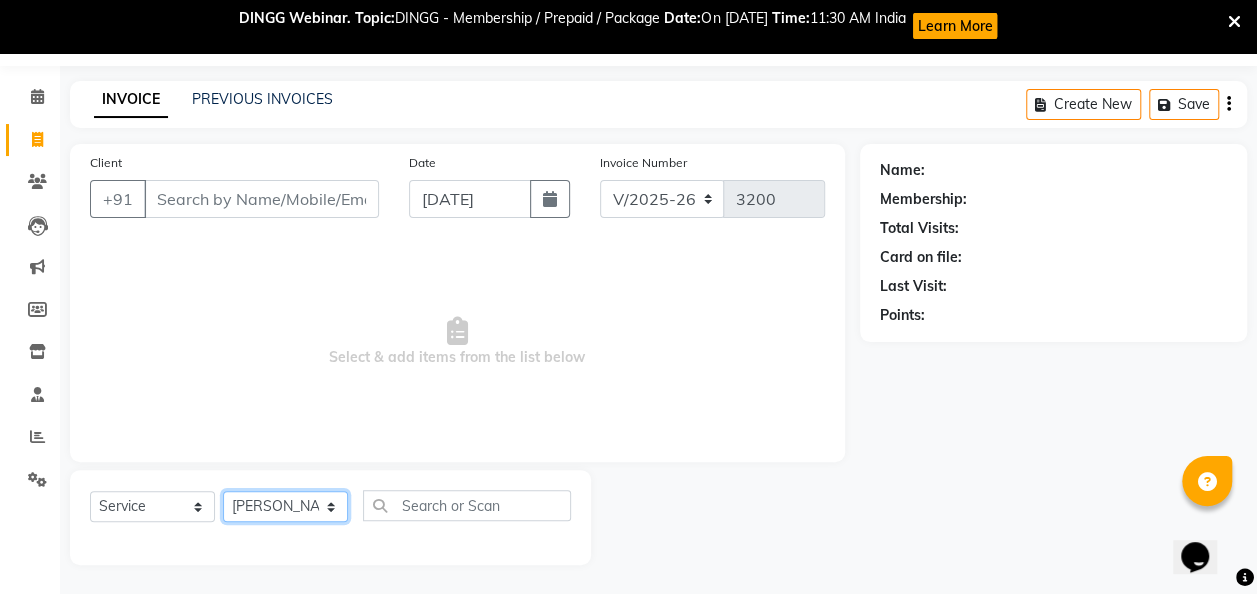 click on "Select Stylist [PERSON_NAME] [PERSON_NAME] mam  [PERSON_NAME] [PERSON_NAME] [PERSON_NAME] [PERSON_NAME] pooja  [PERSON_NAME] sir SACHIN [PERSON_NAME] [PERSON_NAME] [PERSON_NAME] [PERSON_NAME]" 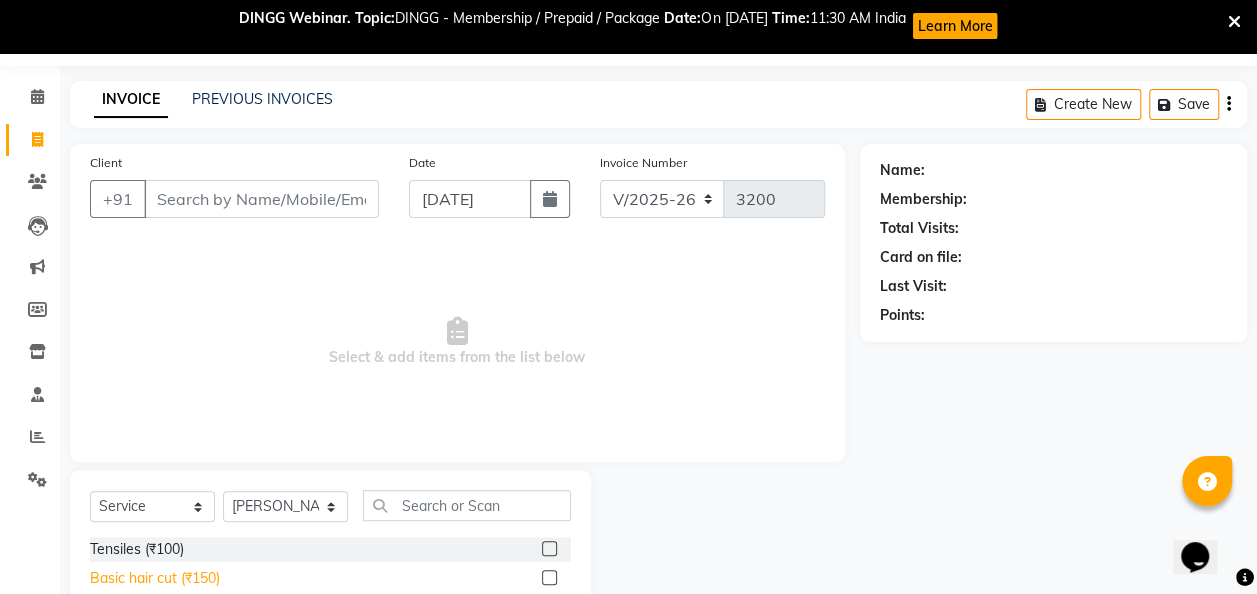click on "Basic hair cut (₹150)" 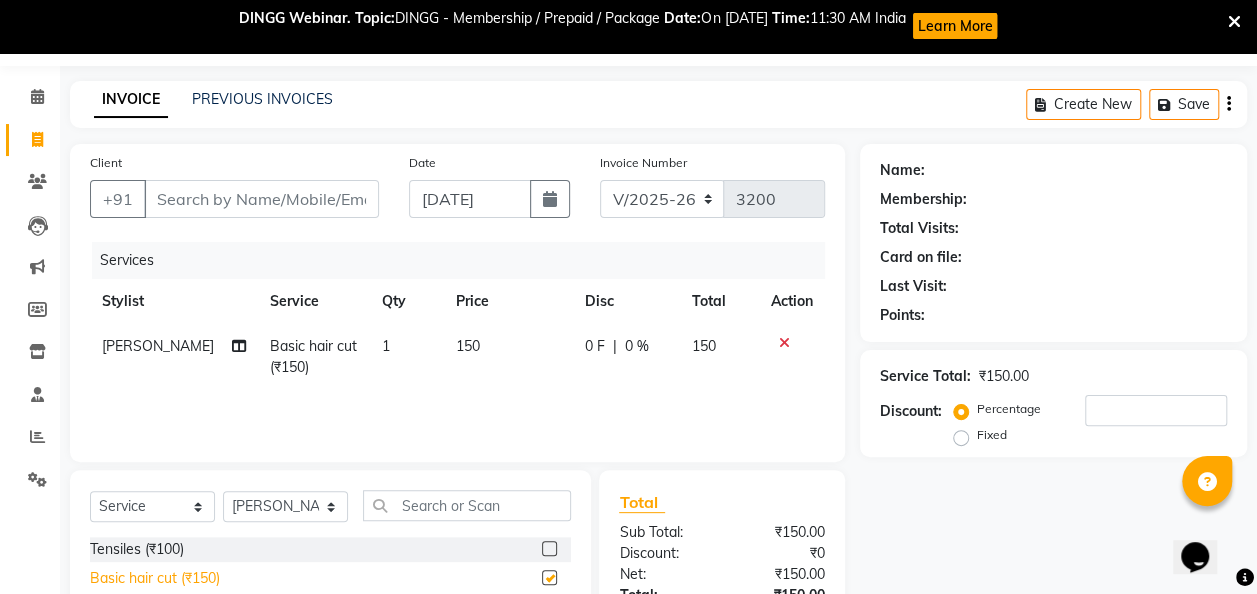 checkbox on "false" 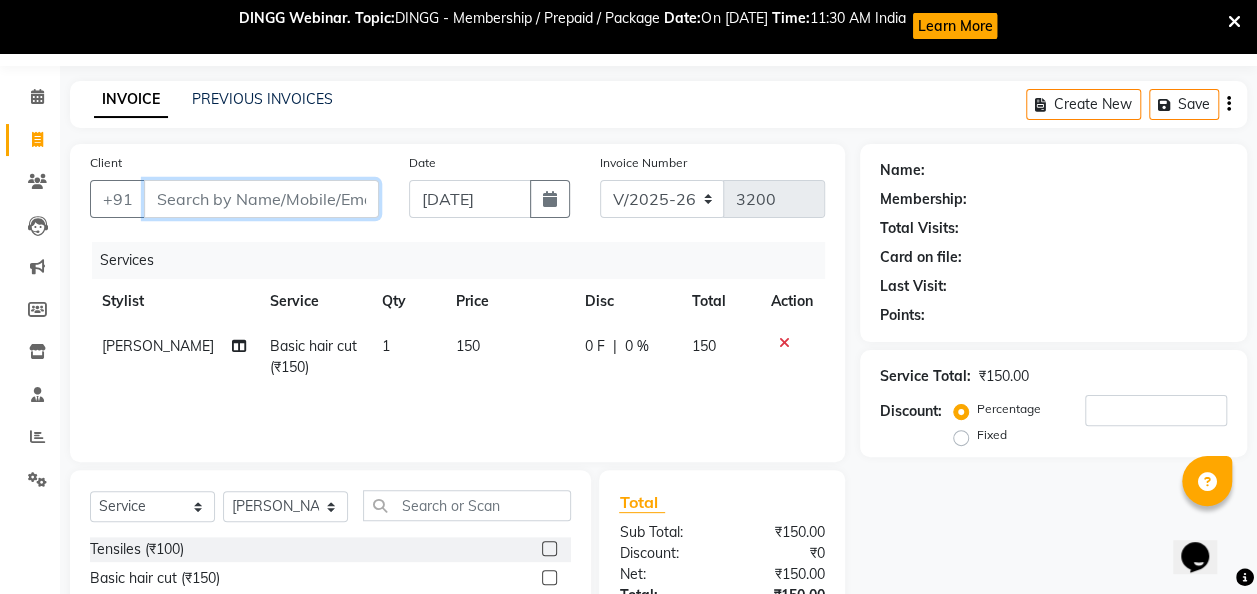 click on "Client" at bounding box center [261, 199] 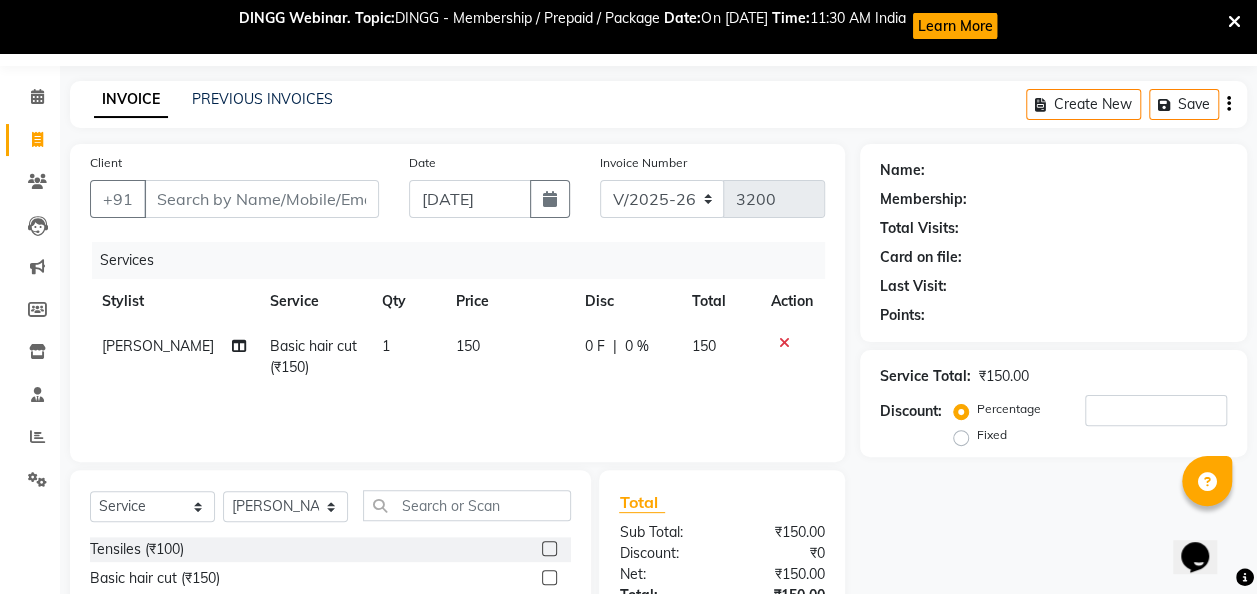 click on "DINGG Webinar.
Topic: DINGG - Membership / Prepaid / Package
Date:  On [DATE]
Time:  11:30 AM India
Learn More" at bounding box center [617, 26] 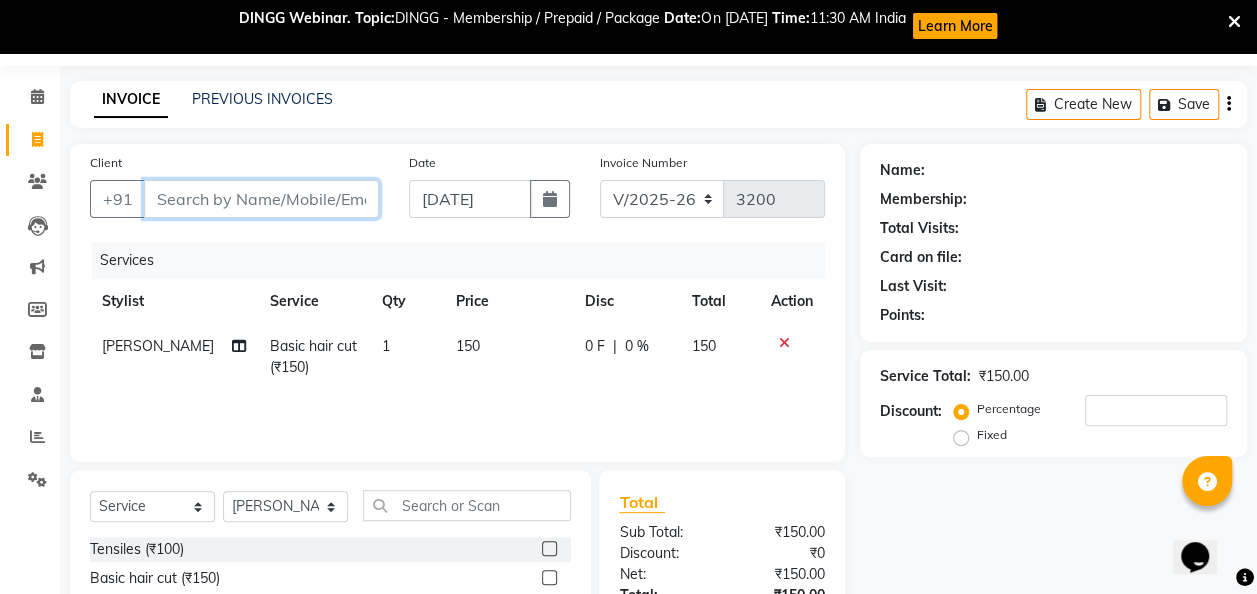 click on "Client" at bounding box center (261, 199) 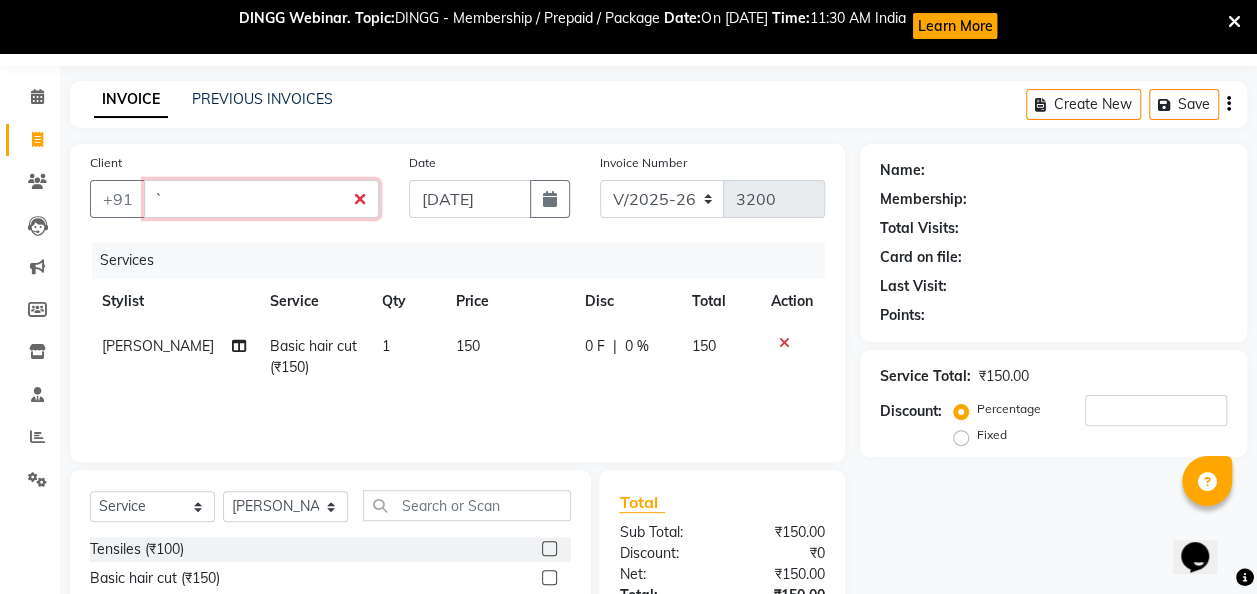 type on "`" 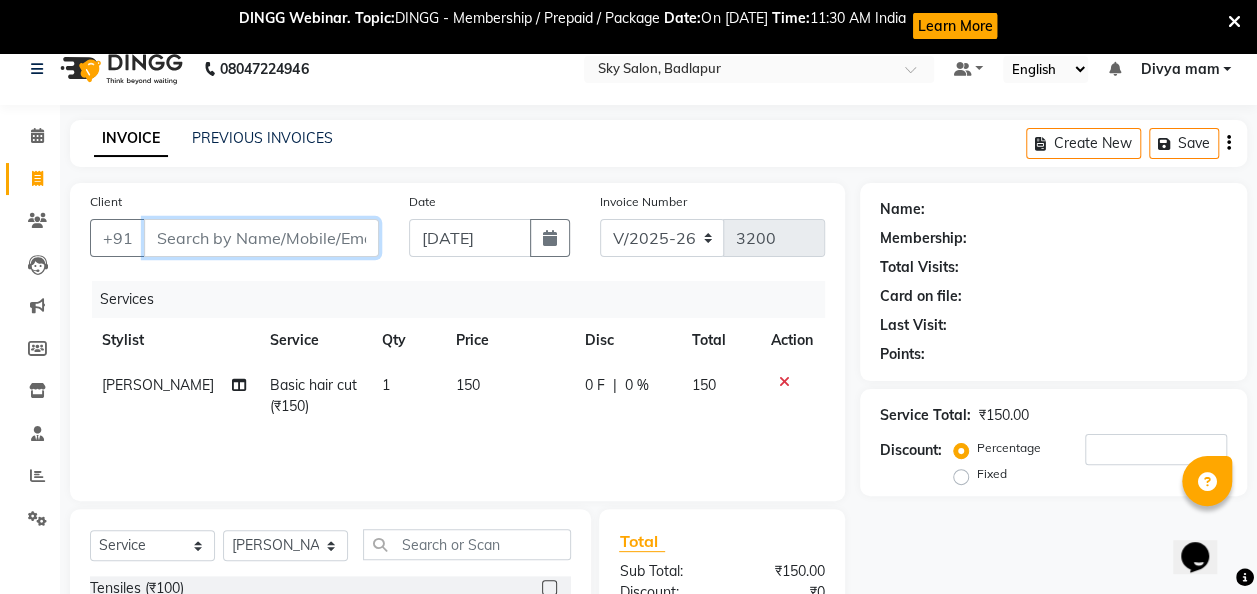 scroll, scrollTop: 0, scrollLeft: 0, axis: both 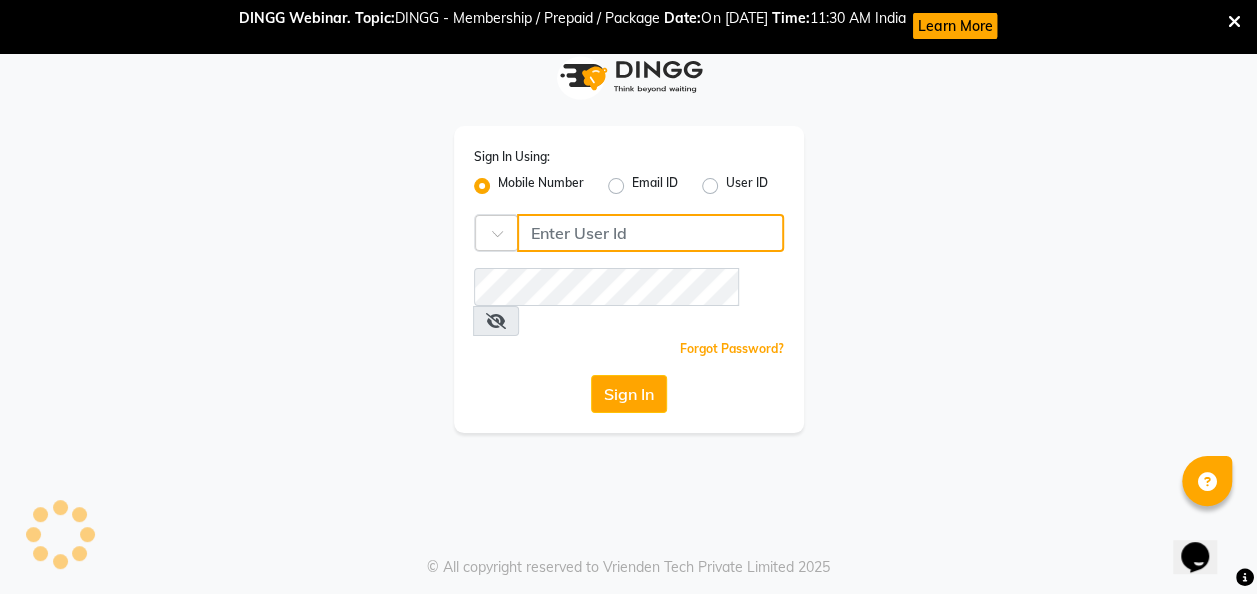 type on "9511763398" 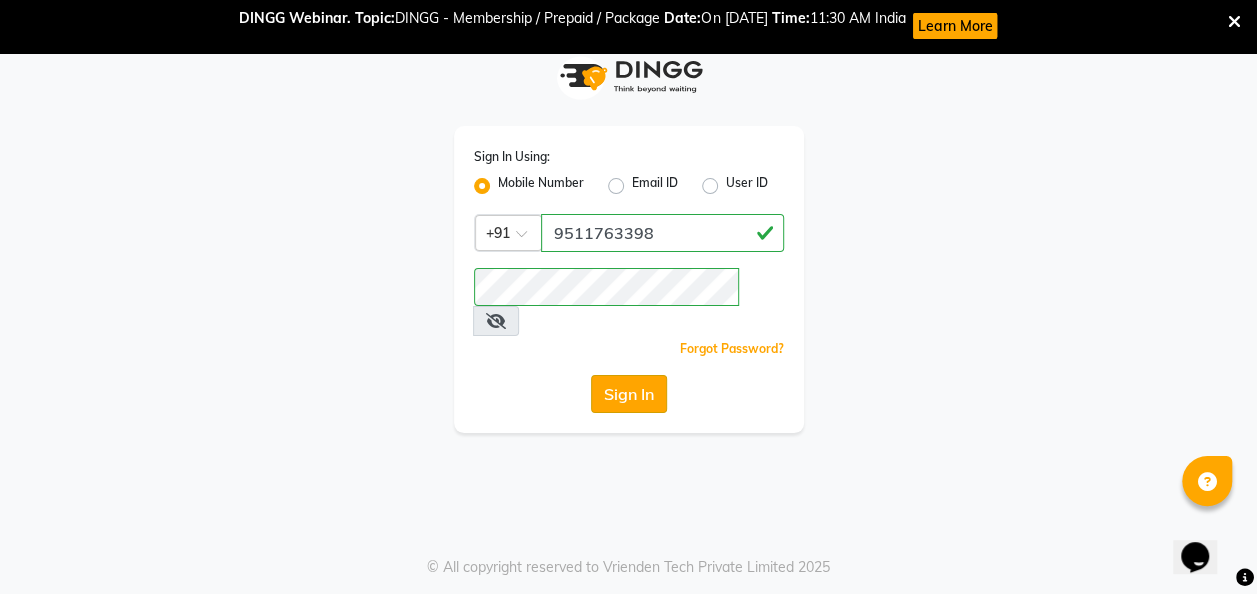 click on "Sign In" 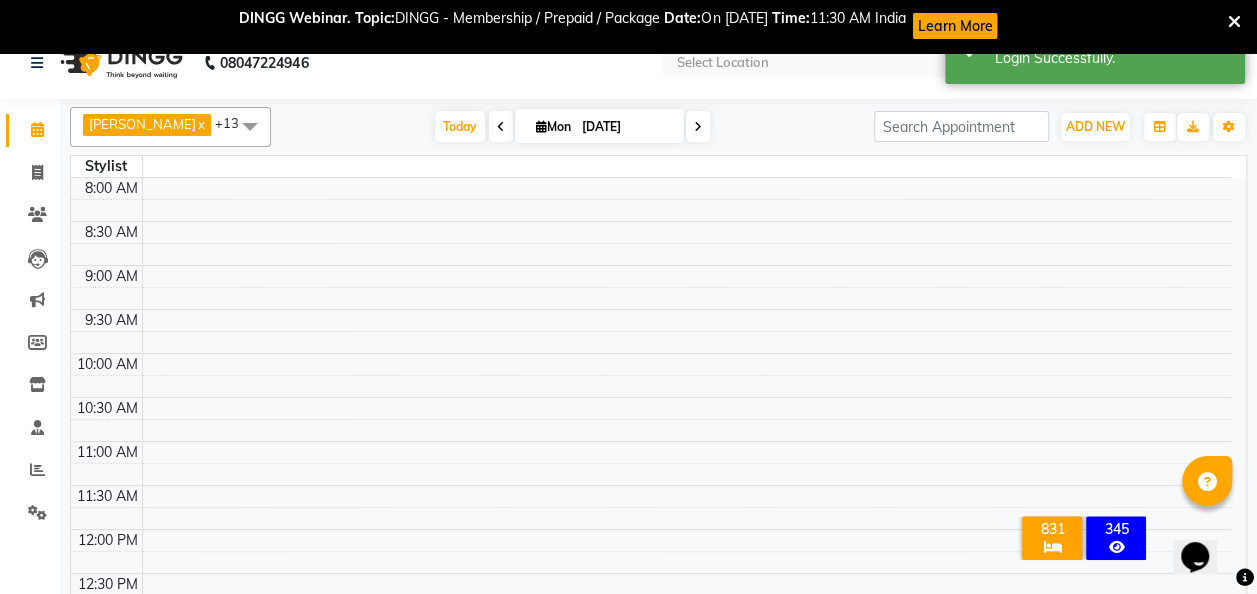 select on "en" 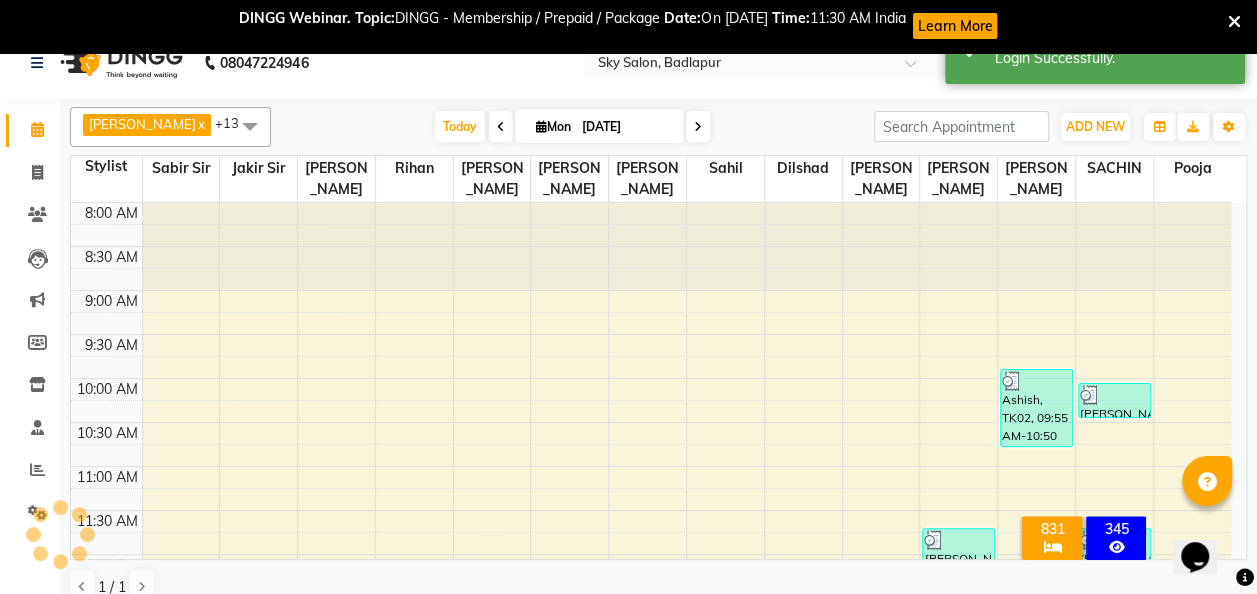 scroll, scrollTop: 0, scrollLeft: 0, axis: both 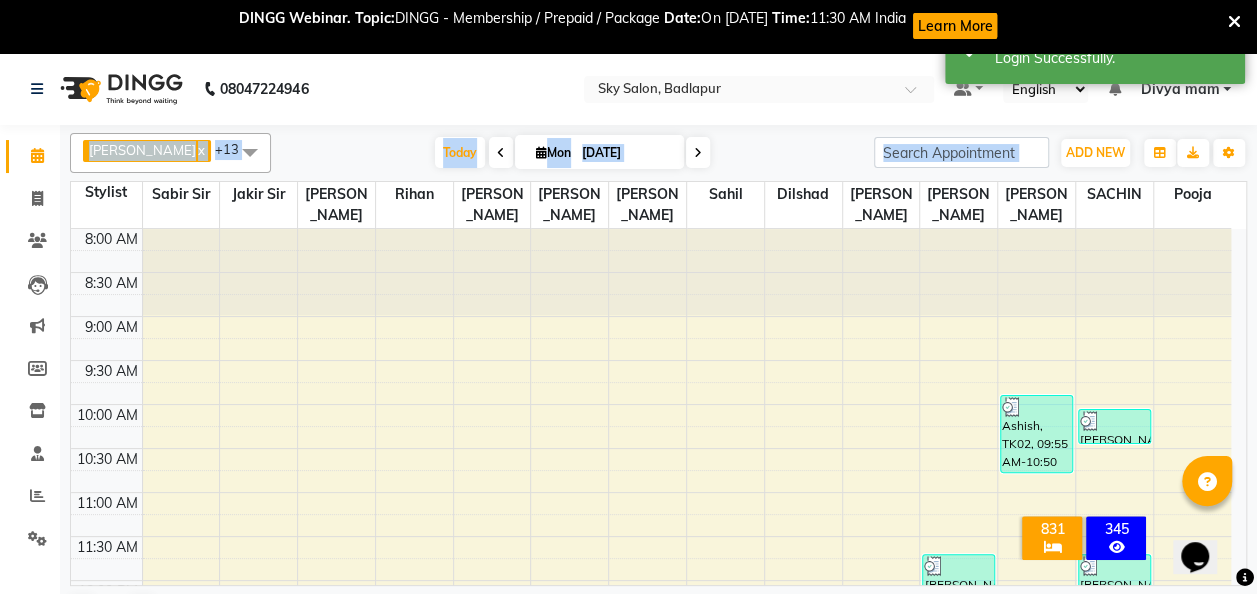 click on "08047224946 Select Location × Sky Salon, Badlapur Default Panel My Panel English ENGLISH Español العربية मराठी हिंदी ગુજરાતી தமிழ் 中文 Notifications nothing to show Divya mam  Manage Profile Change Password Sign out  Version:3.15.4  ☀ SKY SALON, Badlapur  Calendar  Invoice  Clients  Leads   Marketing  Members  Inventory  Staff  Reports  Settings Completed InProgress Upcoming Dropped Tentative Check-In Confirm Bookings Generate Report Segments Page Builder [PERSON_NAME]  x [PERSON_NAME]  x [PERSON_NAME]  x [PERSON_NAME] sir  x [PERSON_NAME]  x pooja   x Rihan   x SACHIN  x [PERSON_NAME] sir  x [PERSON_NAME]  x [PERSON_NAME]  x +13 Select All [PERSON_NAME] [PERSON_NAME]  Divya mam  [PERSON_NAME] [PERSON_NAME] [PERSON_NAME] [PERSON_NAME] pooja  [PERSON_NAME] sir SACHIN [PERSON_NAME] [PERSON_NAME] [PERSON_NAME] [PERSON_NAME] [DATE]  [DATE] Toggle Dropdown Add Appointment Add Invoice Add Attendance Add Client Add Transaction Toggle Dropdown Add Appointment Add Invoice x x" at bounding box center (628, 297) 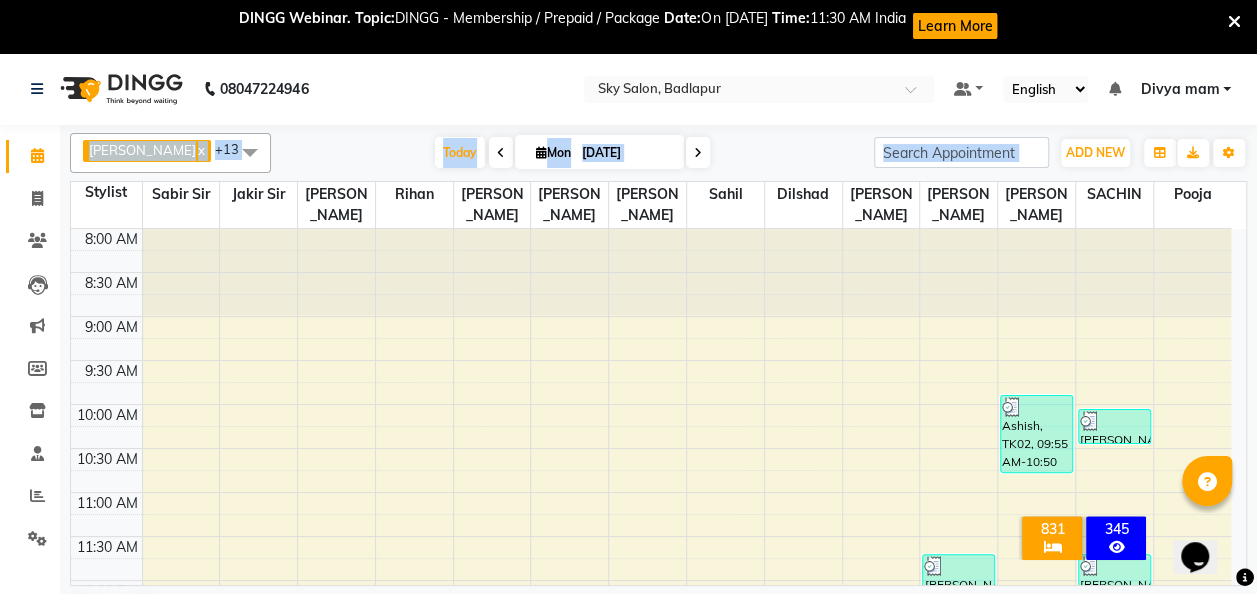 click on "08047224946 Select Location × Sky Salon, Badlapur Default Panel My Panel English ENGLISH Español العربية मराठी हिंदी ગુજરાતી தமிழ் 中文 Notifications nothing to show Divya mam  Manage Profile Change Password Sign out  Version:3.15.4" 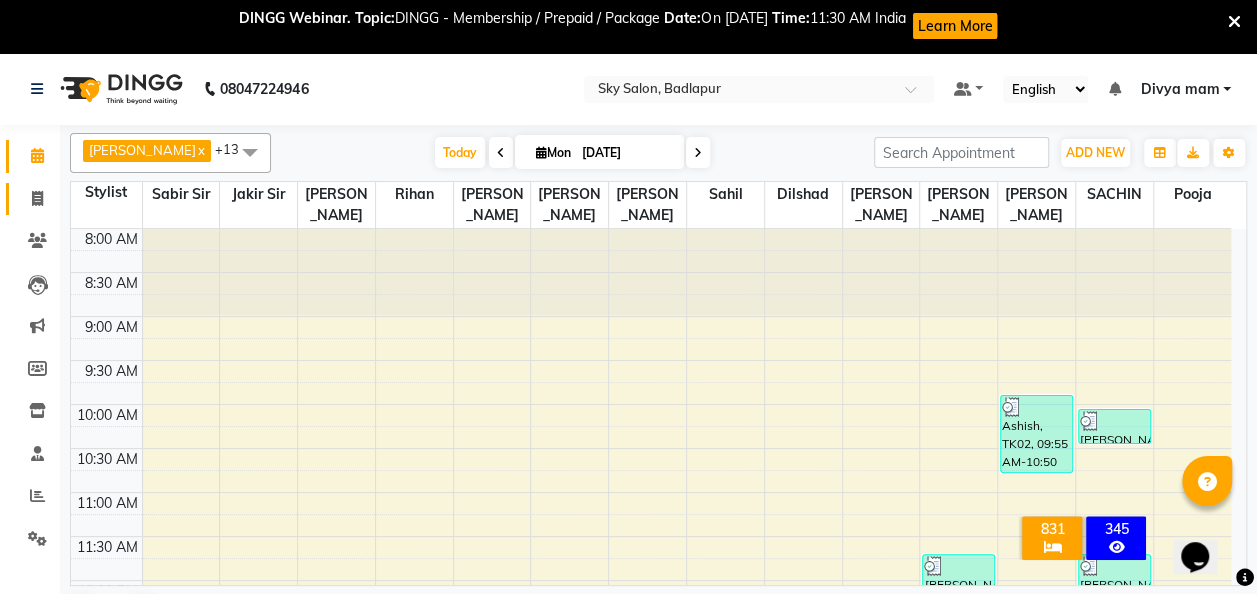click 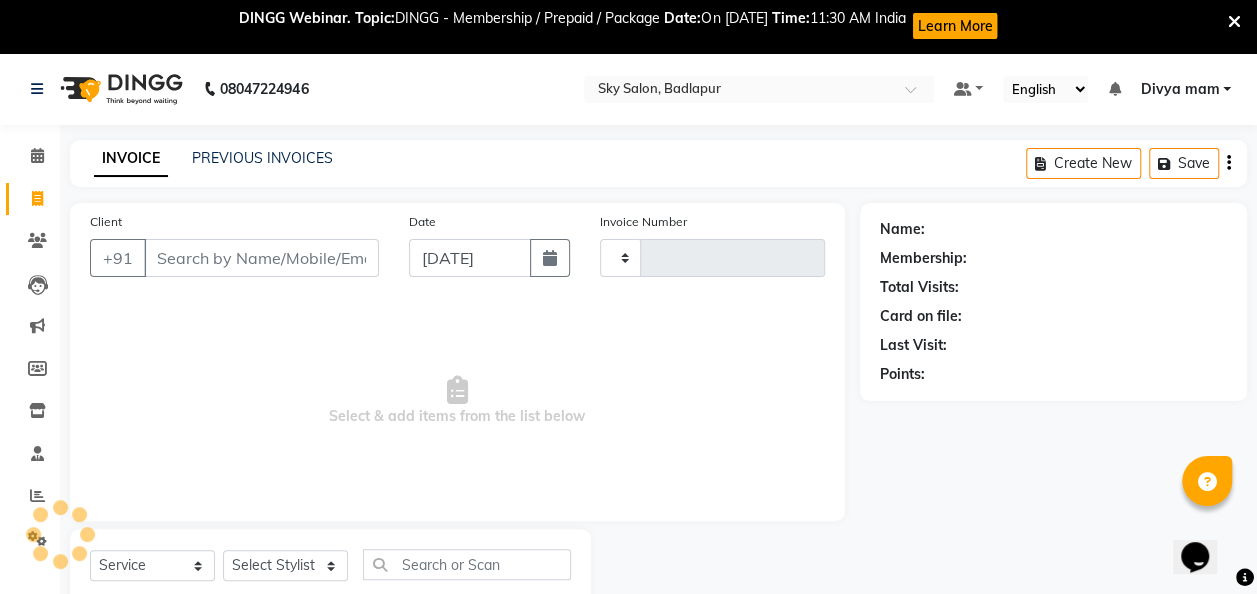 type on "3200" 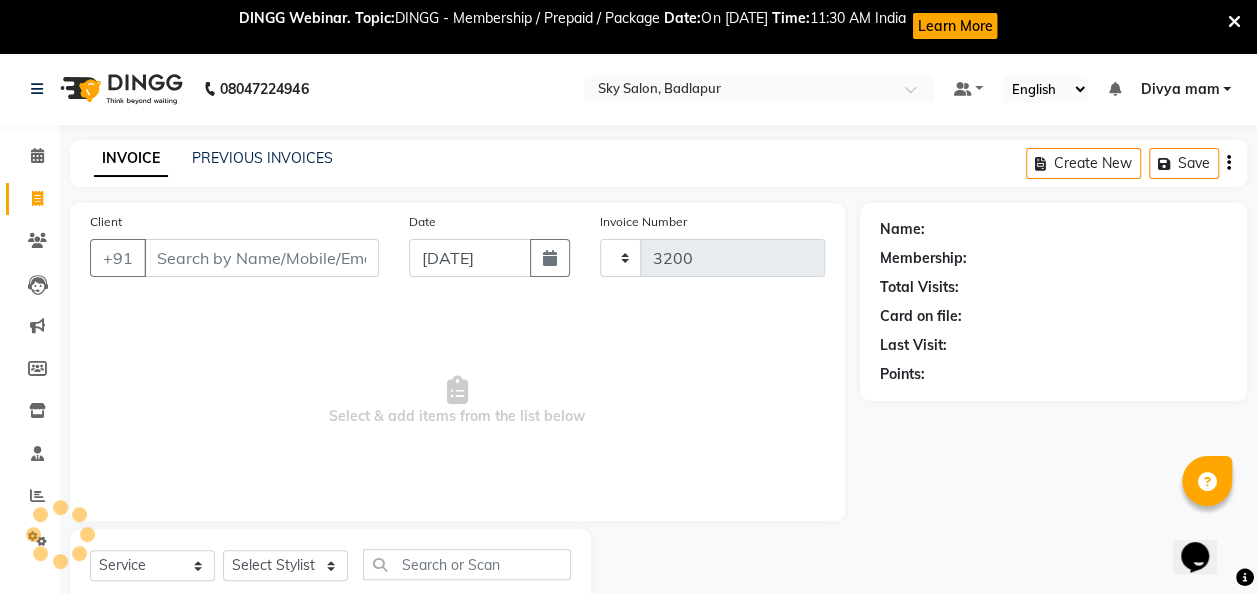 select on "6927" 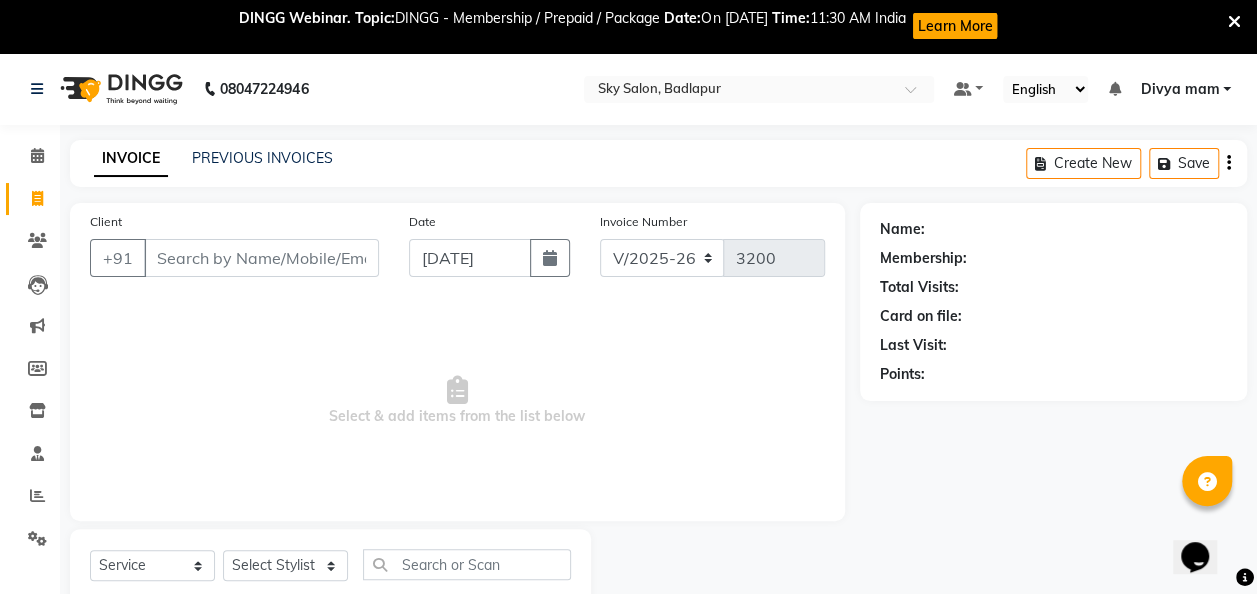 click on "Client" at bounding box center [261, 258] 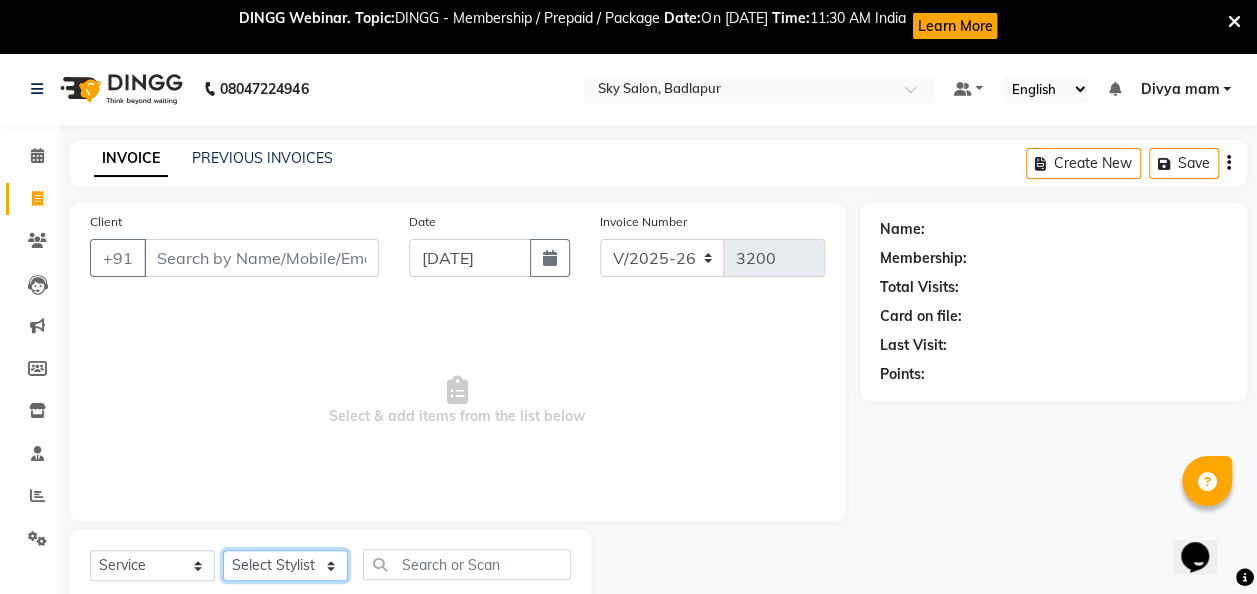 click on "Select Stylist [PERSON_NAME] [PERSON_NAME] mam  [PERSON_NAME] [PERSON_NAME] [PERSON_NAME] [PERSON_NAME] pooja  [PERSON_NAME] sir SACHIN [PERSON_NAME] [PERSON_NAME] [PERSON_NAME] [PERSON_NAME]" 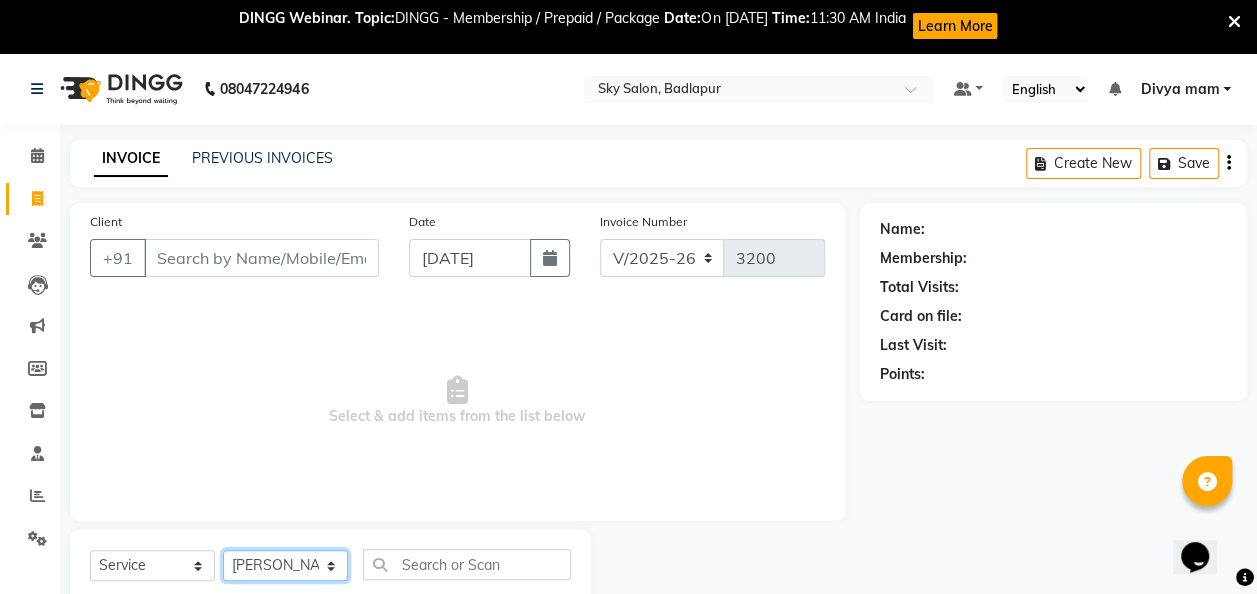 click on "Select Stylist [PERSON_NAME] [PERSON_NAME] mam  [PERSON_NAME] [PERSON_NAME] [PERSON_NAME] [PERSON_NAME] pooja  [PERSON_NAME] sir SACHIN [PERSON_NAME] [PERSON_NAME] [PERSON_NAME] [PERSON_NAME]" 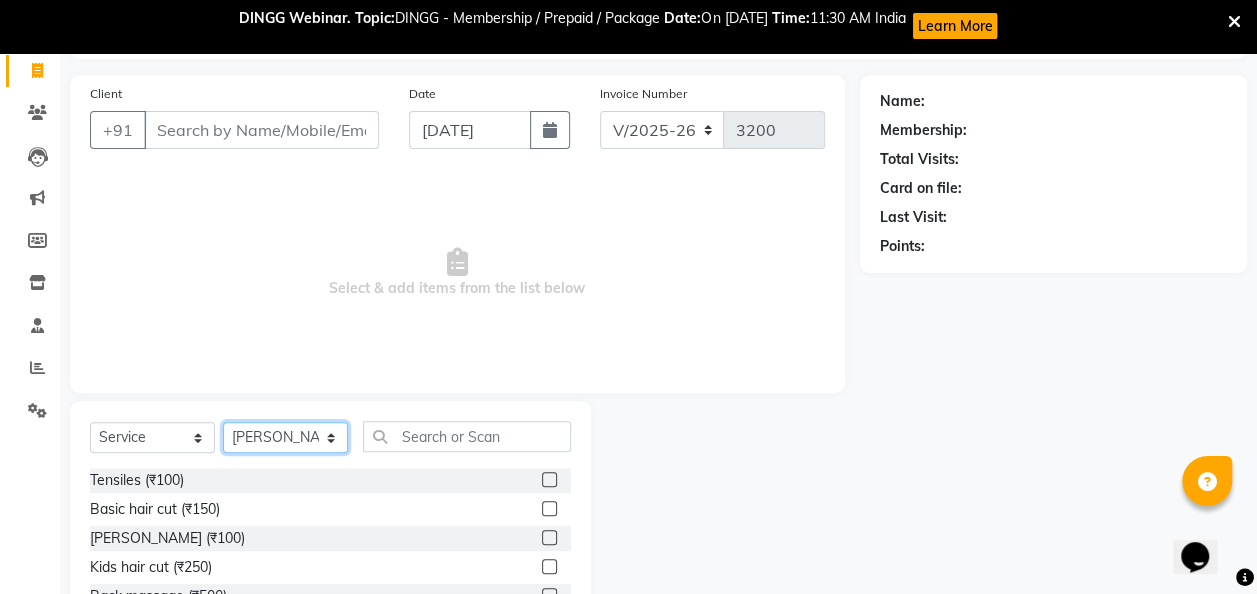 scroll, scrollTop: 144, scrollLeft: 0, axis: vertical 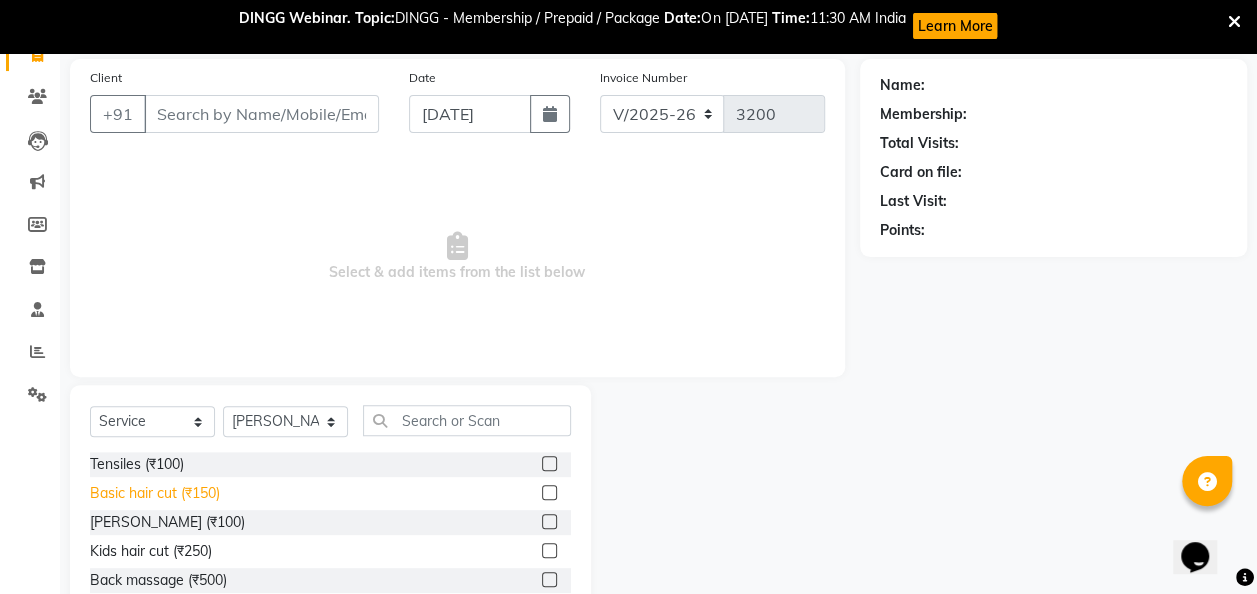 click on "Basic hair cut (₹150)" 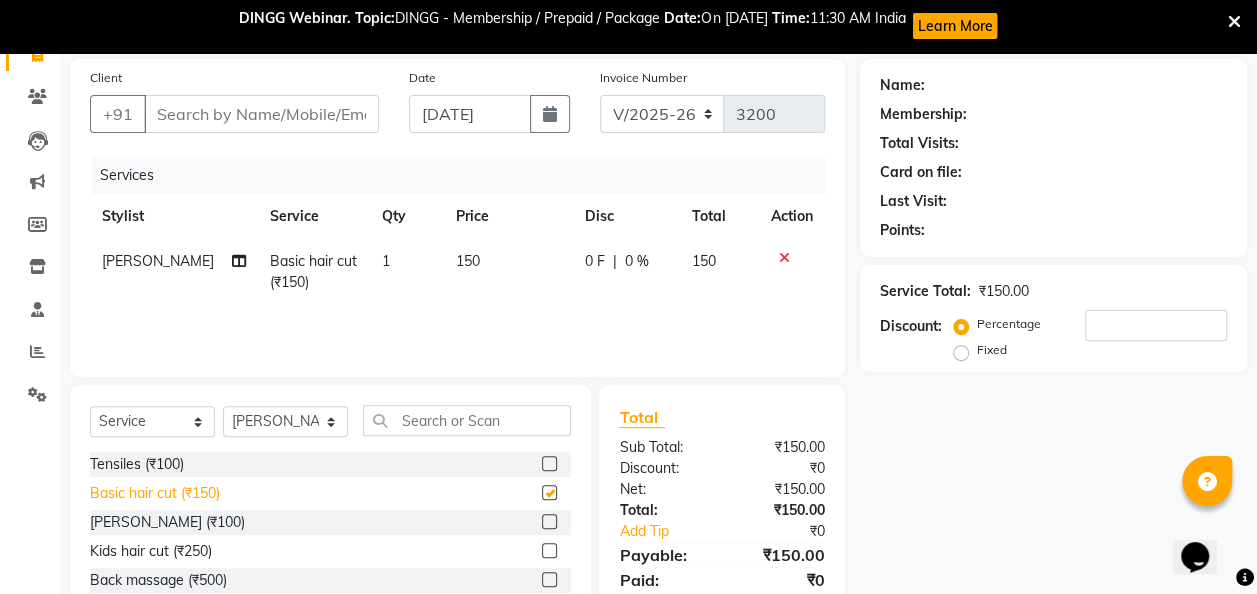 checkbox on "false" 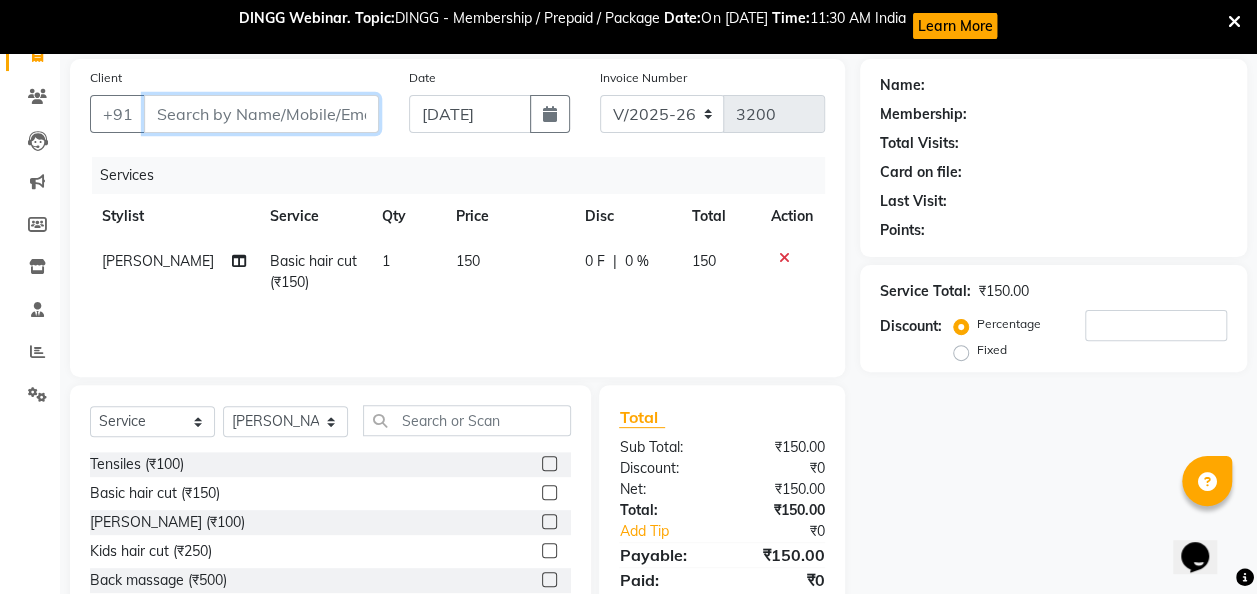 click on "Client" at bounding box center (261, 114) 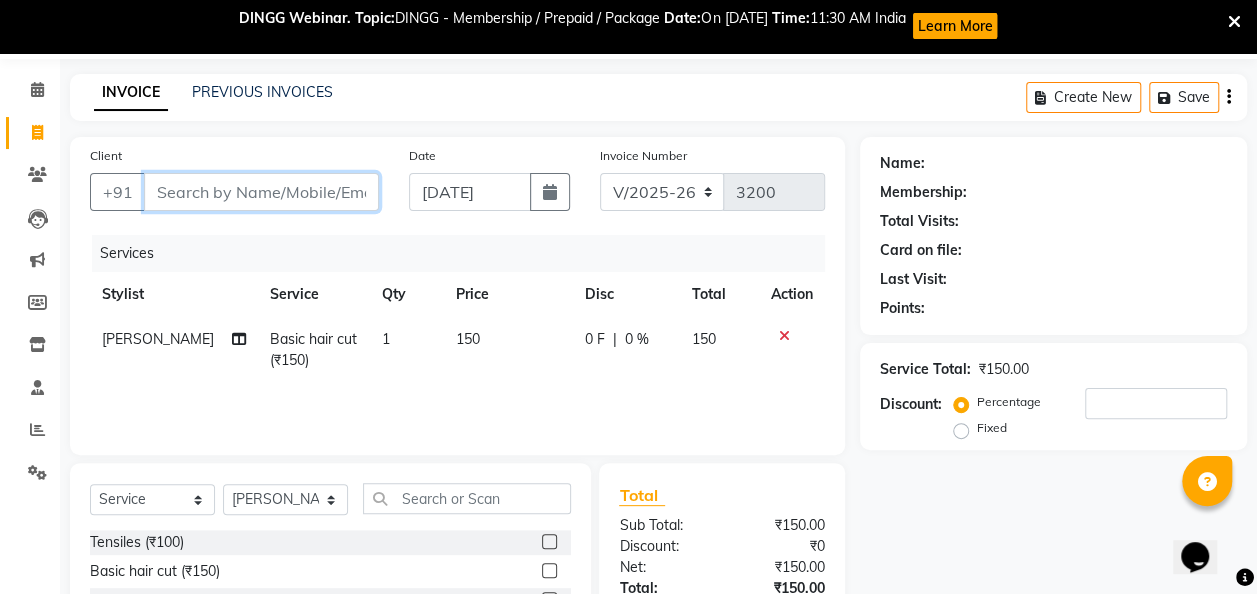 scroll, scrollTop: 60, scrollLeft: 0, axis: vertical 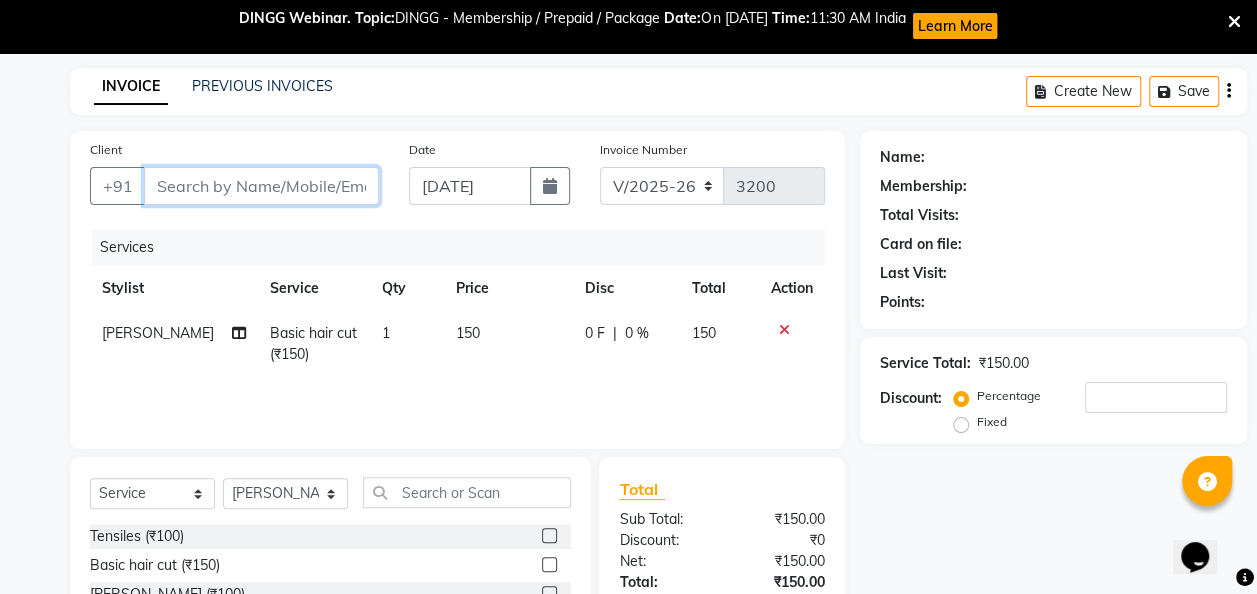 click on "Client" at bounding box center (261, 186) 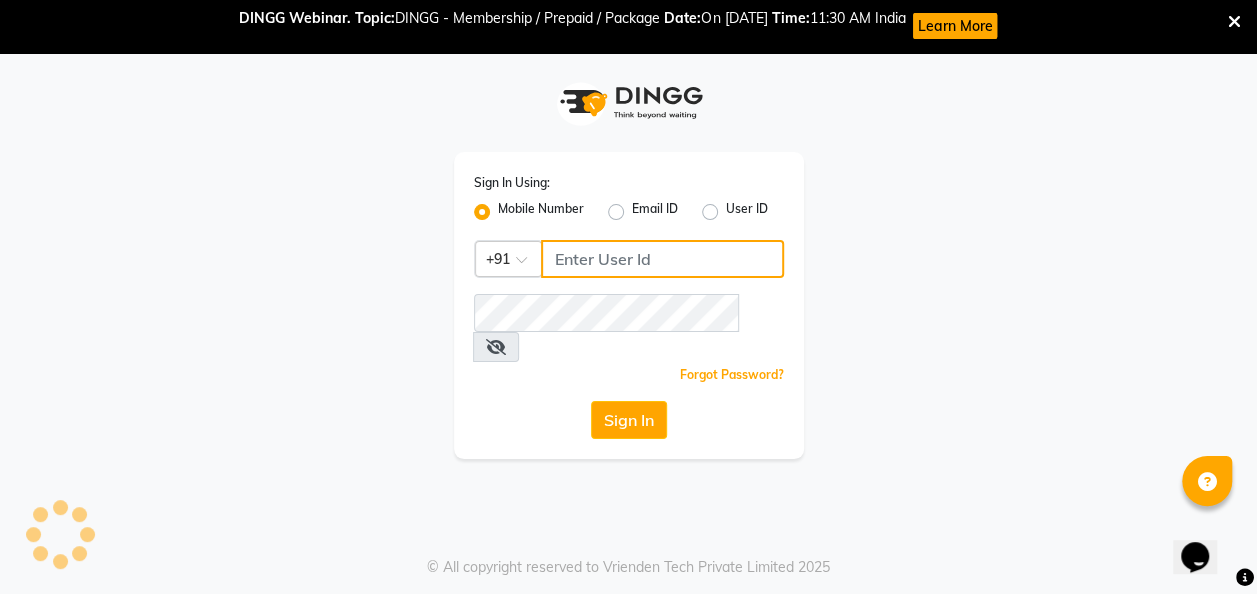 type on "9511763398" 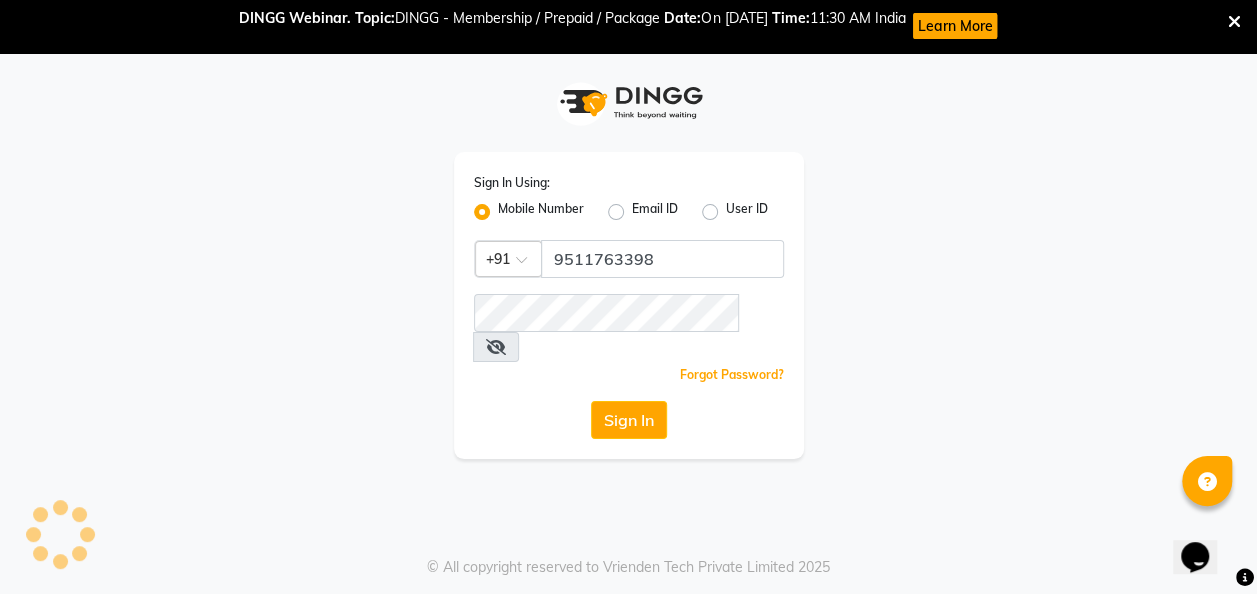 click 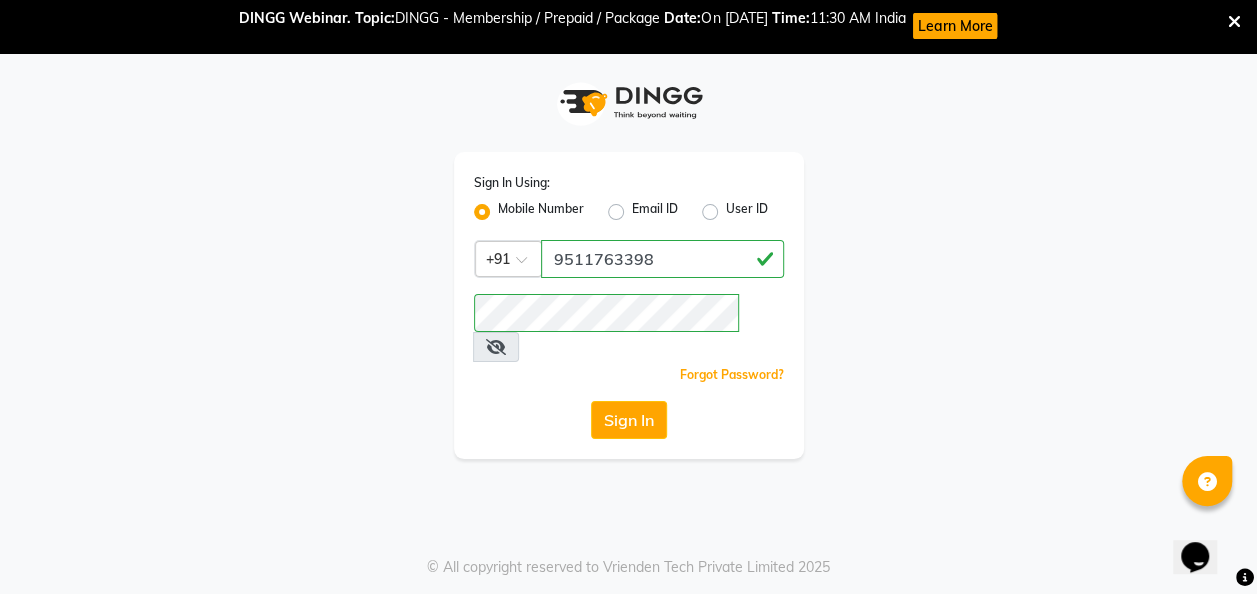 click at bounding box center (496, 347) 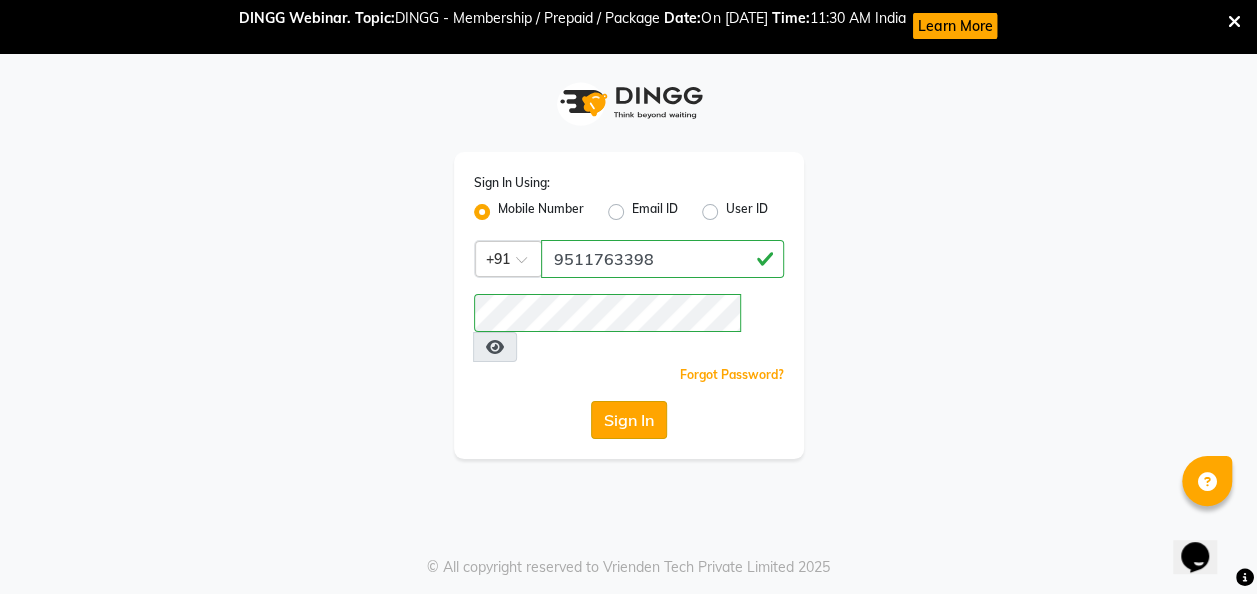 click on "Sign In" 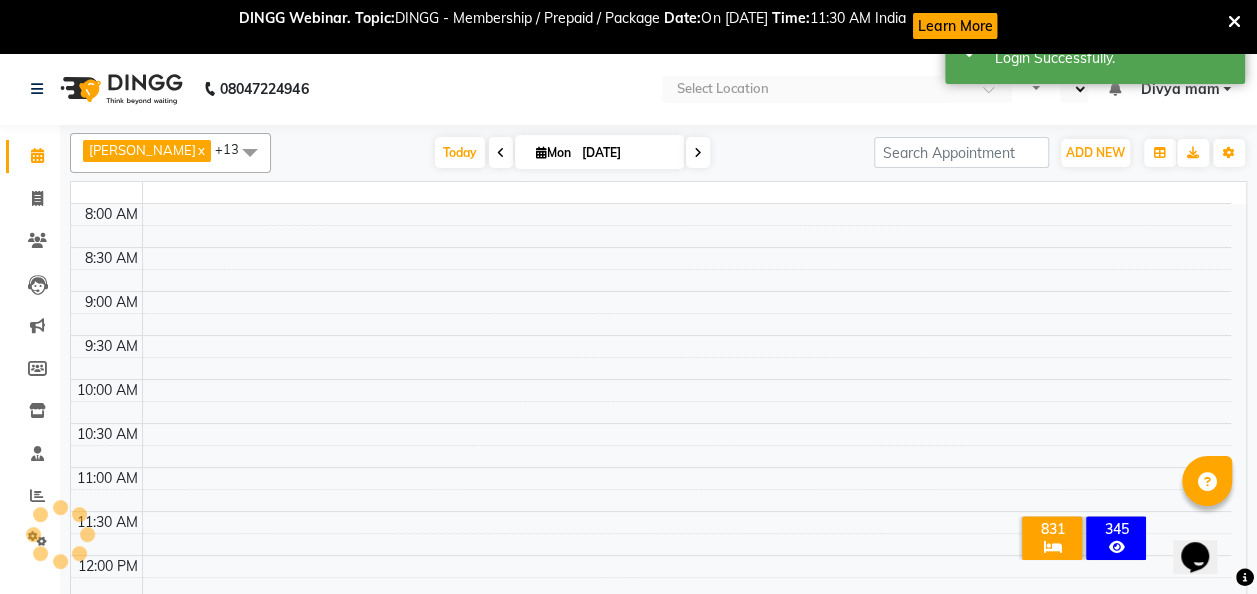 select on "en" 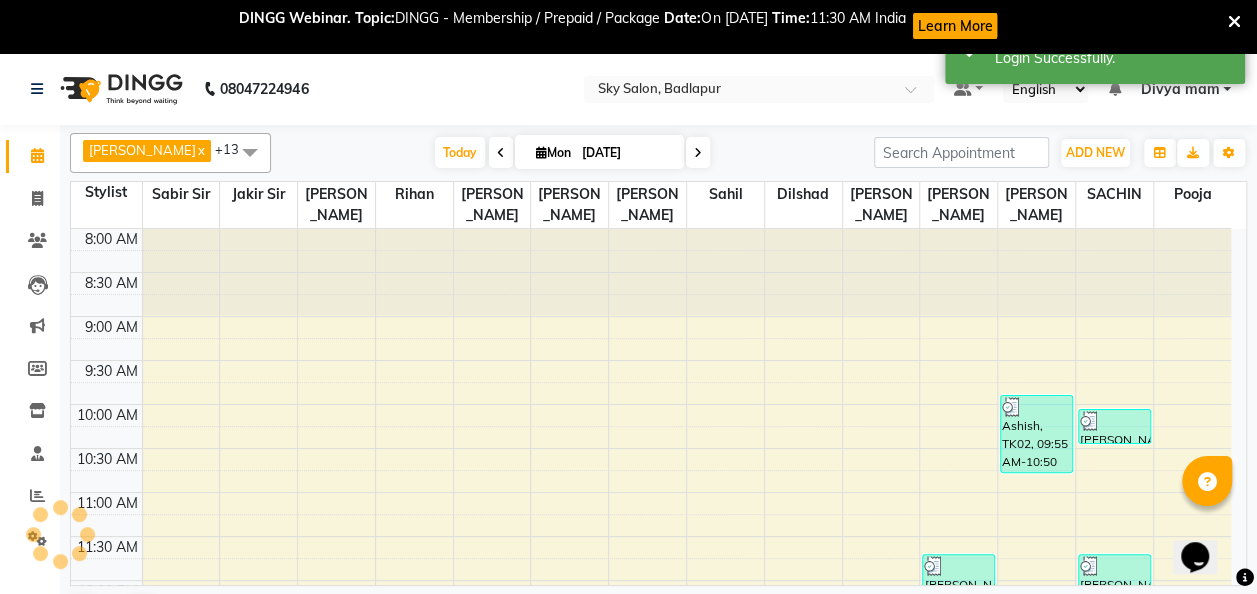 scroll, scrollTop: 0, scrollLeft: 0, axis: both 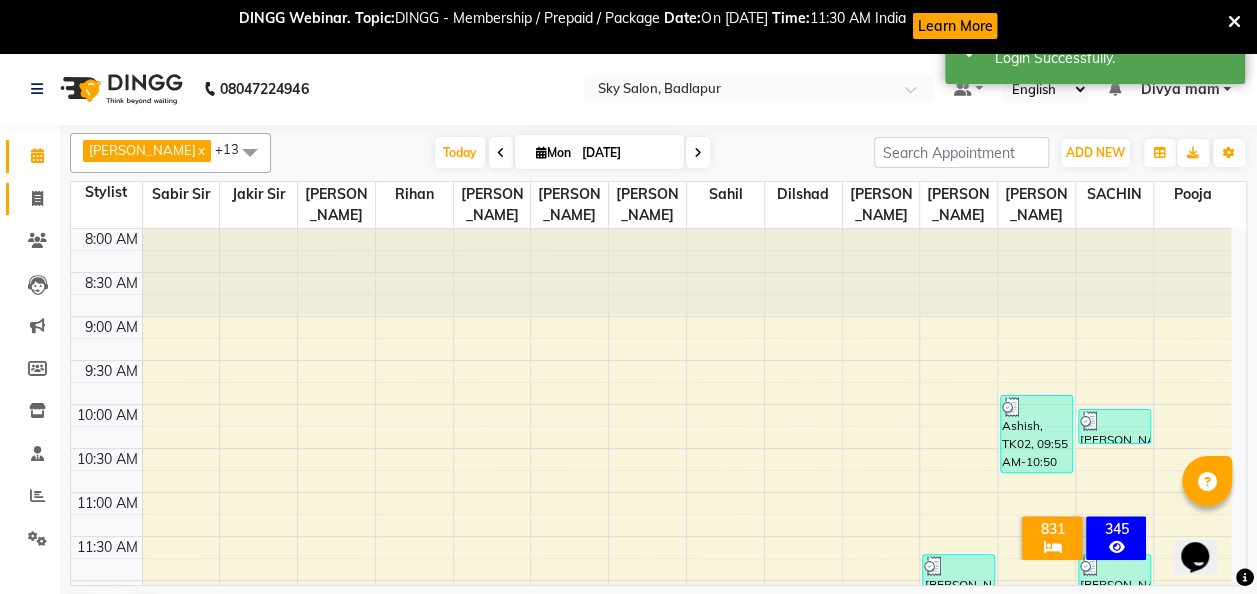 click 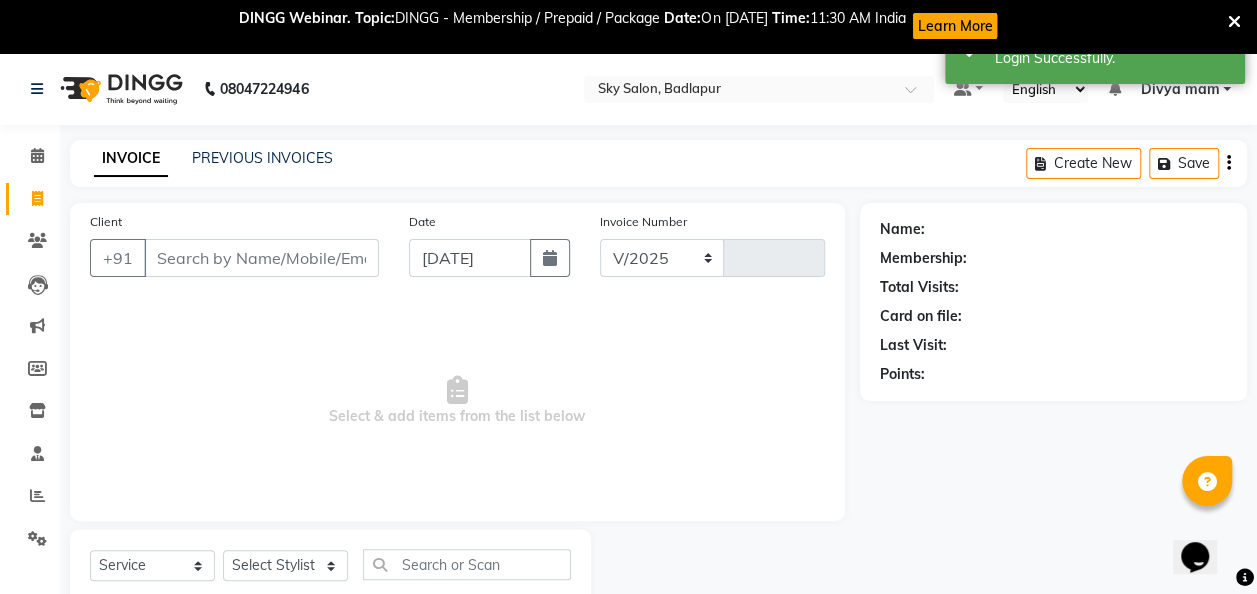select on "6927" 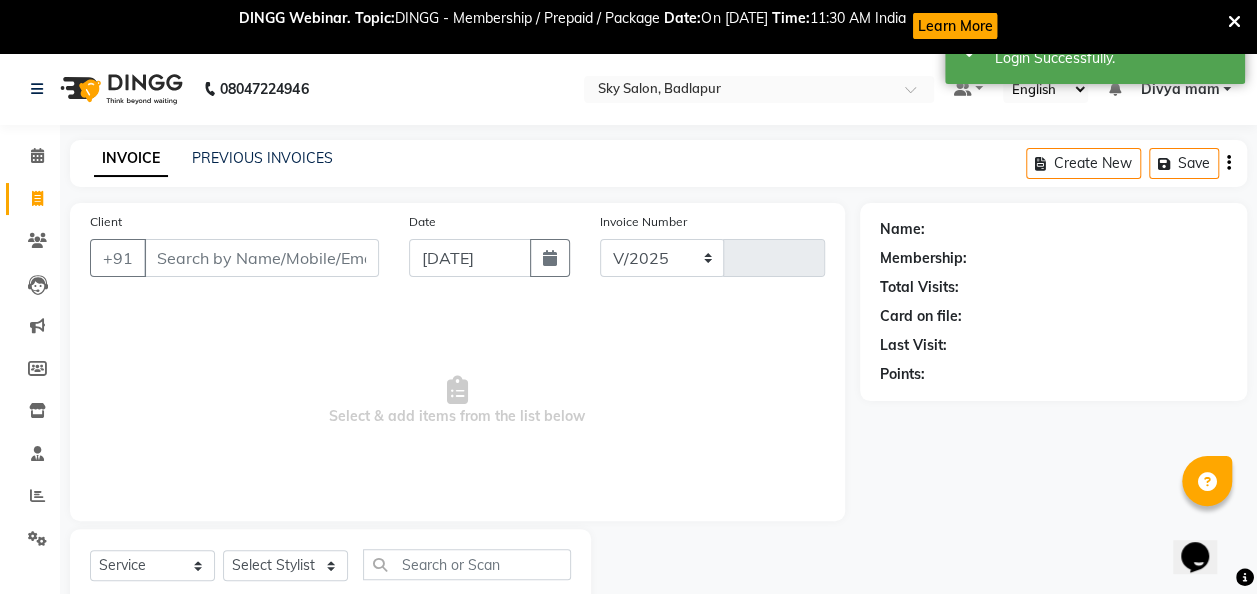 type on "3200" 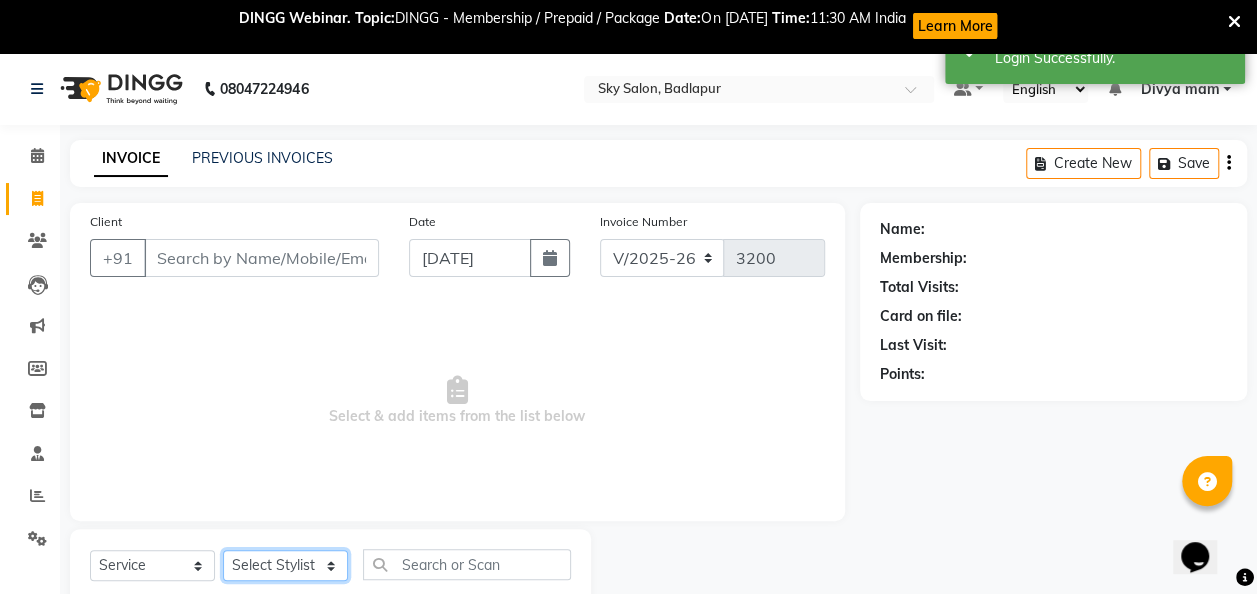 click on "Select Stylist [PERSON_NAME] [PERSON_NAME] mam  [PERSON_NAME] [PERSON_NAME] [PERSON_NAME] [PERSON_NAME] pooja  [PERSON_NAME] sir SACHIN [PERSON_NAME] [PERSON_NAME] [PERSON_NAME] [PERSON_NAME]" 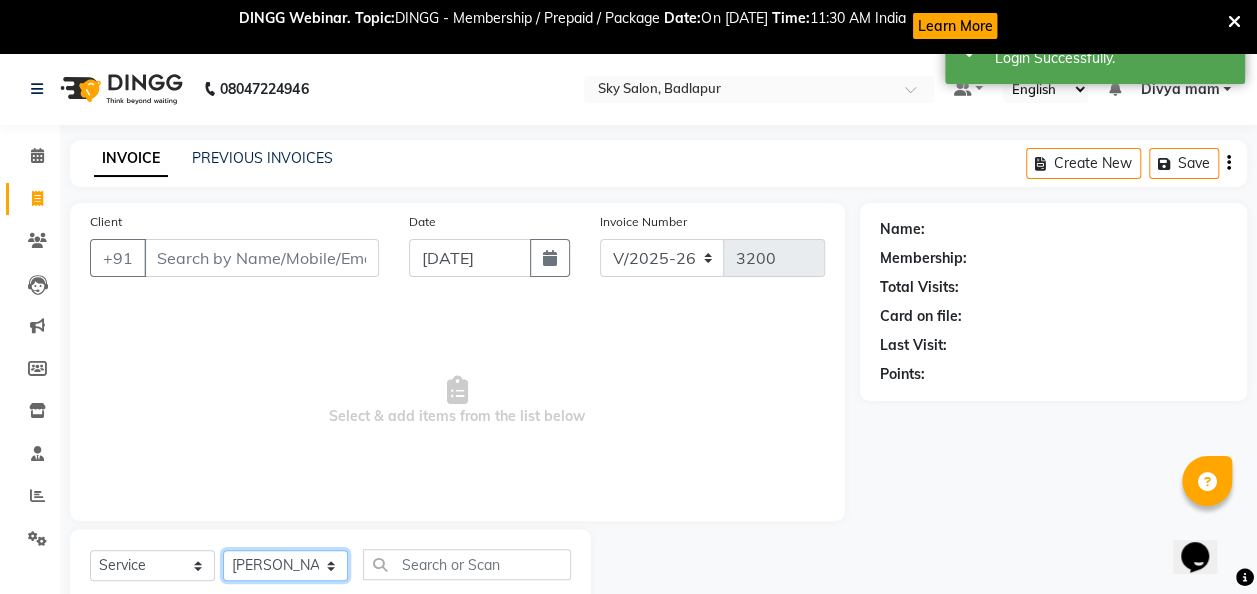 click on "Select Stylist [PERSON_NAME] [PERSON_NAME] mam  [PERSON_NAME] [PERSON_NAME] [PERSON_NAME] [PERSON_NAME] pooja  [PERSON_NAME] sir SACHIN [PERSON_NAME] [PERSON_NAME] [PERSON_NAME] [PERSON_NAME]" 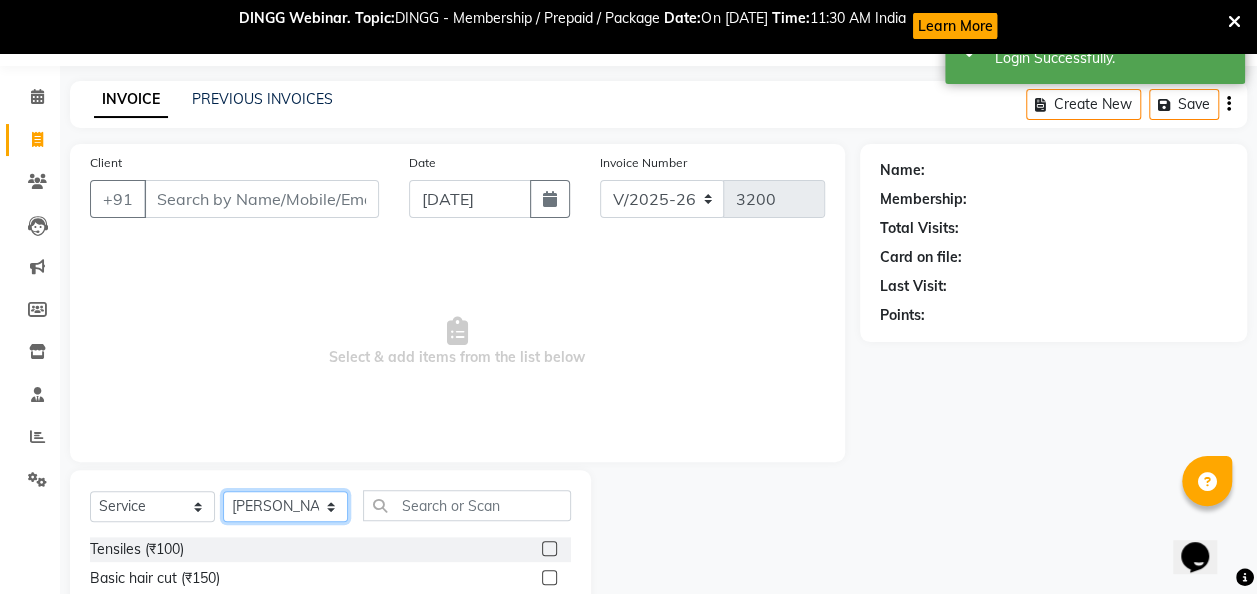 scroll, scrollTop: 64, scrollLeft: 0, axis: vertical 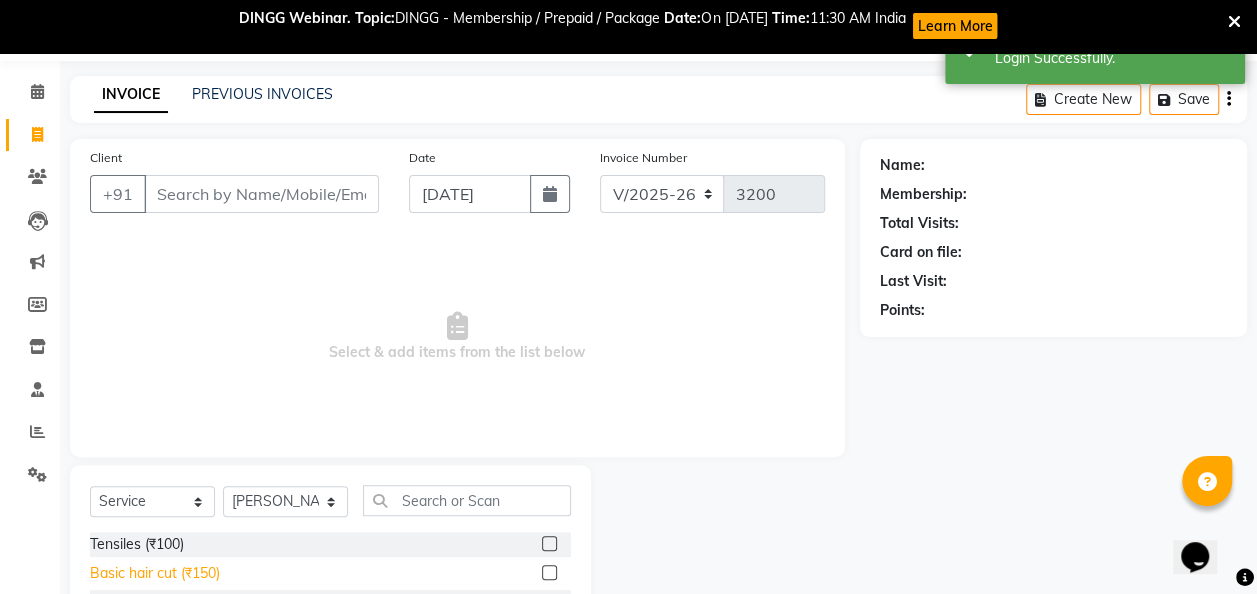 click on "Basic hair cut (₹150)" 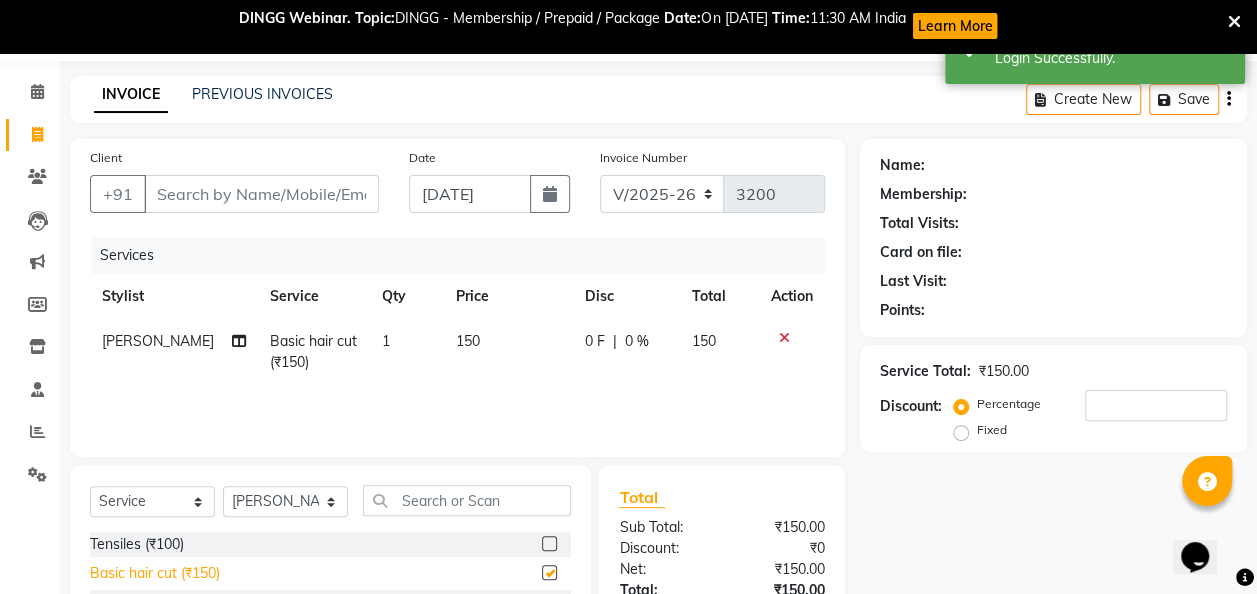 checkbox on "false" 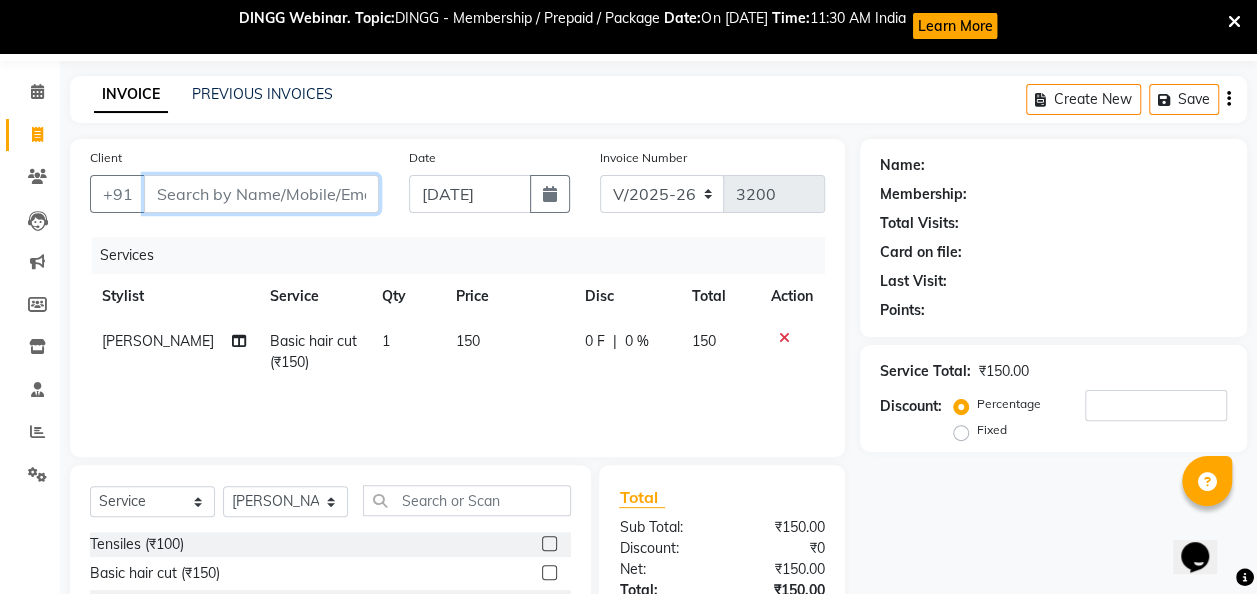 click on "Client" at bounding box center [261, 194] 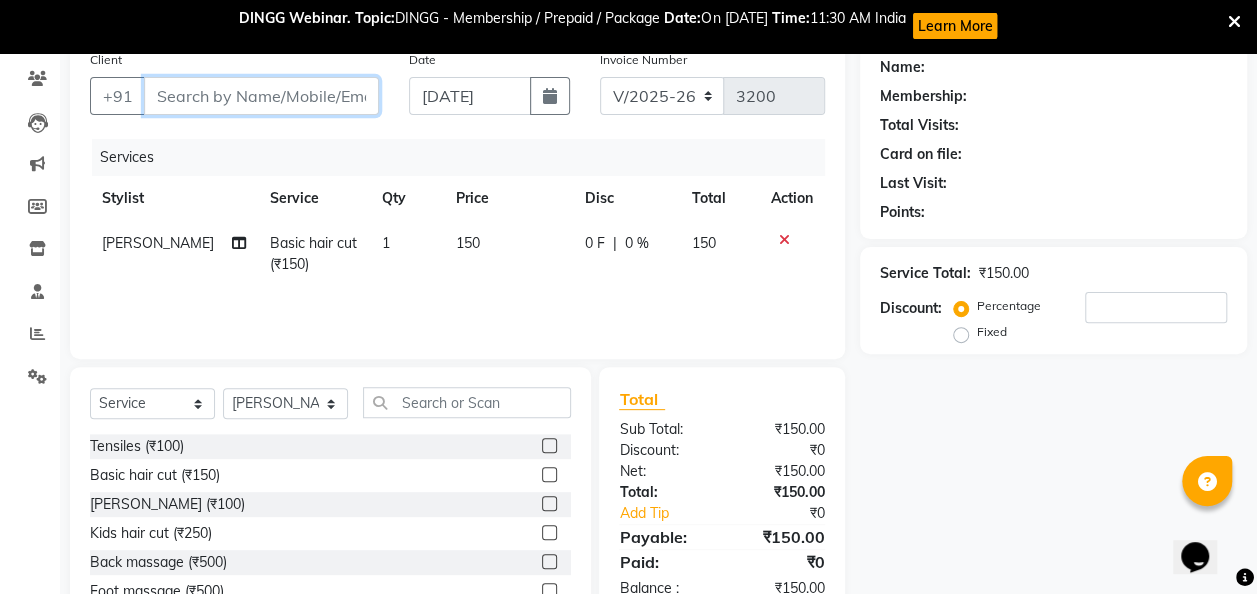 scroll, scrollTop: 163, scrollLeft: 0, axis: vertical 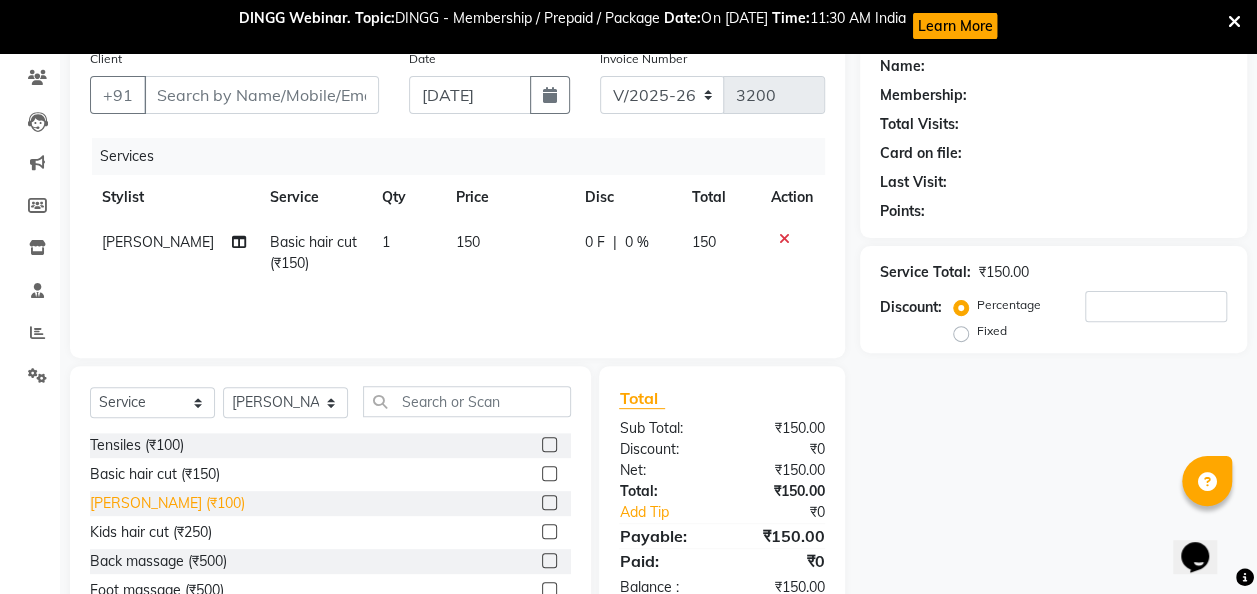 click on "[PERSON_NAME] (₹100)" 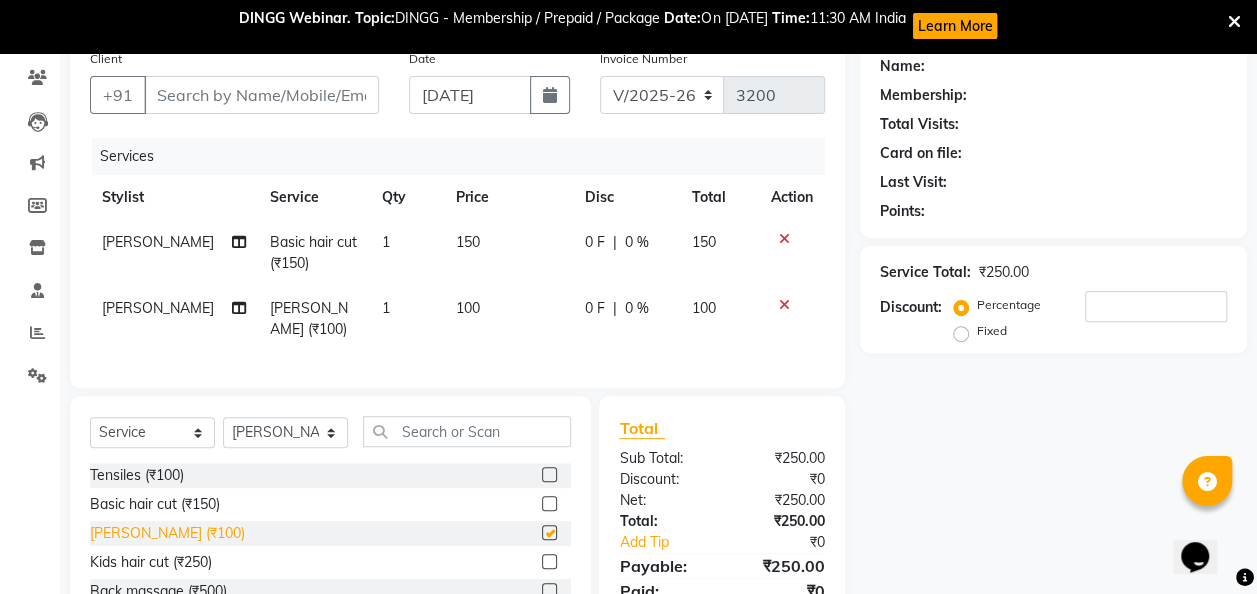 checkbox on "false" 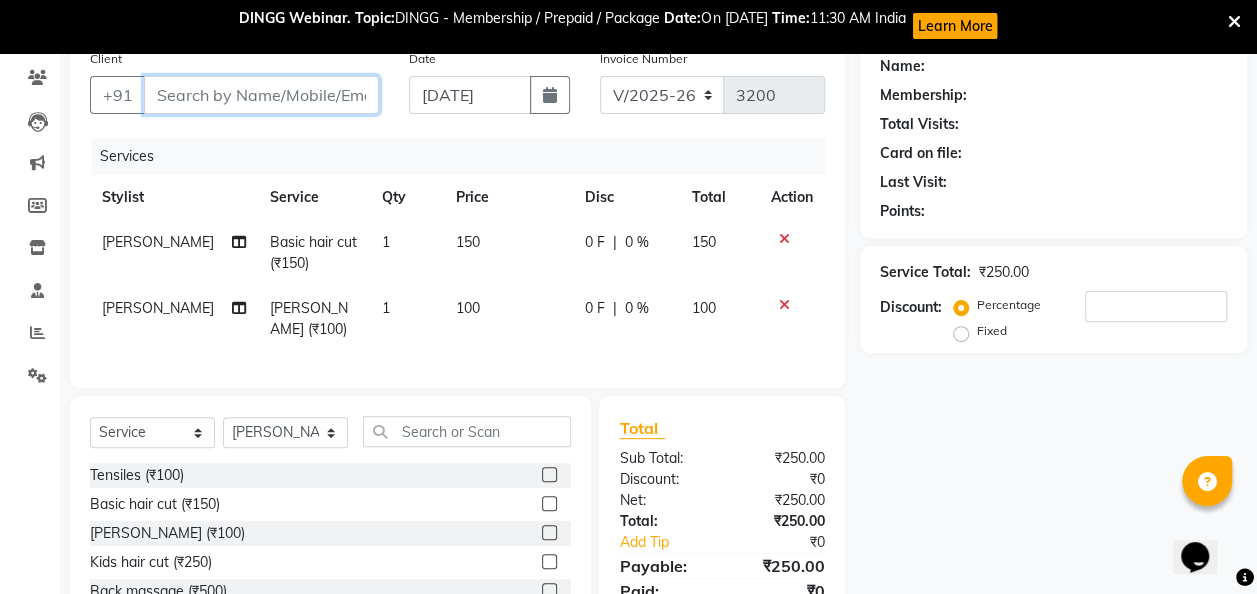 click on "Client" at bounding box center (261, 95) 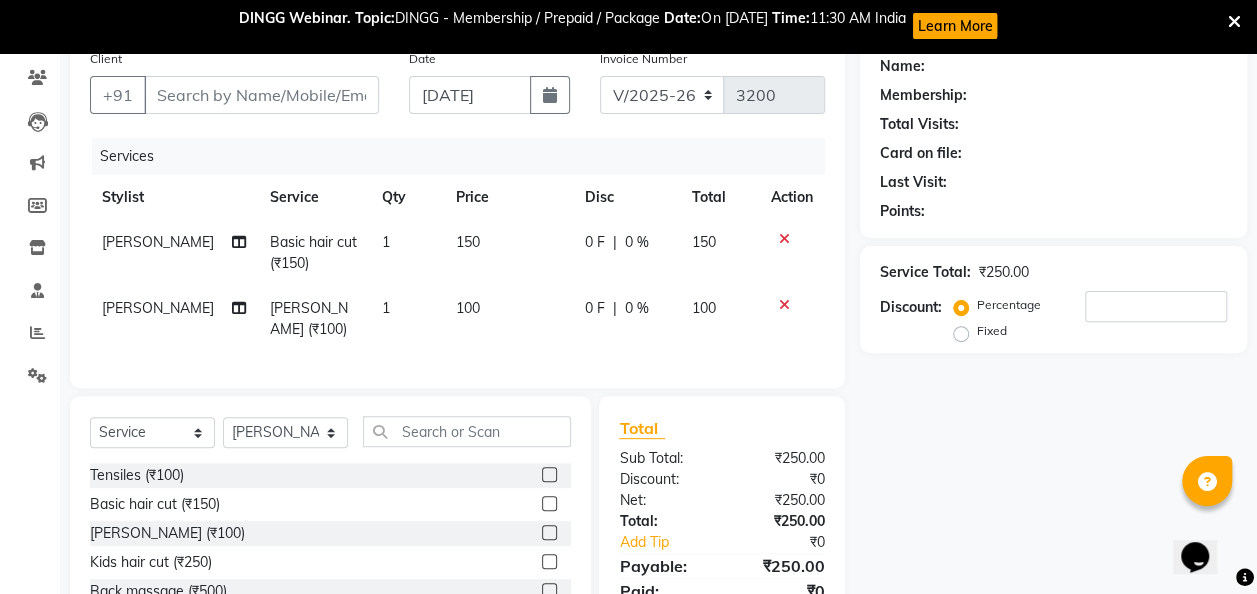 click on "Service" 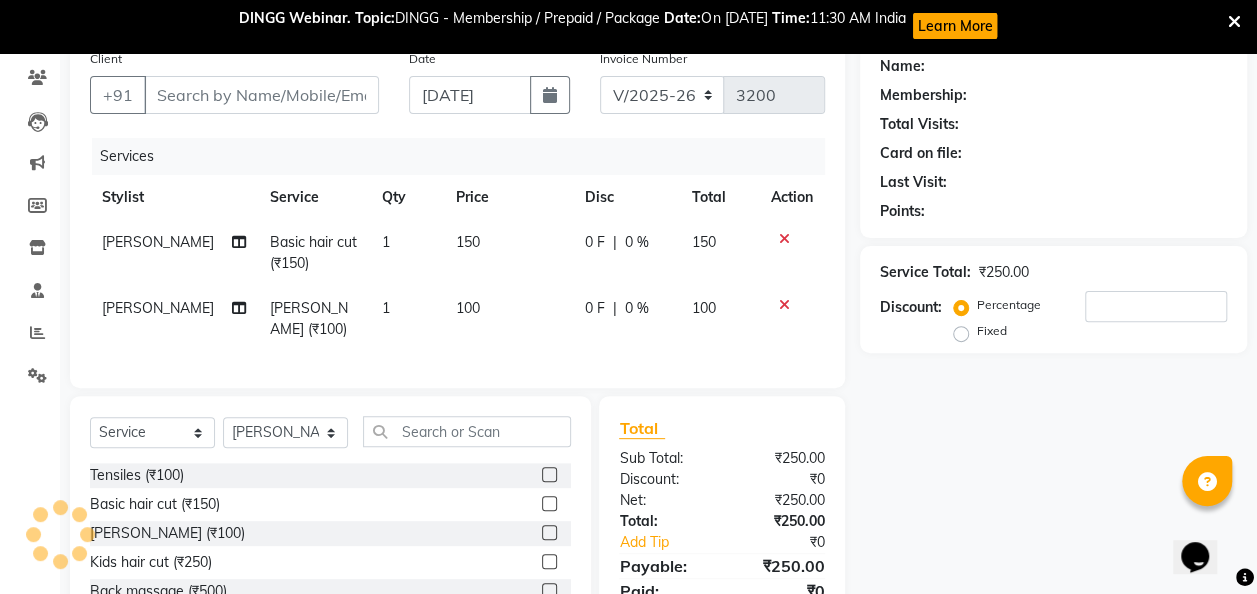 click on "Service" 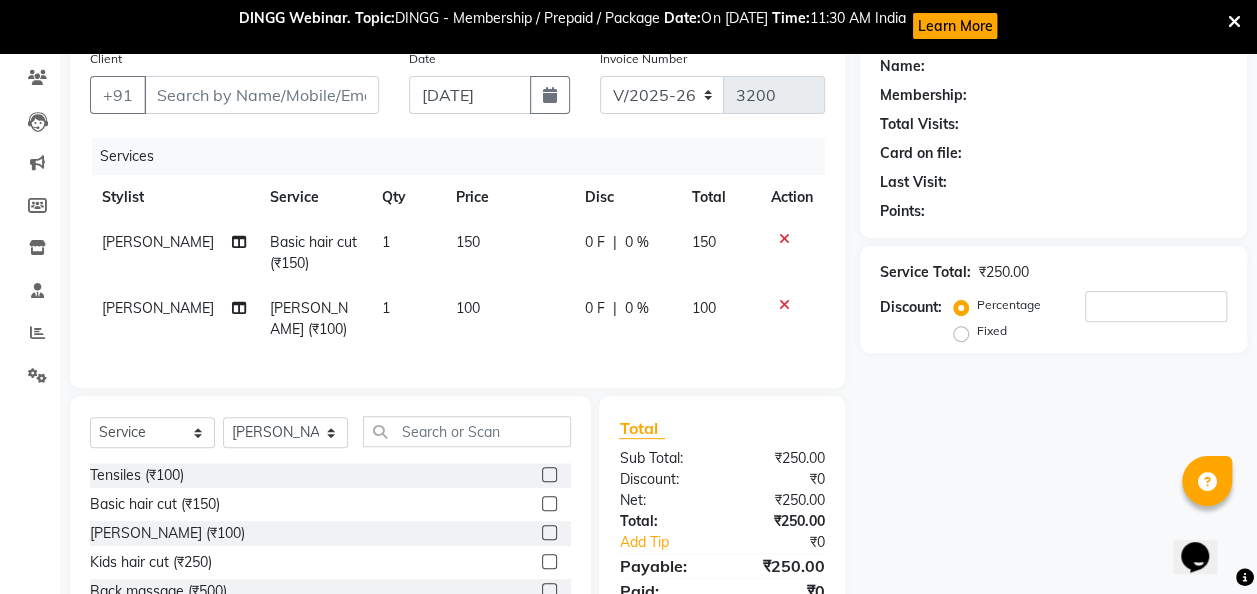 scroll, scrollTop: 284, scrollLeft: 0, axis: vertical 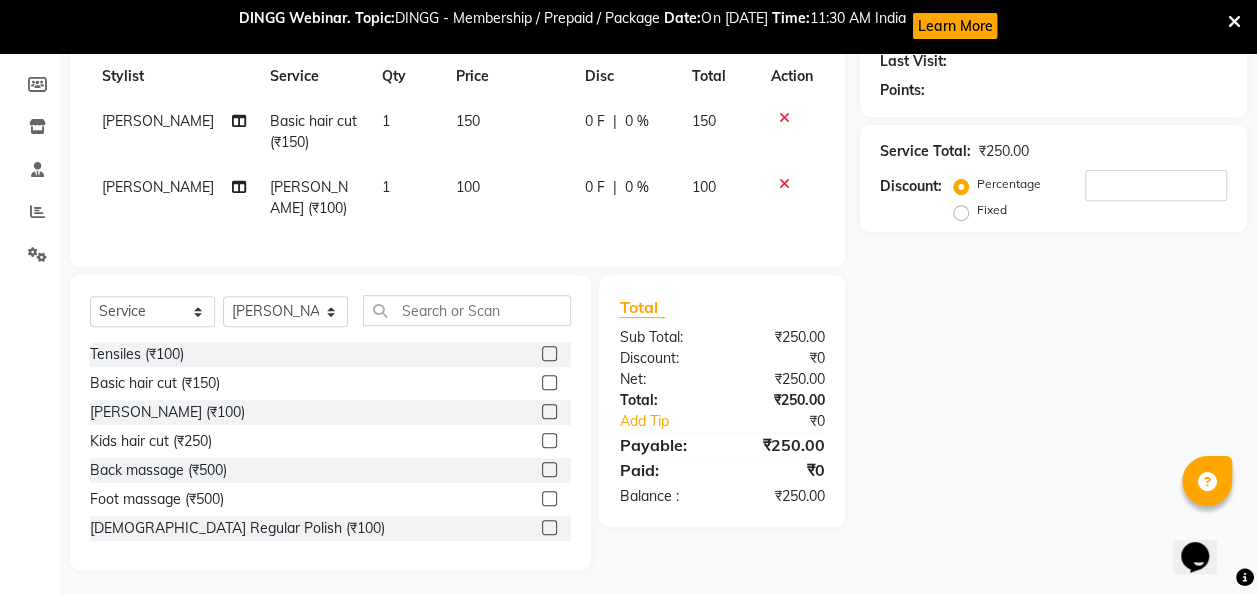 click on "Name: Membership: Total Visits: Card on file: Last Visit:  Points:  Service Total:  ₹250.00  Discount:  Percentage   Fixed" 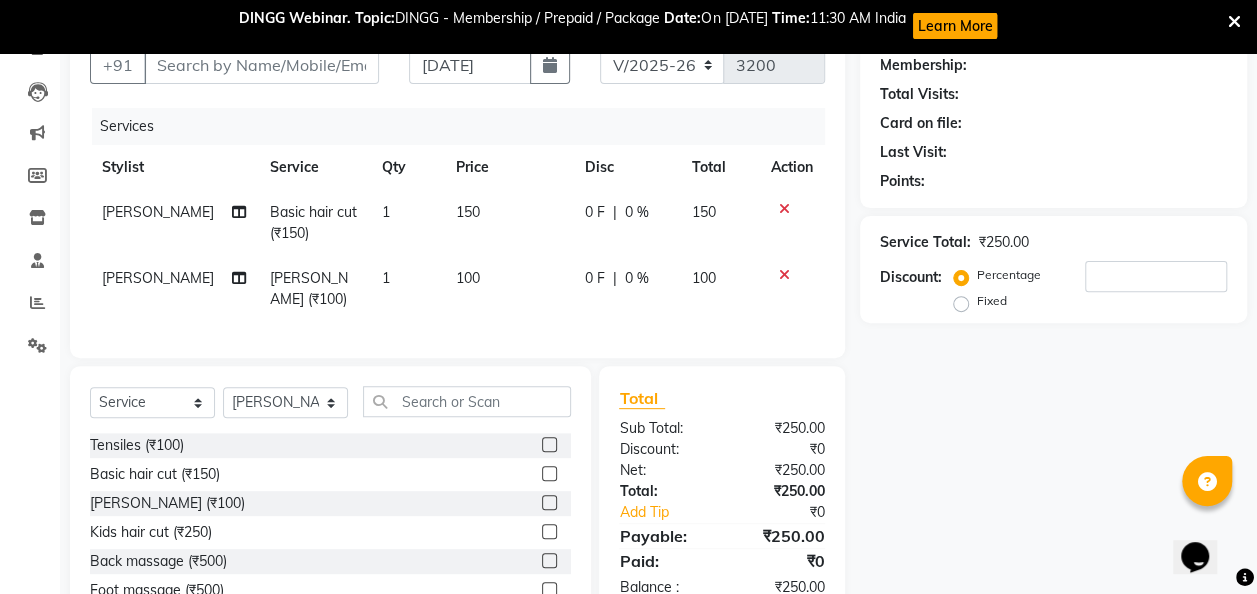 scroll, scrollTop: 0, scrollLeft: 0, axis: both 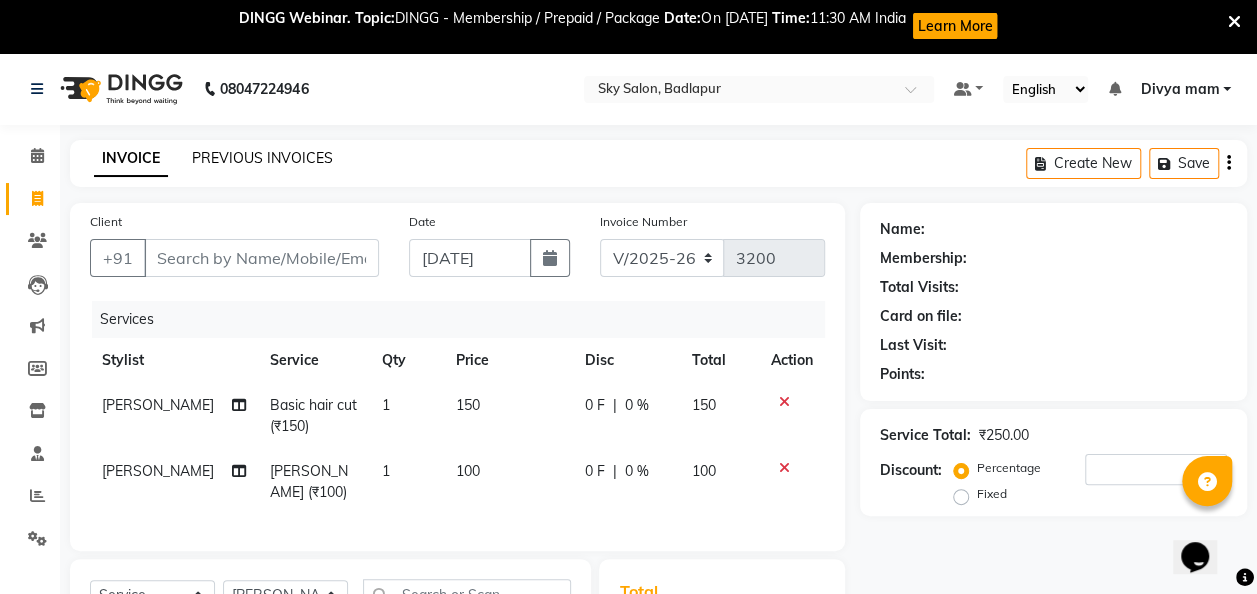 click on "PREVIOUS INVOICES" 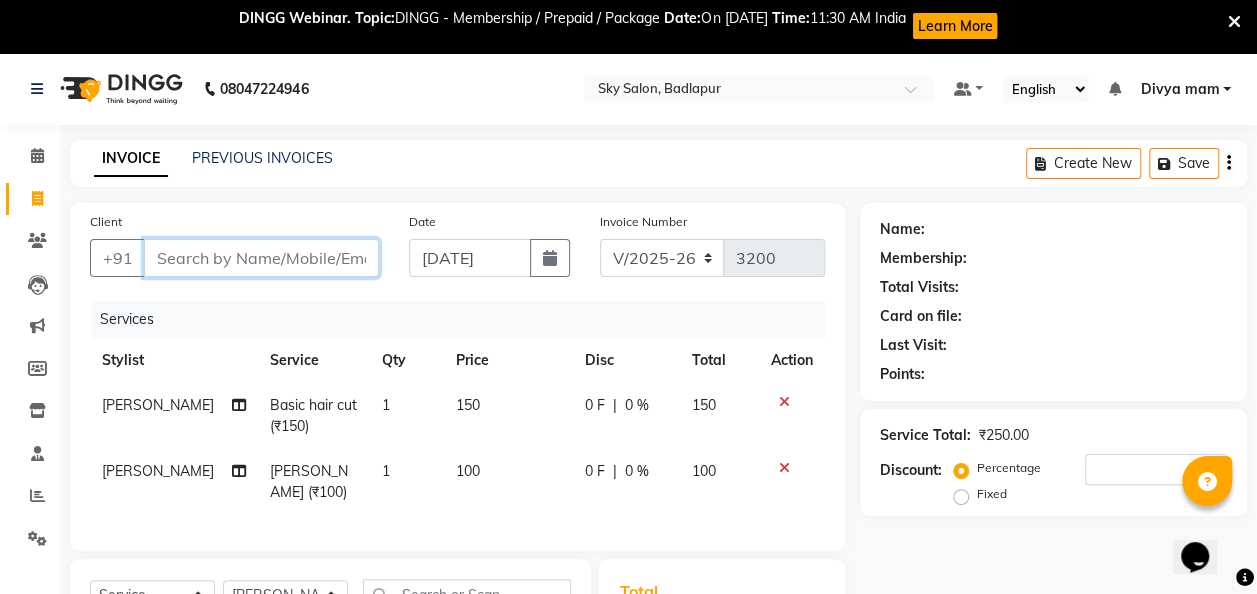 click on "Client" at bounding box center [261, 258] 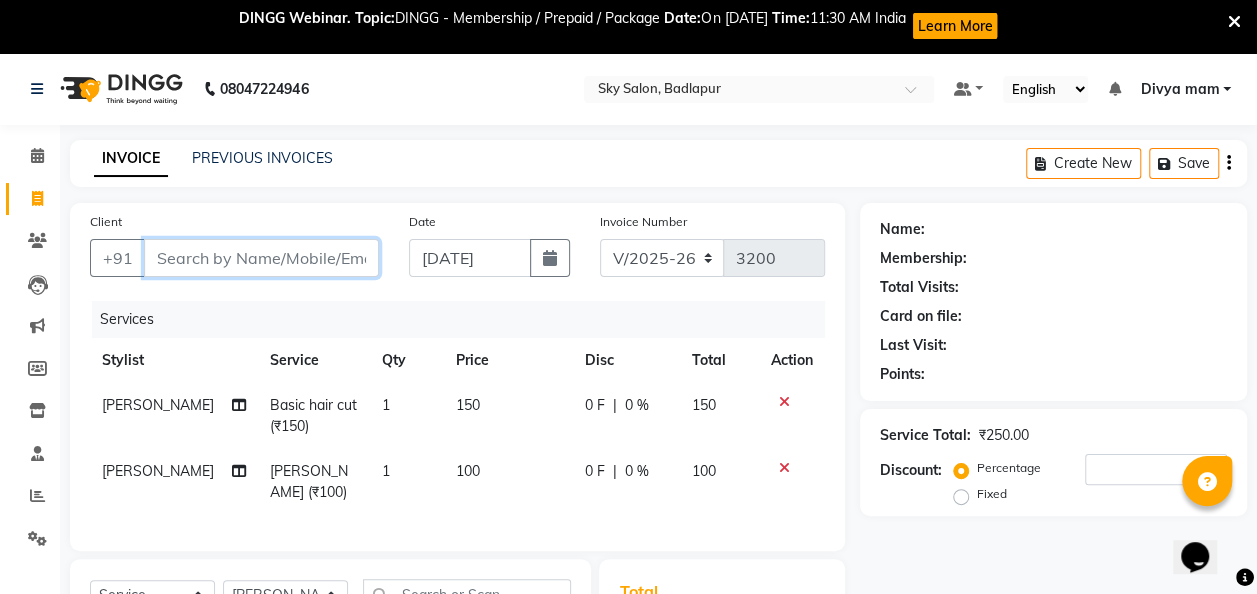 type on "7" 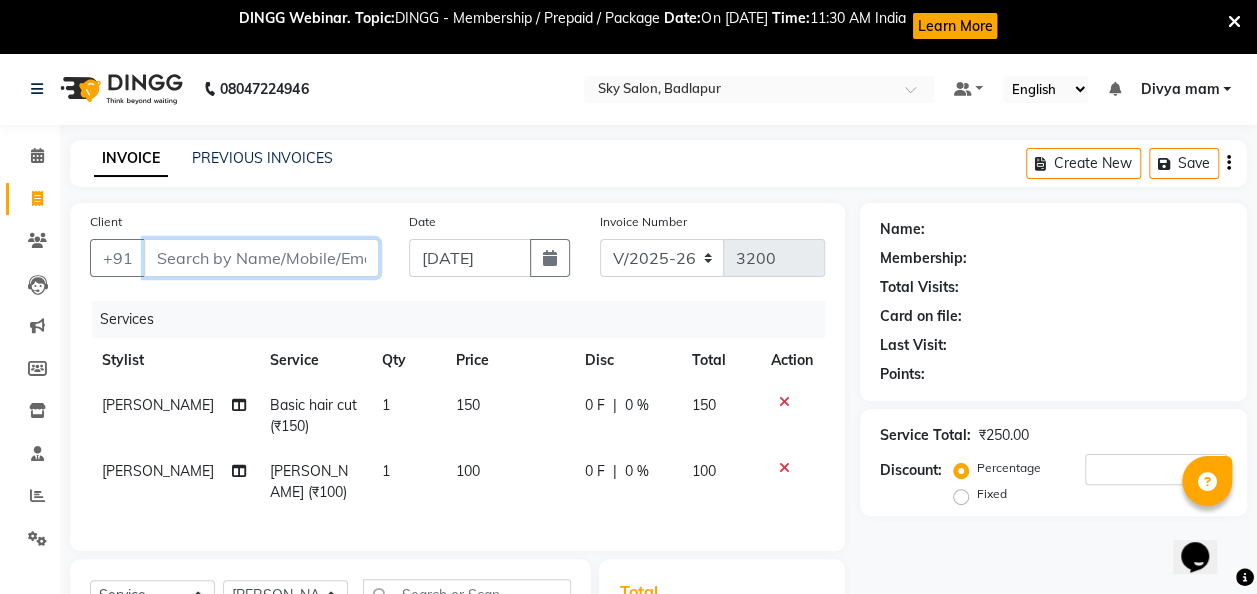 type on "0" 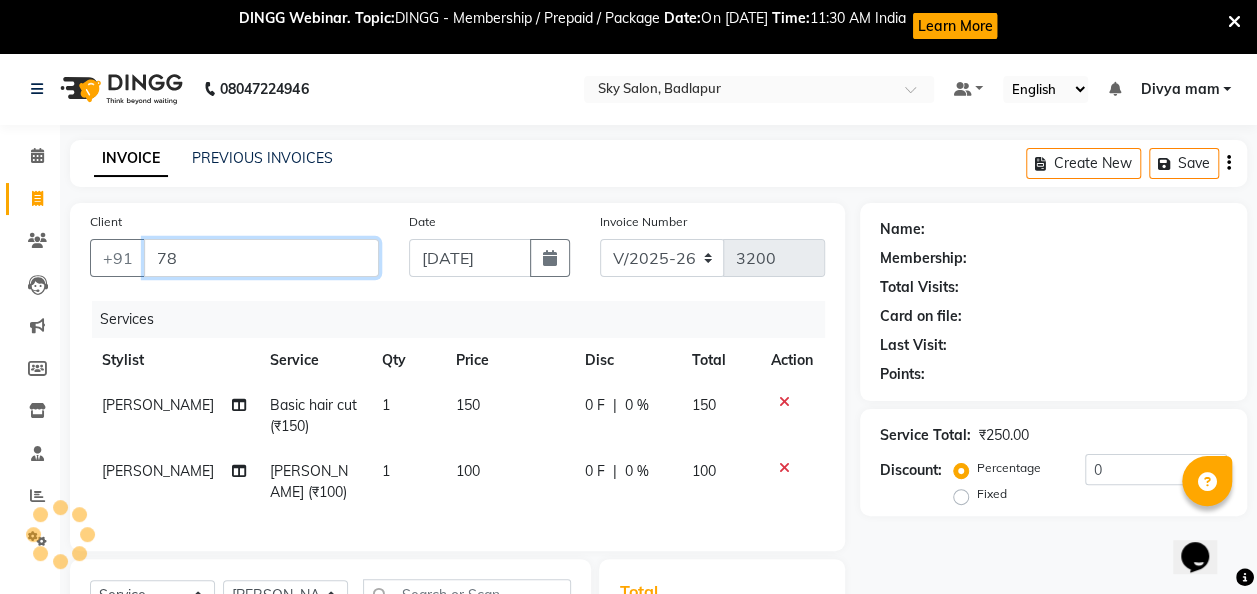 type on "7" 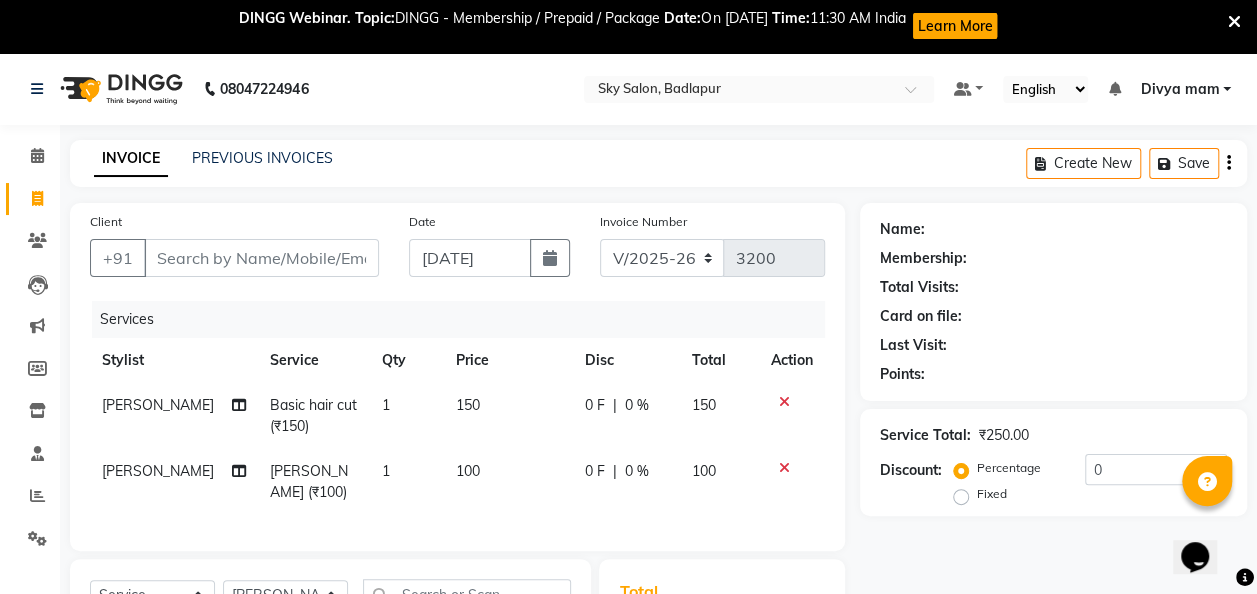click on "Name: Membership: Total Visits: Card on file: Last Visit:  Points:  Service Total:  ₹250.00  Discount:  Percentage   Fixed  0" 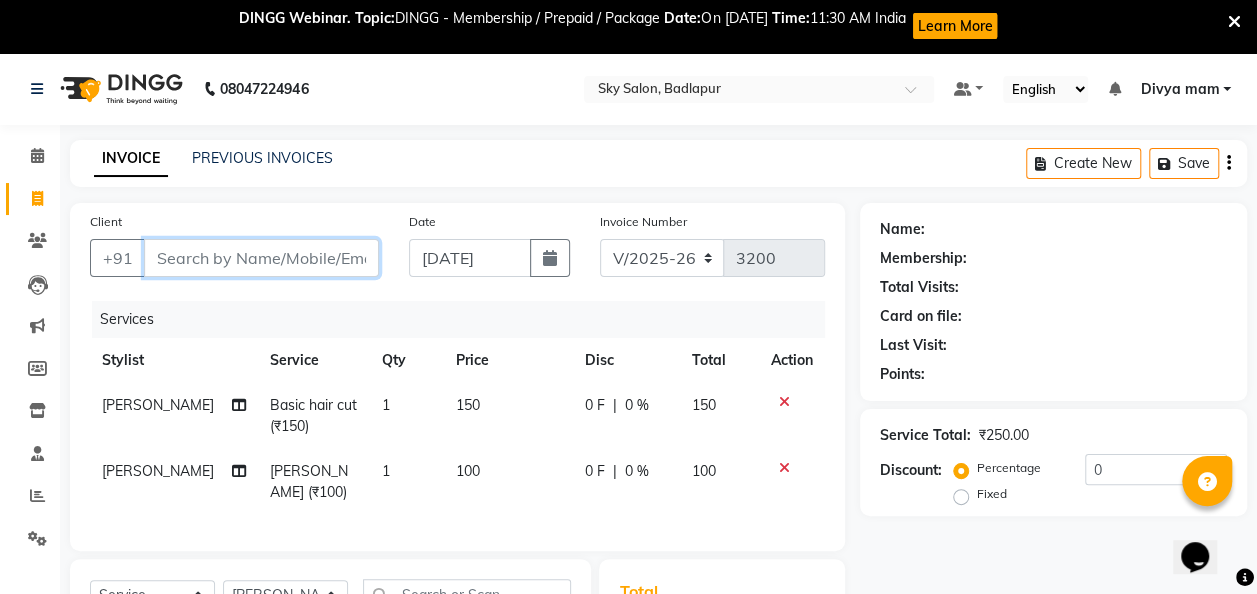 click on "Client" at bounding box center (261, 258) 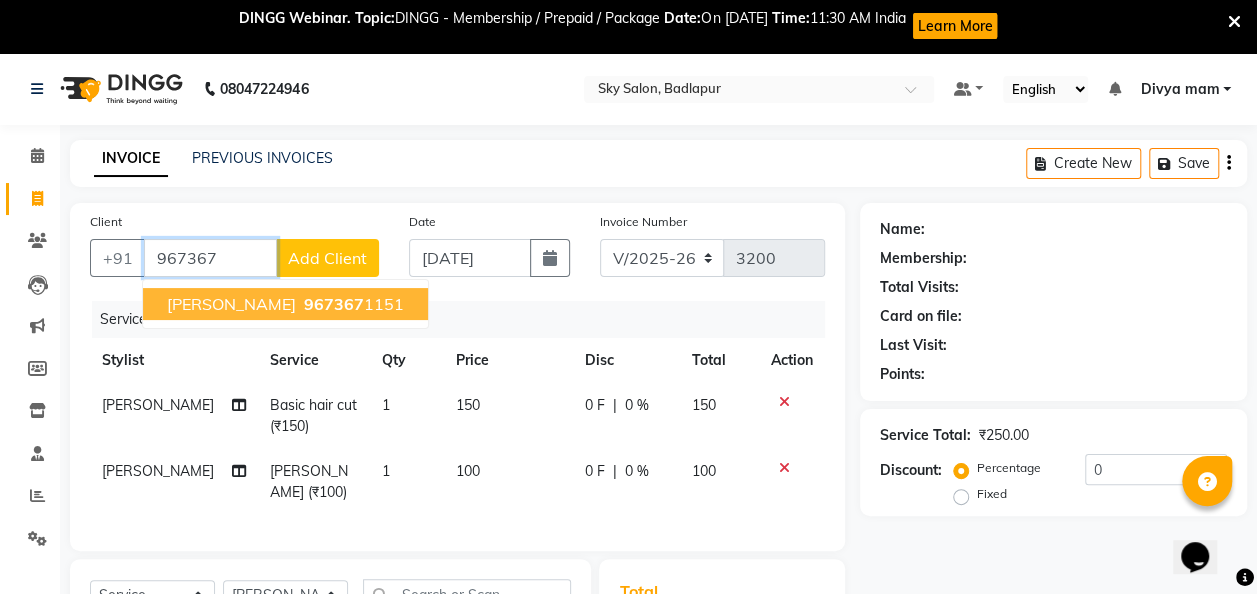 click on "[PERSON_NAME]   967367 1151" at bounding box center (285, 304) 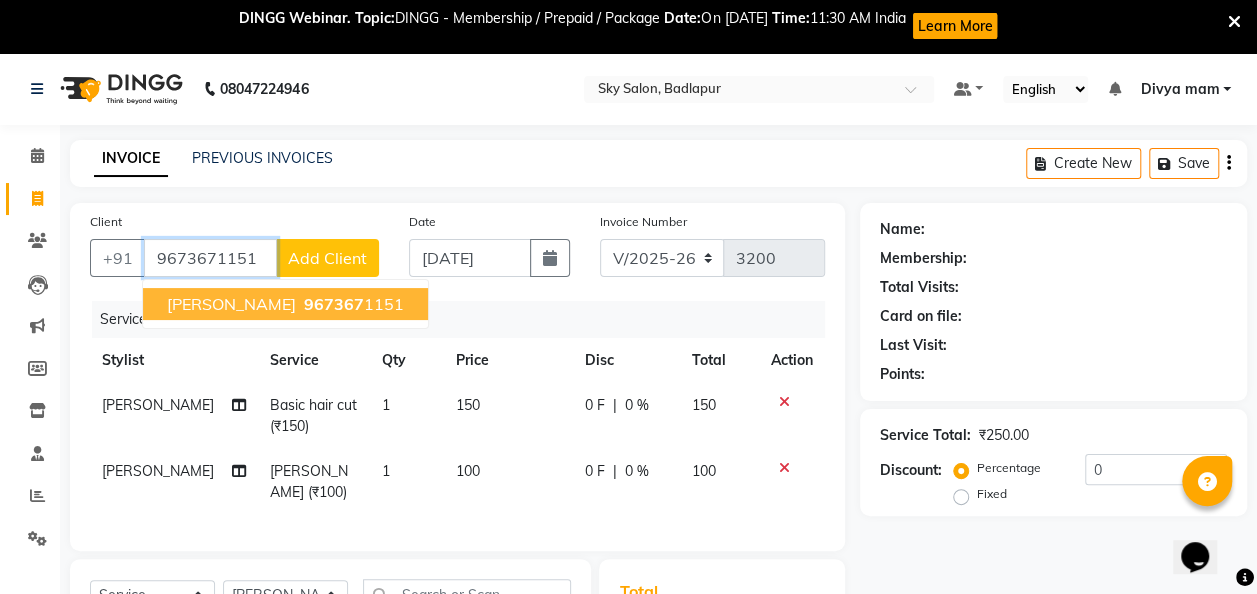 type on "9673671151" 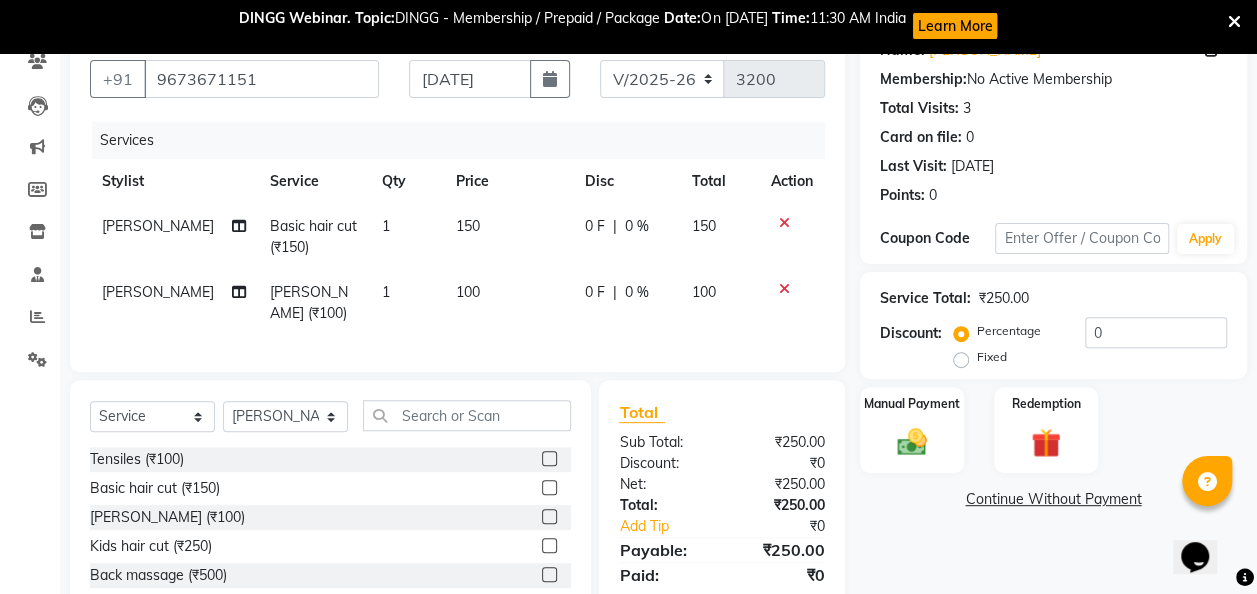 scroll, scrollTop: 190, scrollLeft: 0, axis: vertical 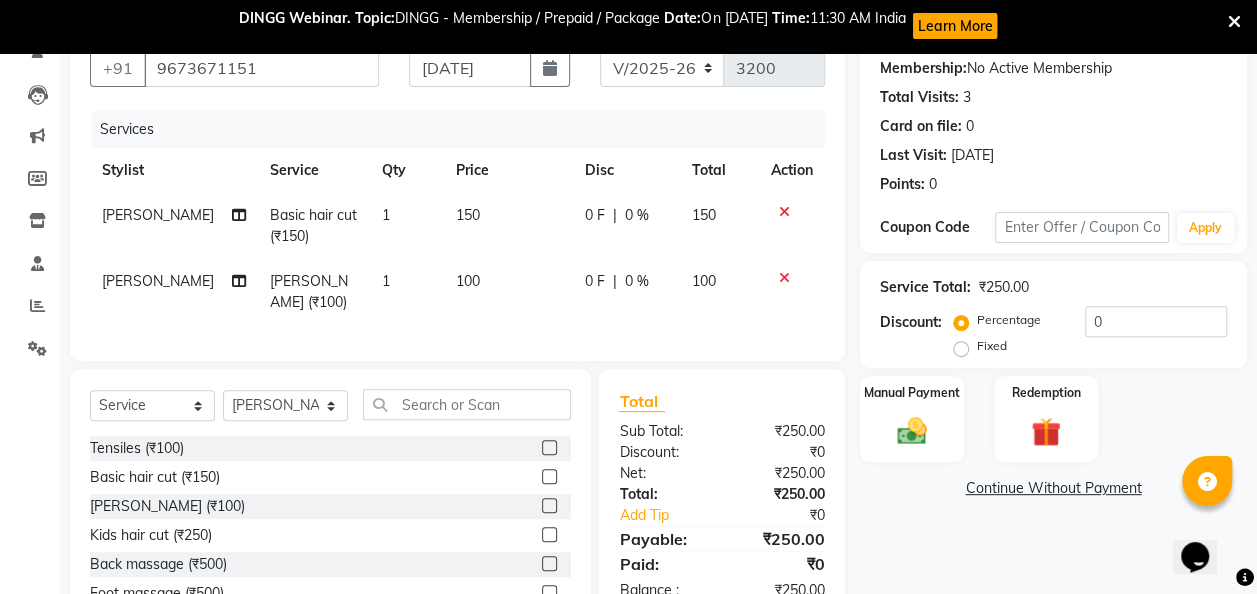 click 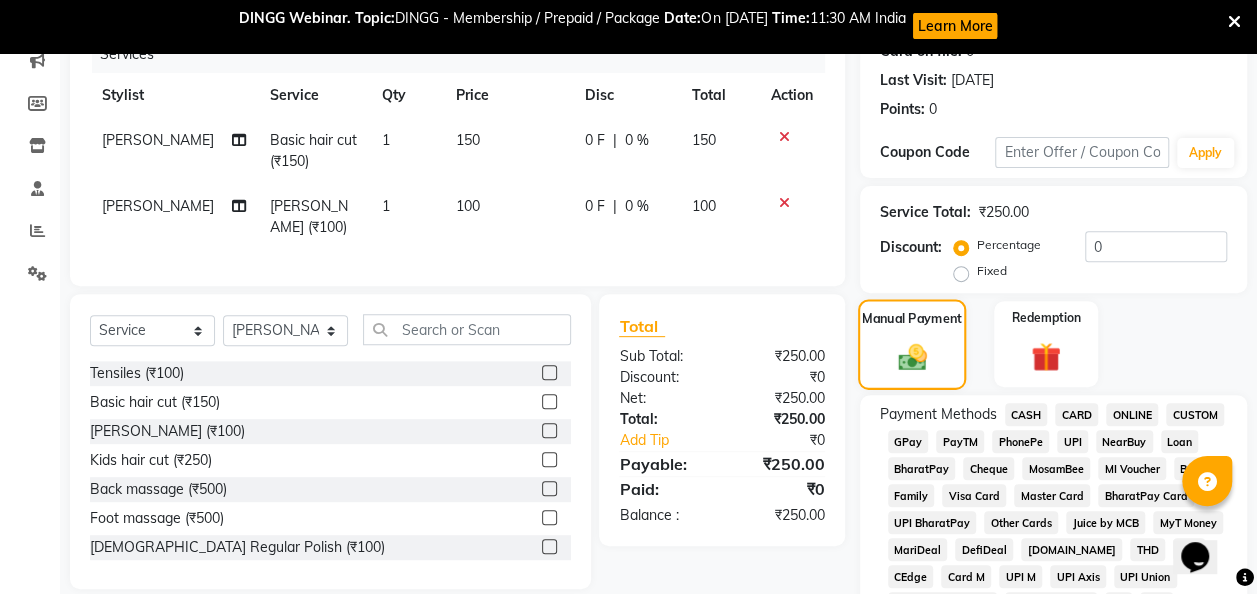 scroll, scrollTop: 324, scrollLeft: 0, axis: vertical 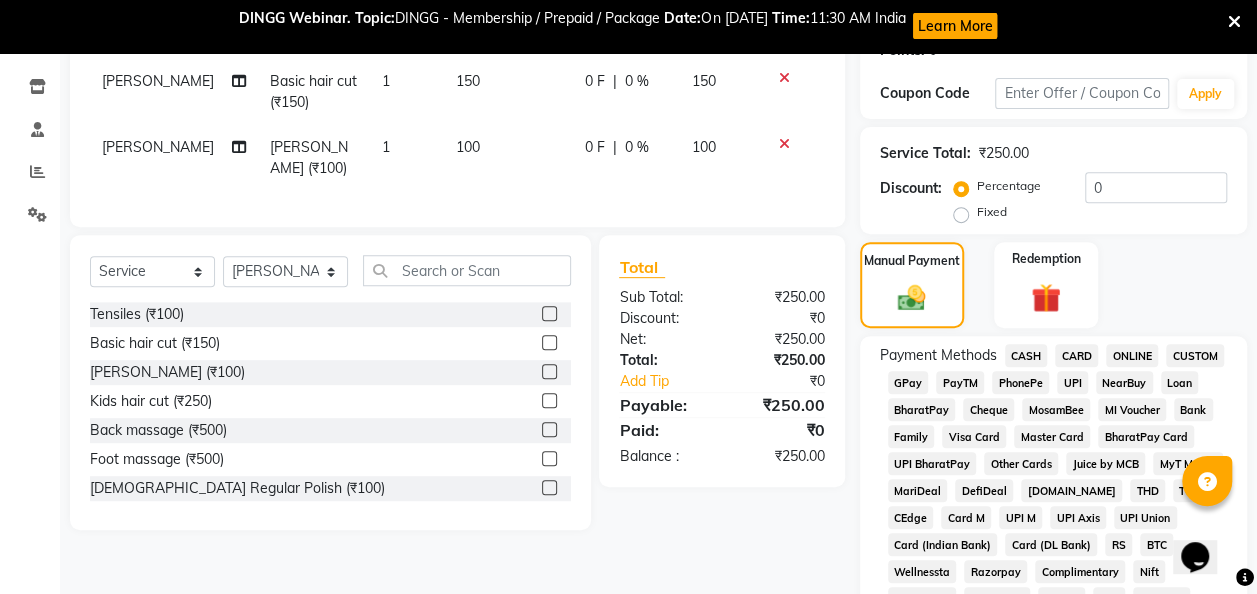 click on "GPay" 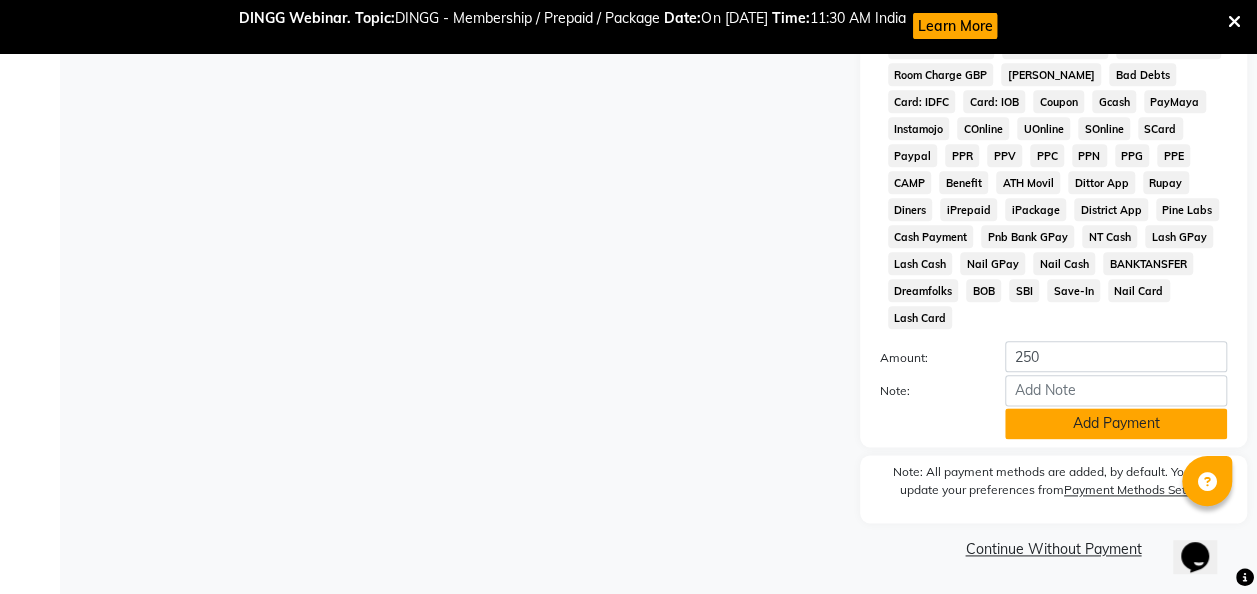click on "Add Payment" 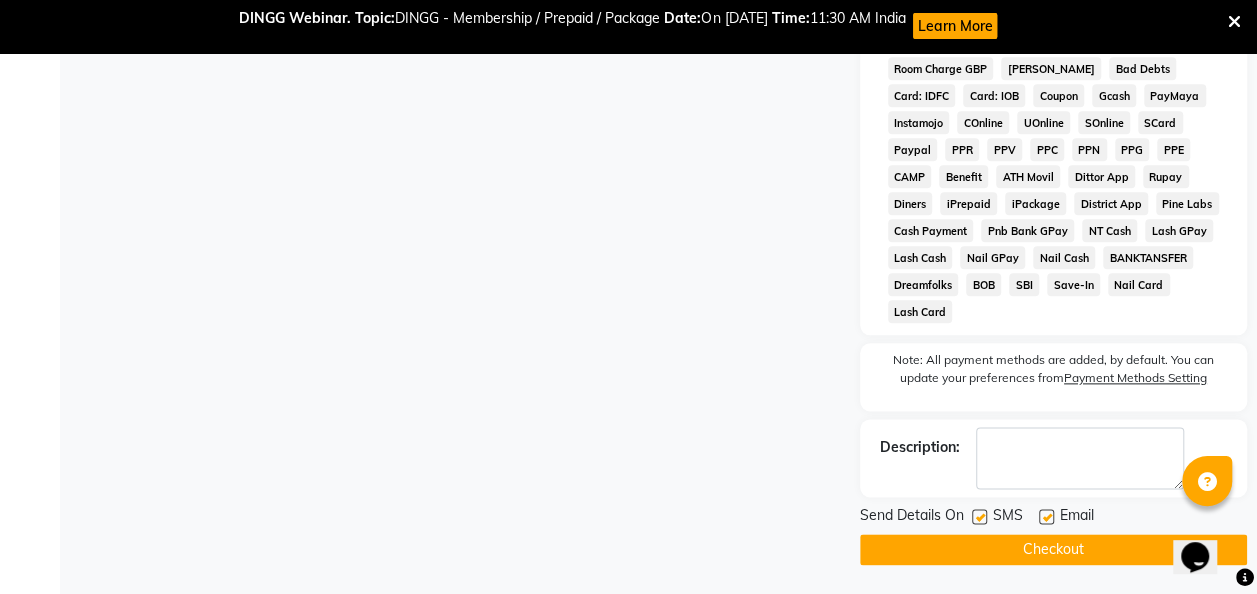 scroll, scrollTop: 1050, scrollLeft: 0, axis: vertical 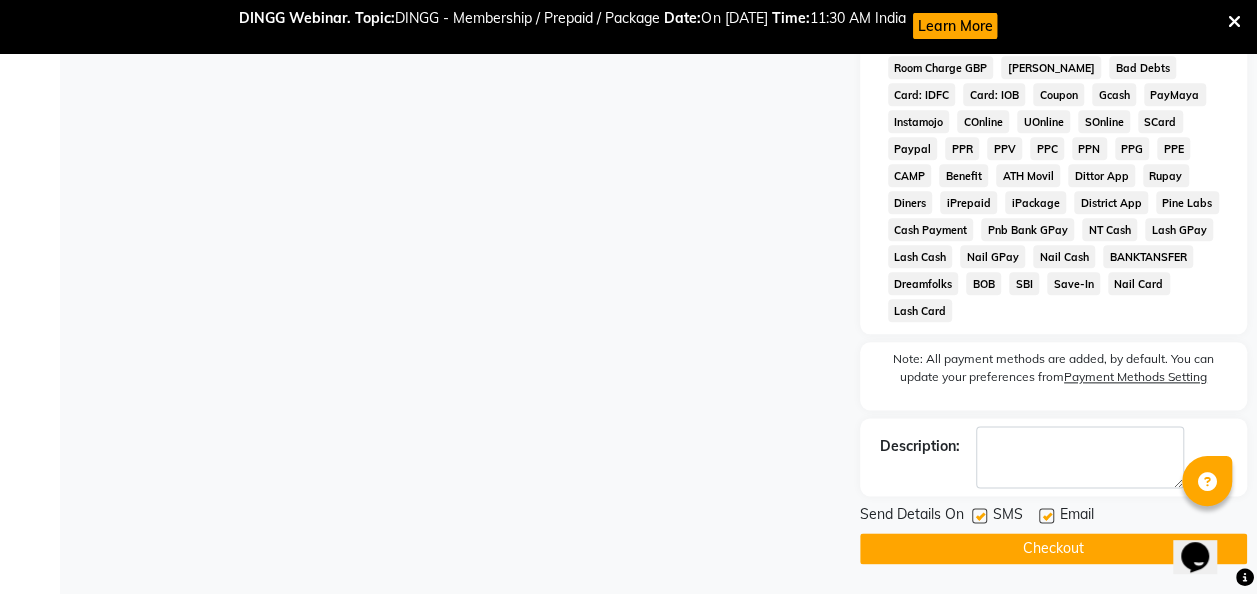 click 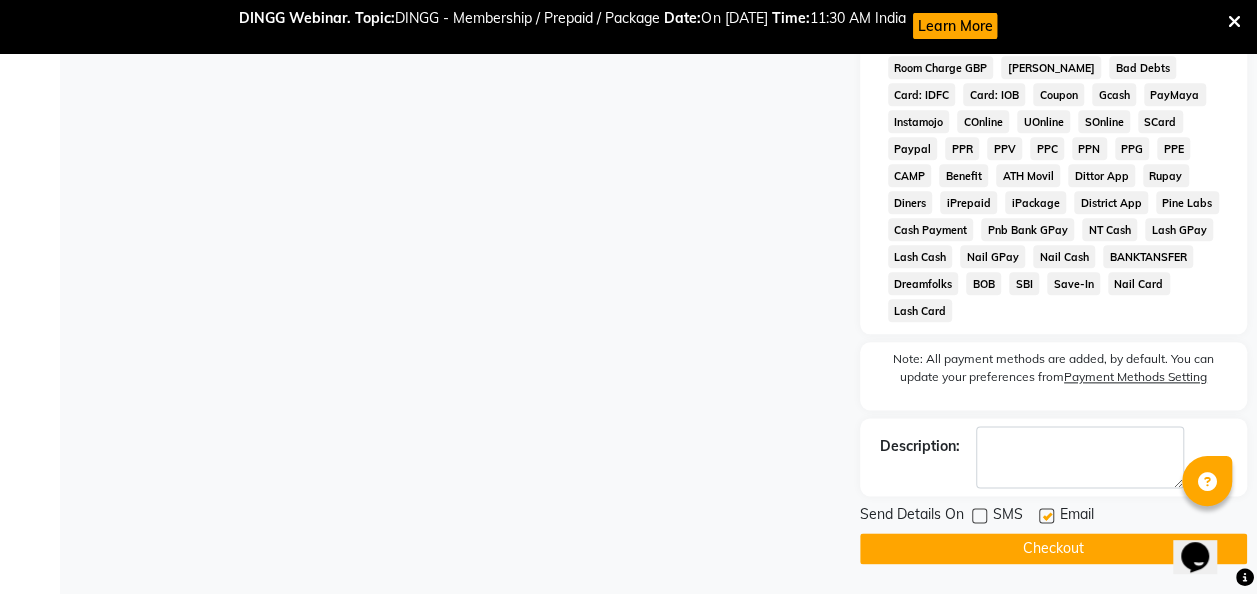 click on "Checkout" 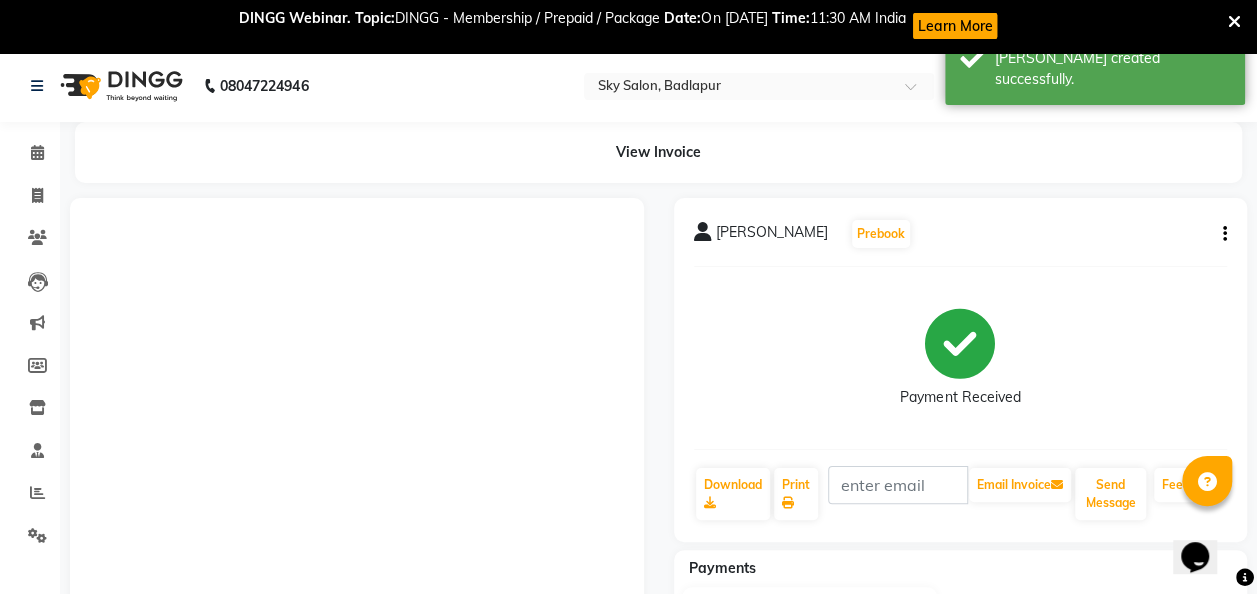 scroll, scrollTop: 0, scrollLeft: 0, axis: both 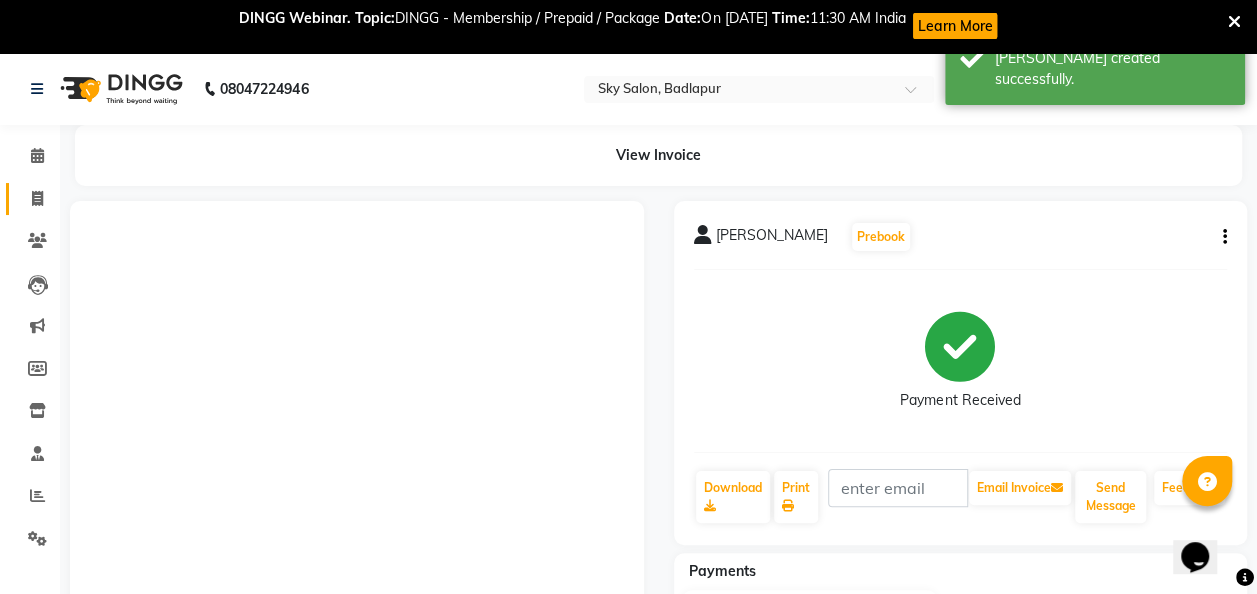 click 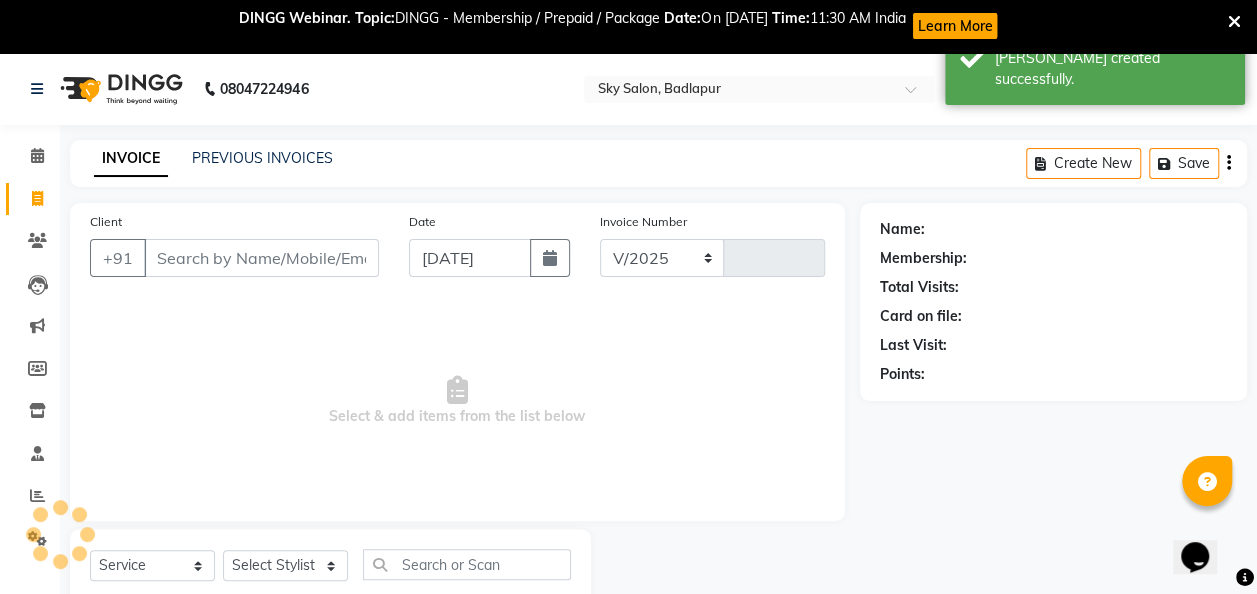 select on "6927" 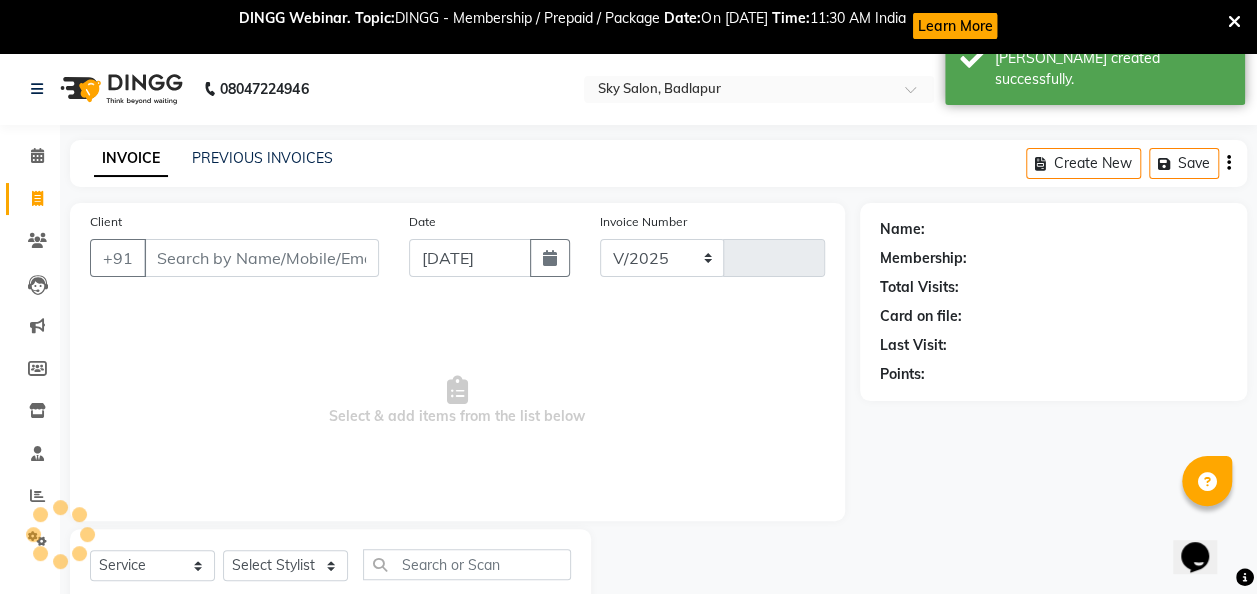 type on "3201" 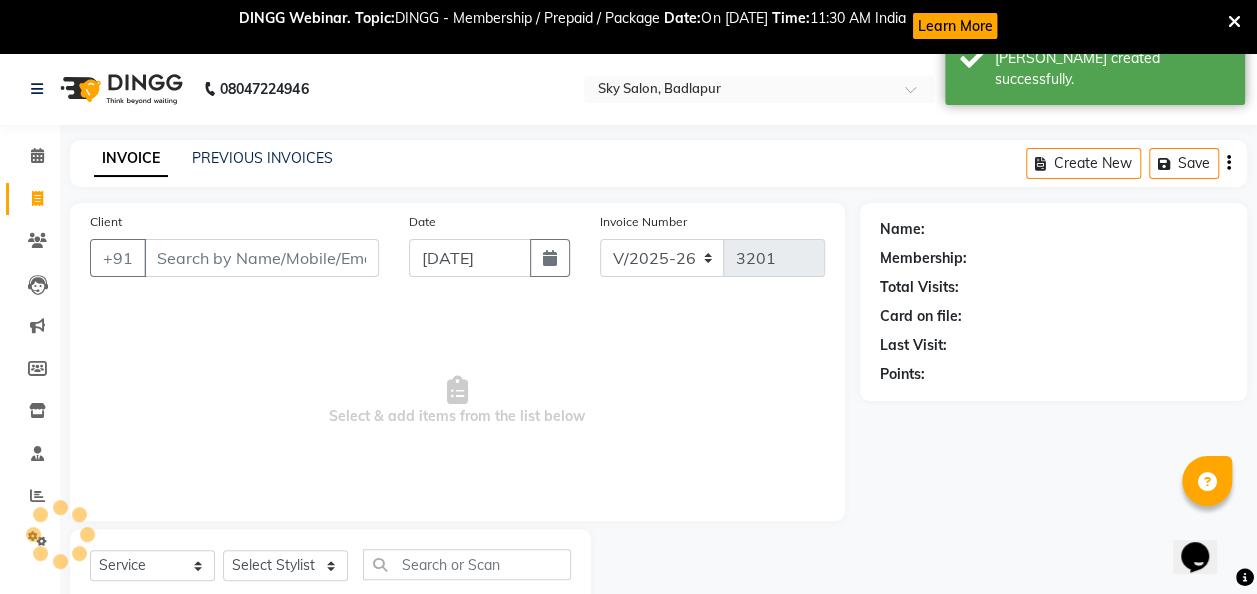 scroll, scrollTop: 59, scrollLeft: 0, axis: vertical 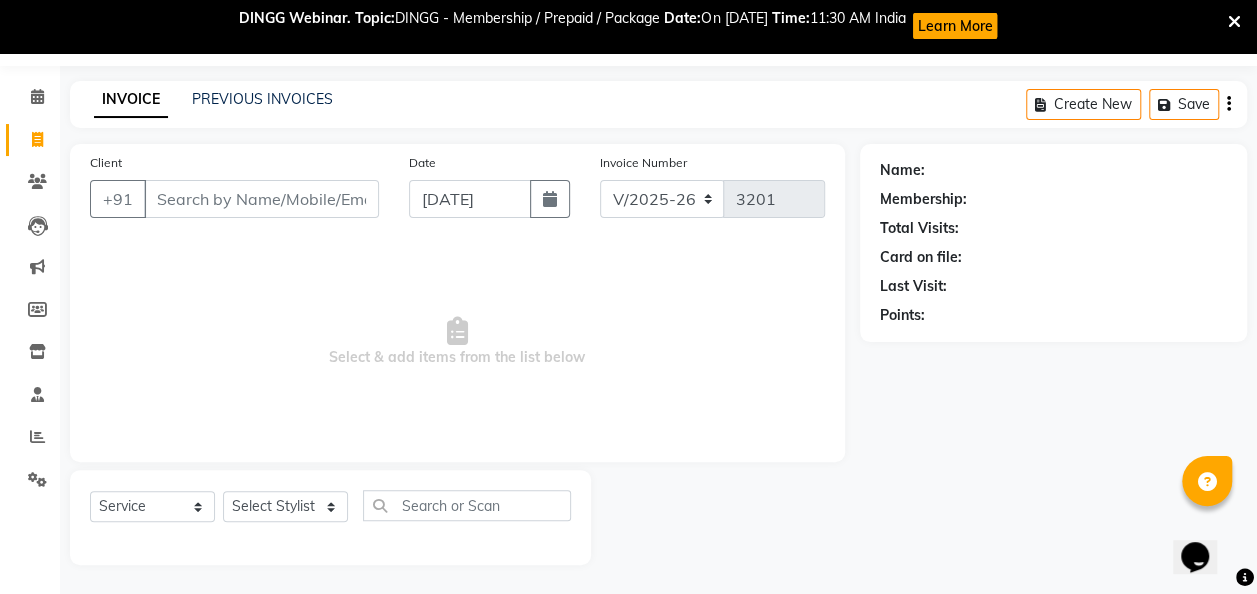 click on "Name: Membership: Total Visits: Card on file: Last Visit:  Points:" 